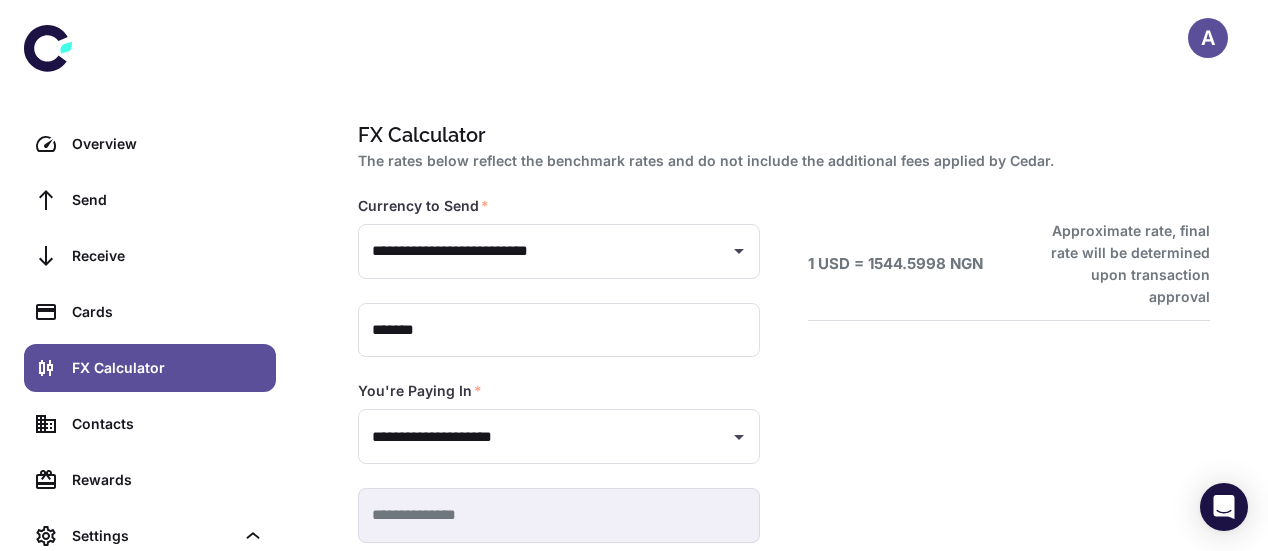 scroll, scrollTop: 0, scrollLeft: 0, axis: both 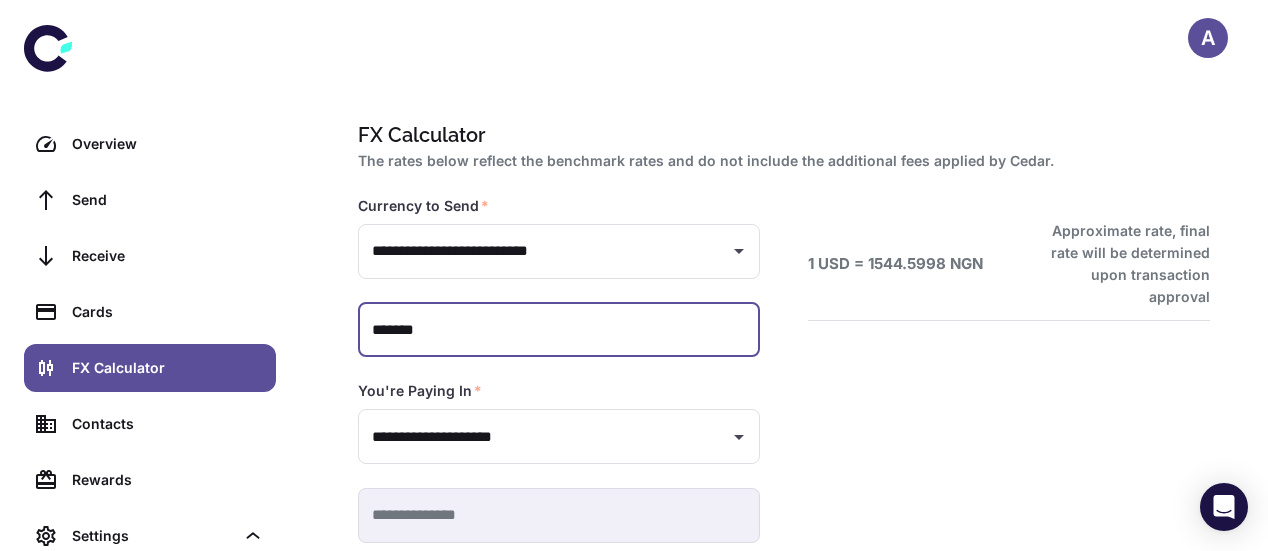 type on "******" 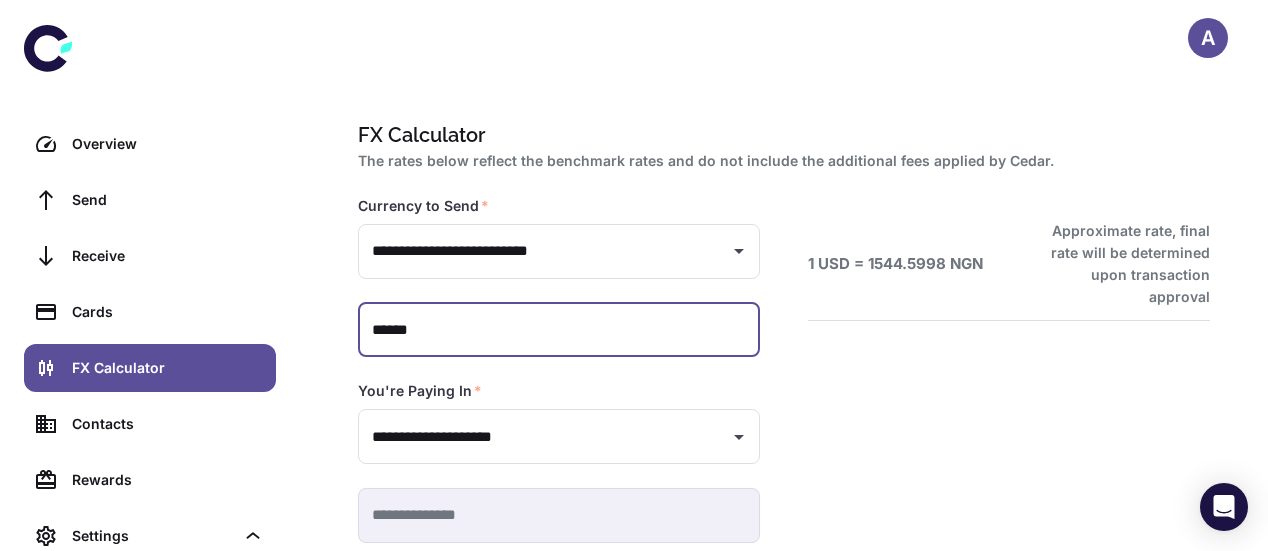 type 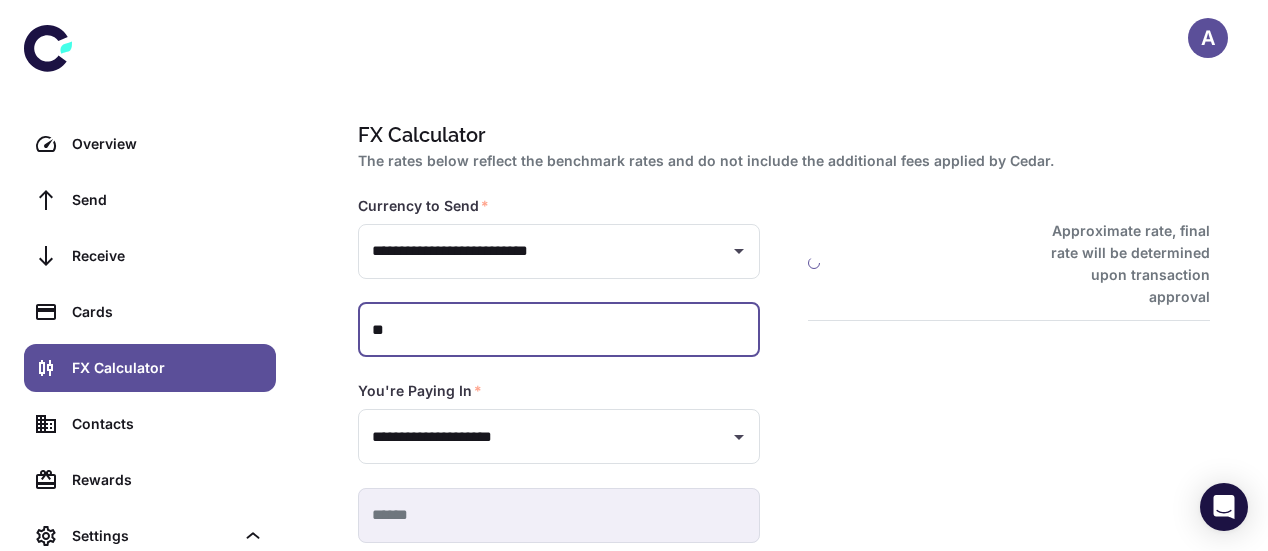 type on "*" 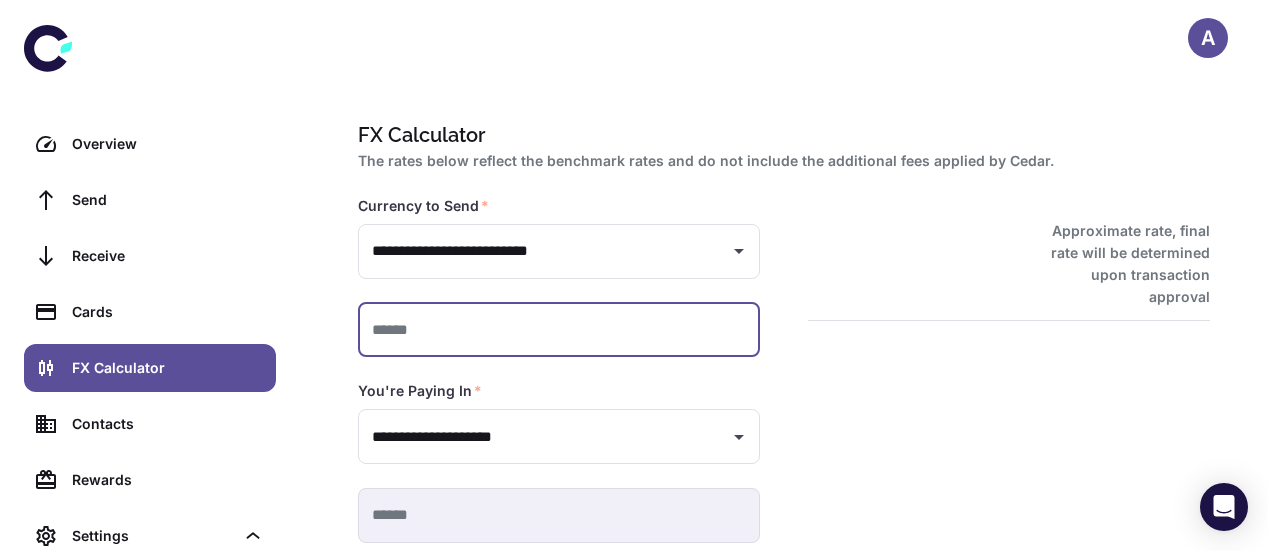 type on "*" 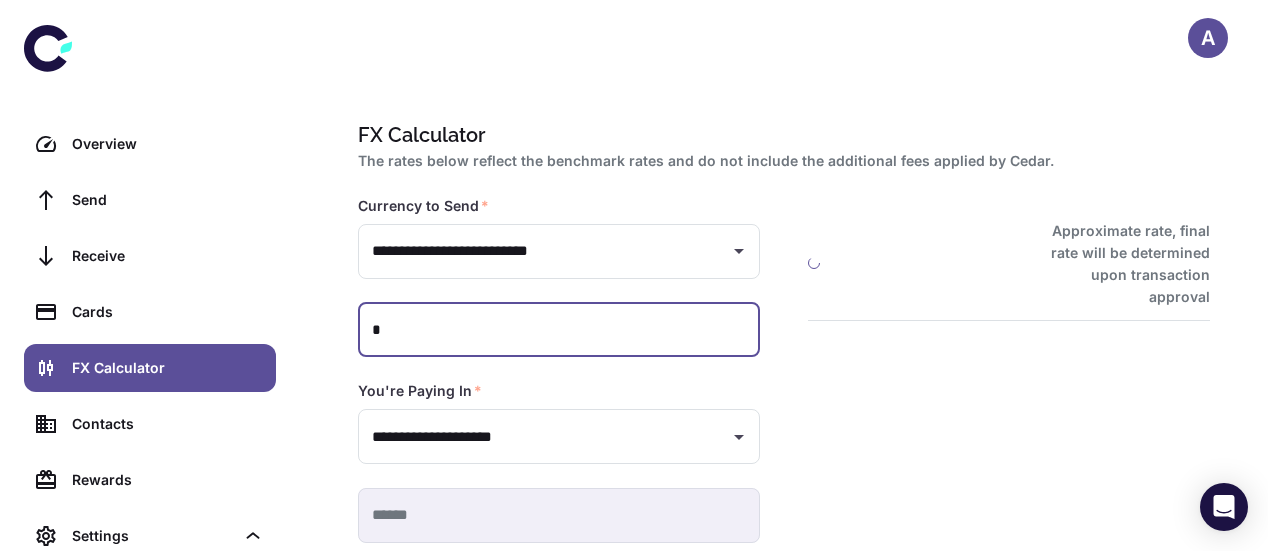 type on "*********" 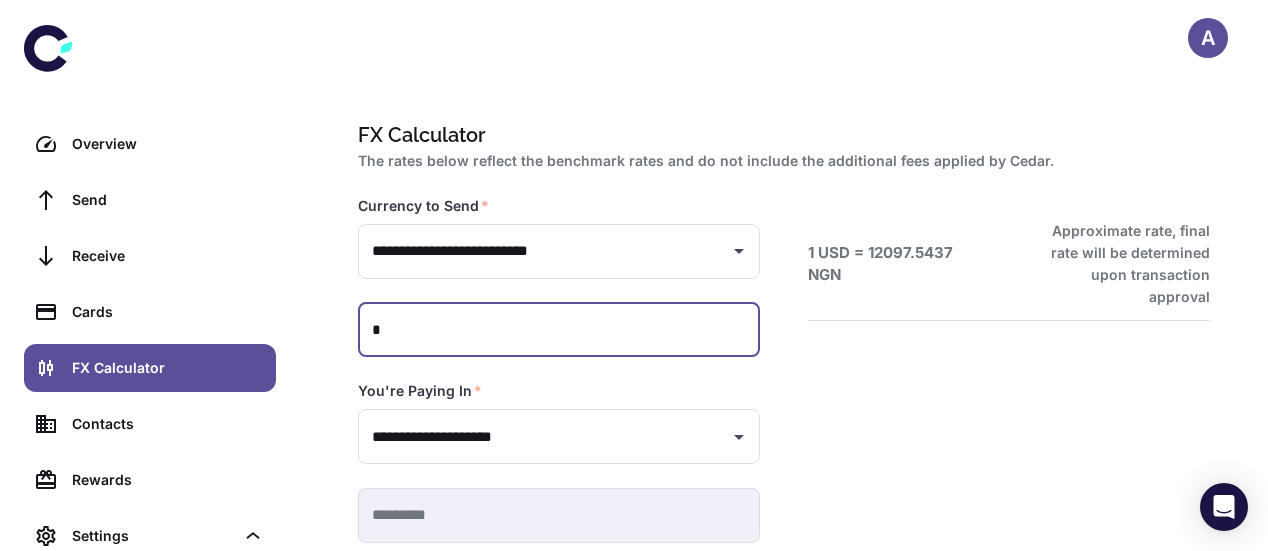 type on "**" 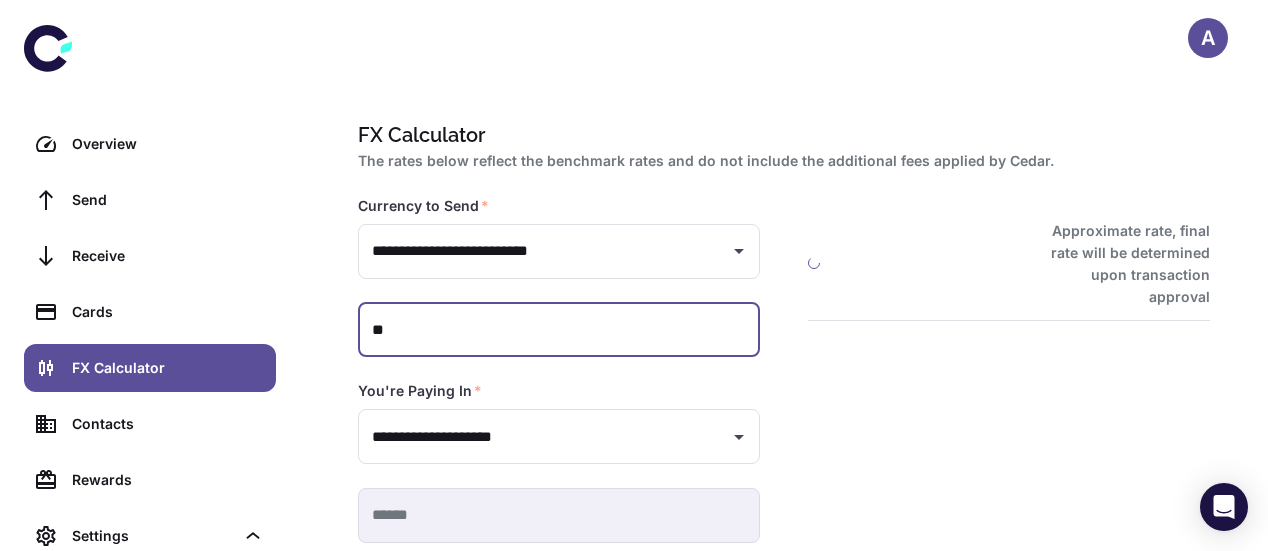 type on "**********" 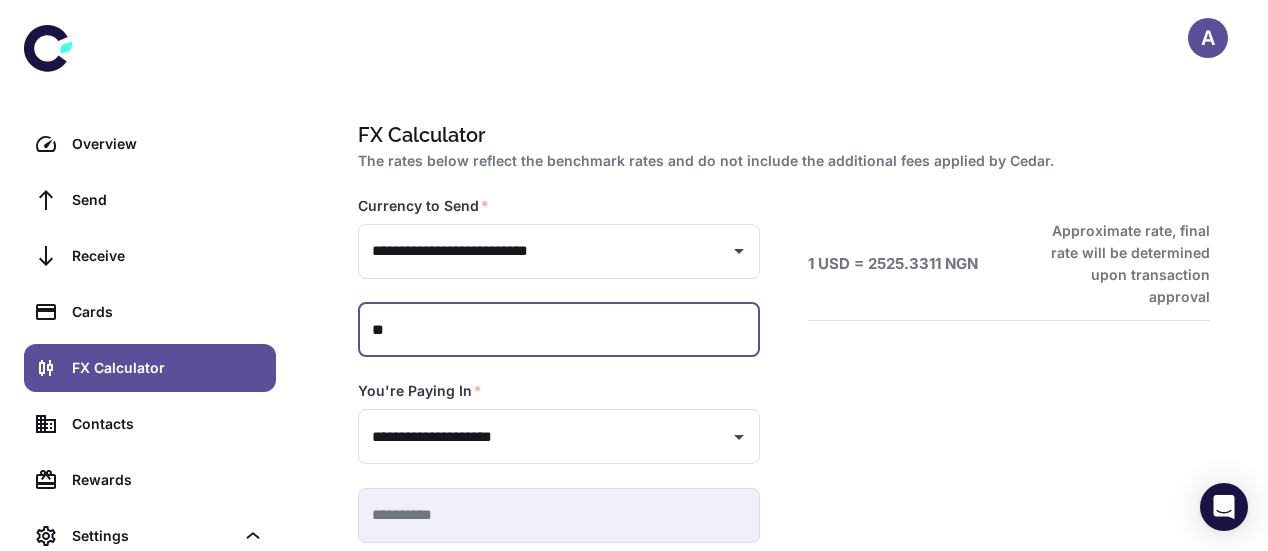 type on "***" 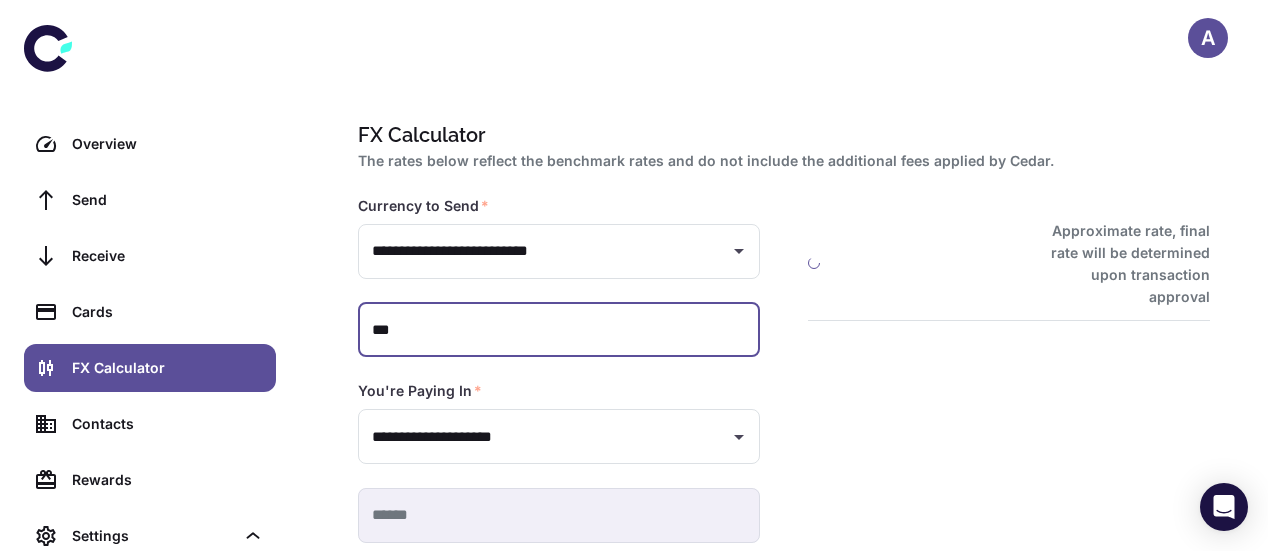 type on "**********" 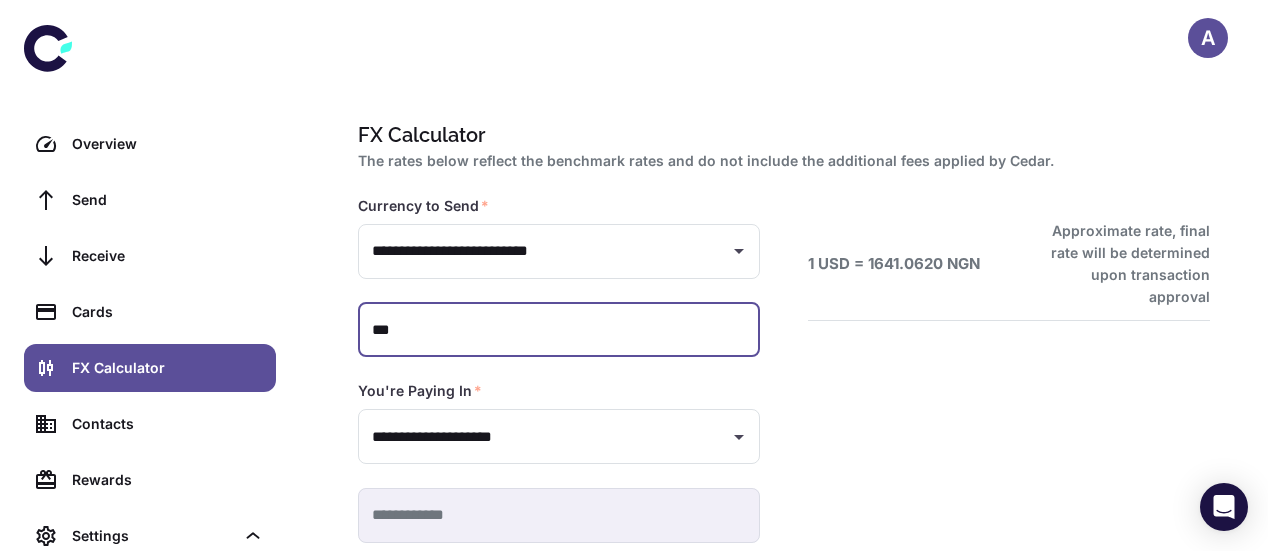 type on "*****" 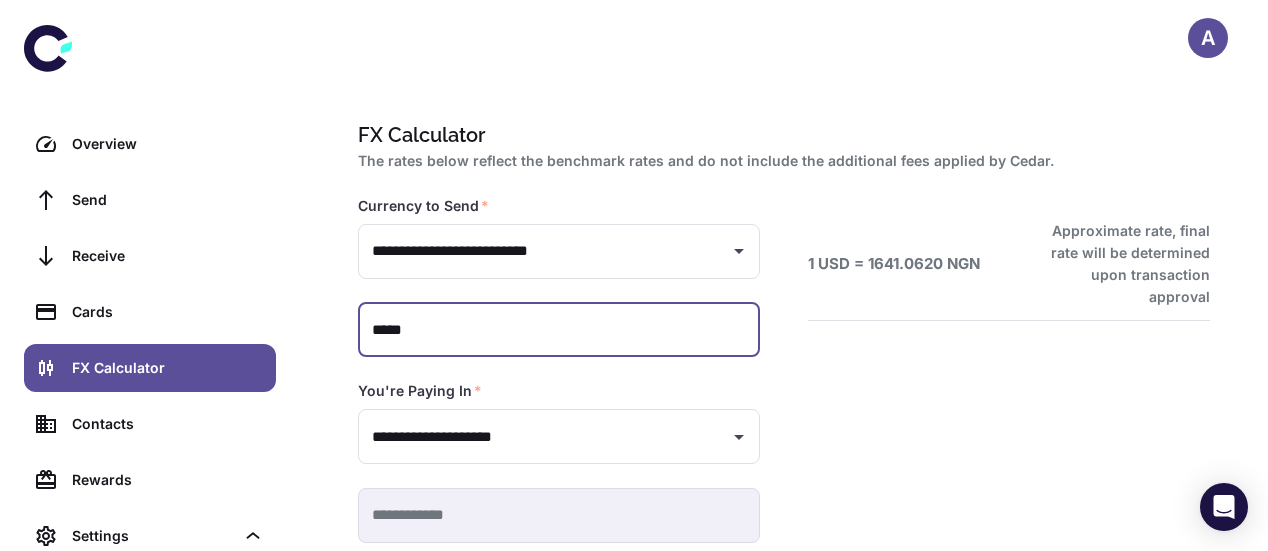 type 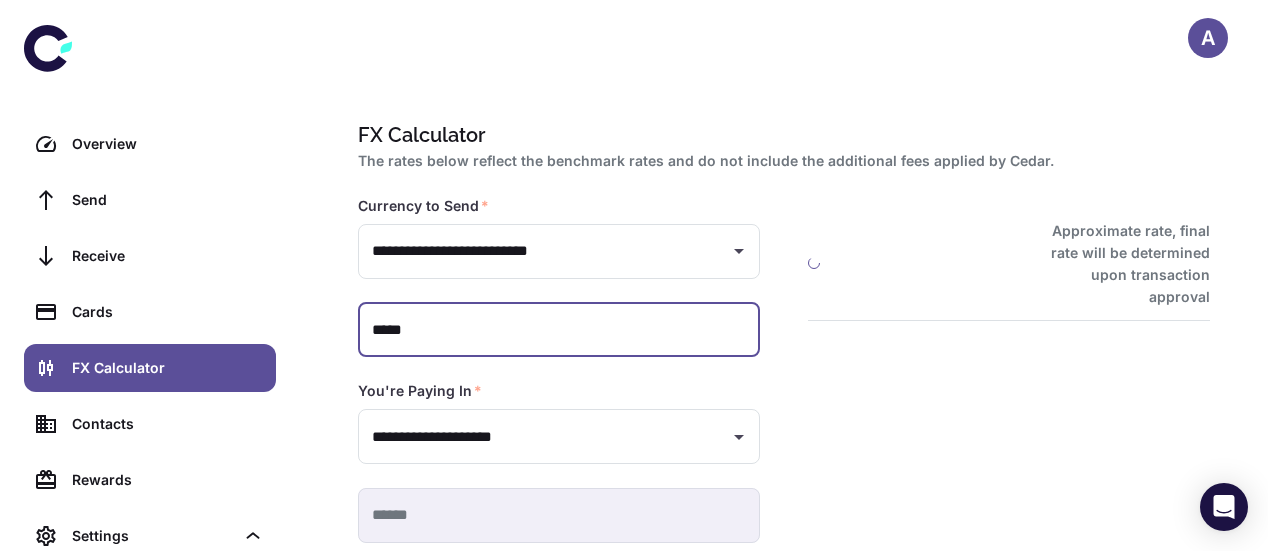 type on "******" 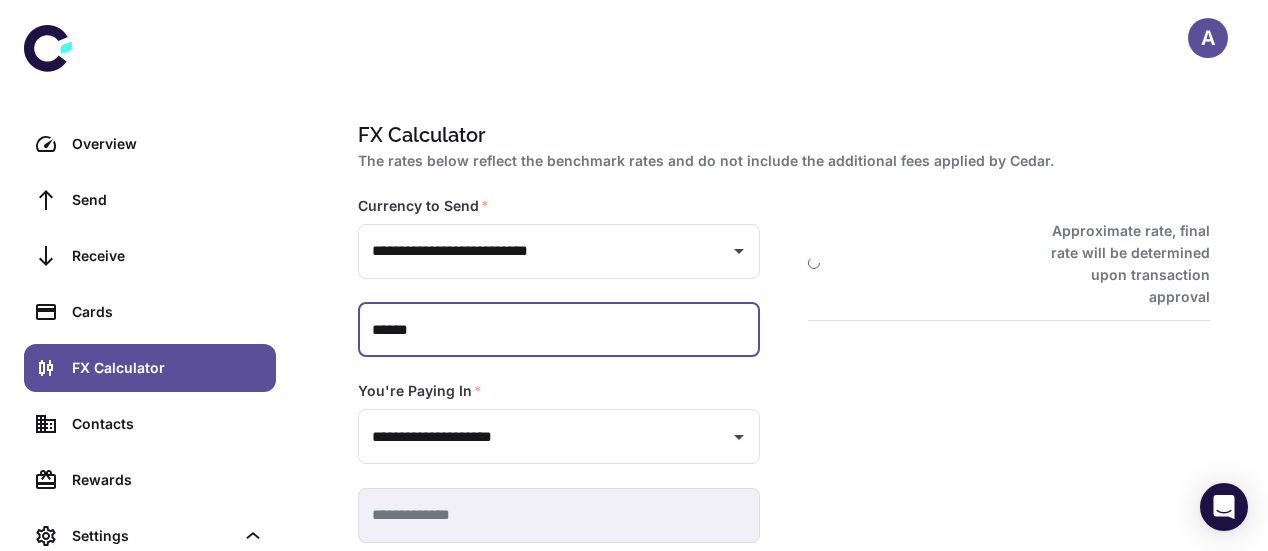 type 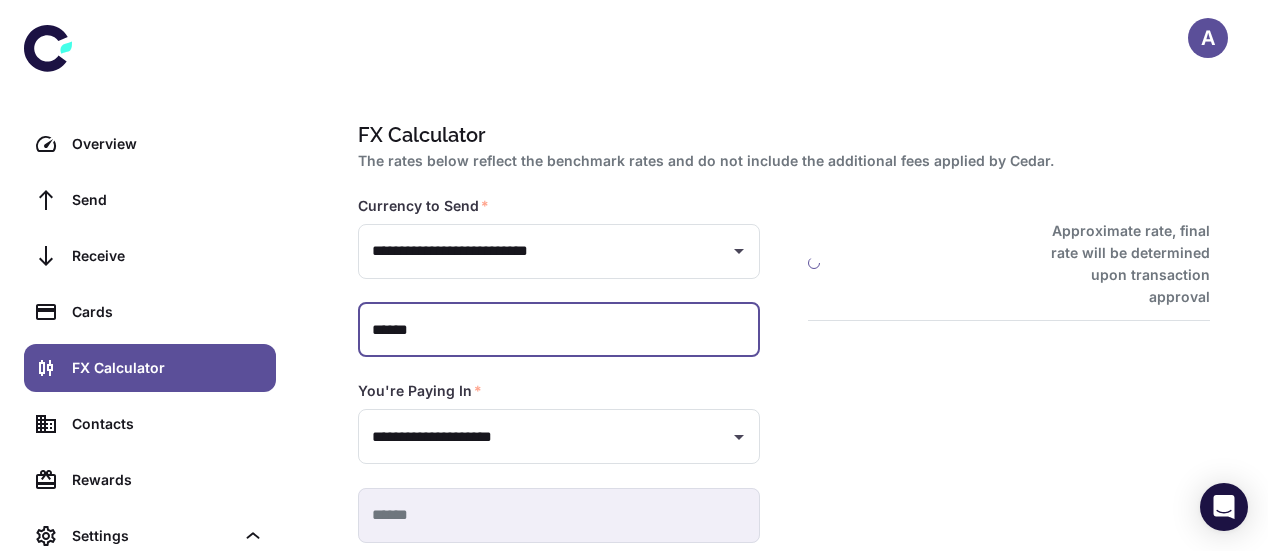 type on "*******" 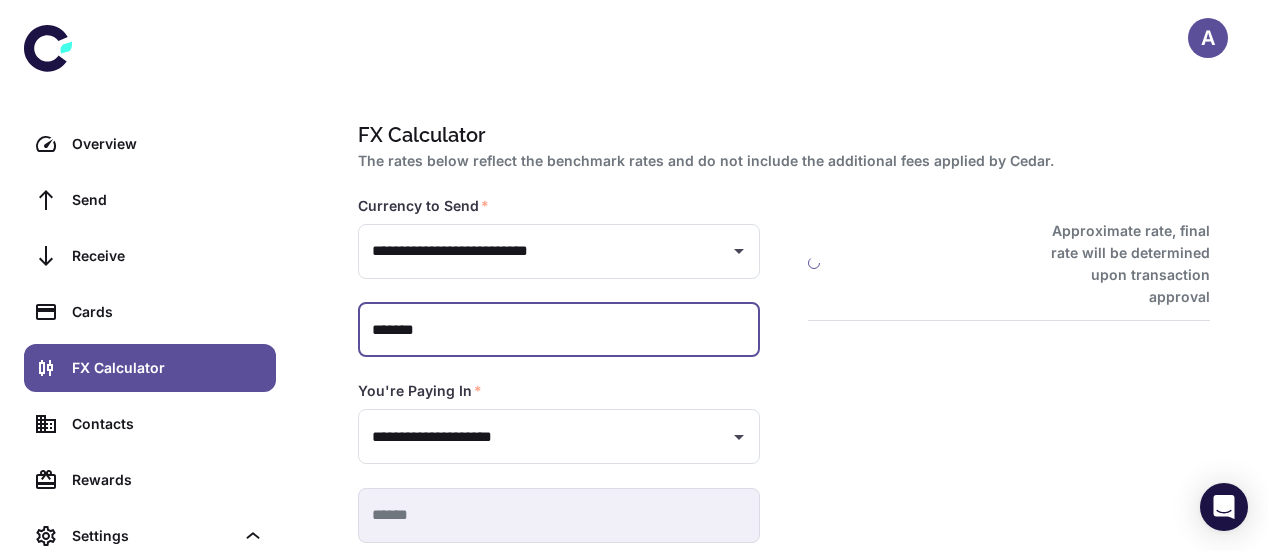 type on "**********" 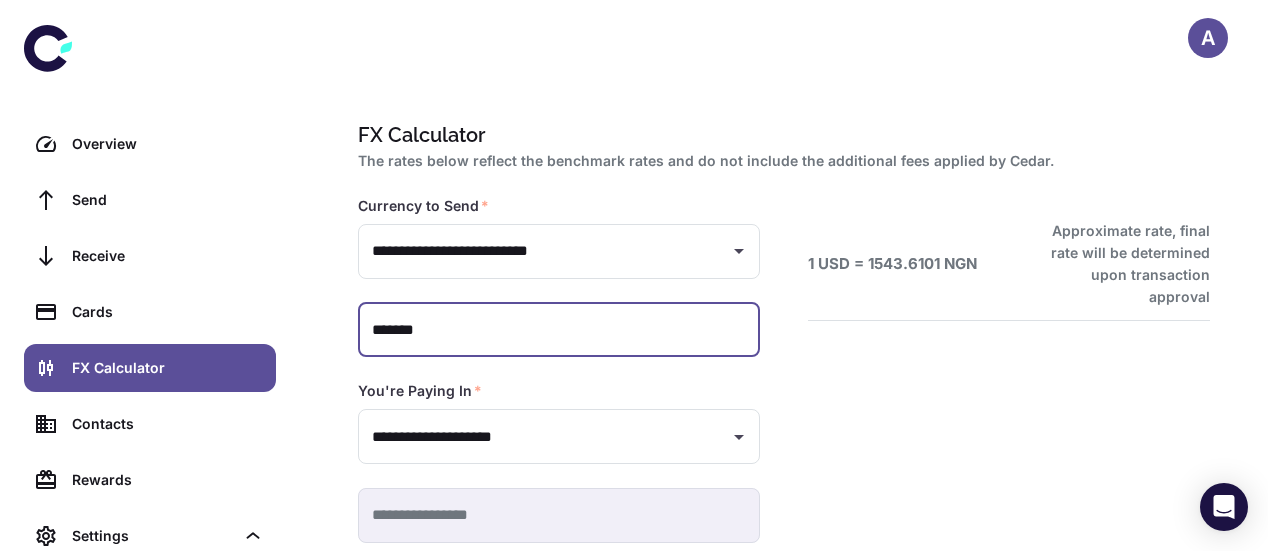 scroll, scrollTop: 103, scrollLeft: 0, axis: vertical 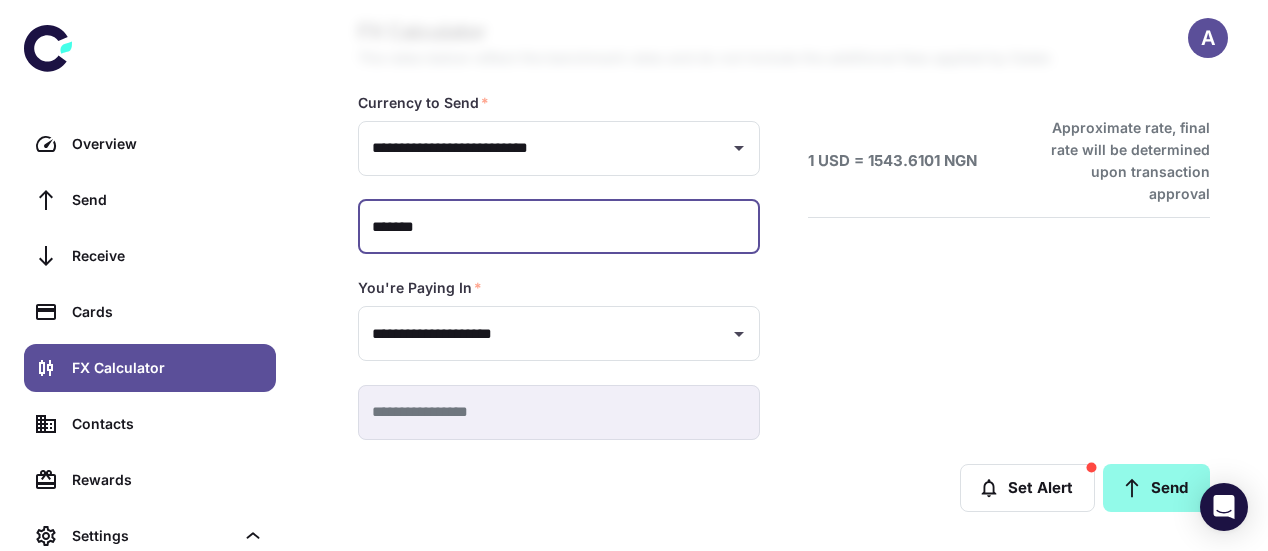 type on "*******" 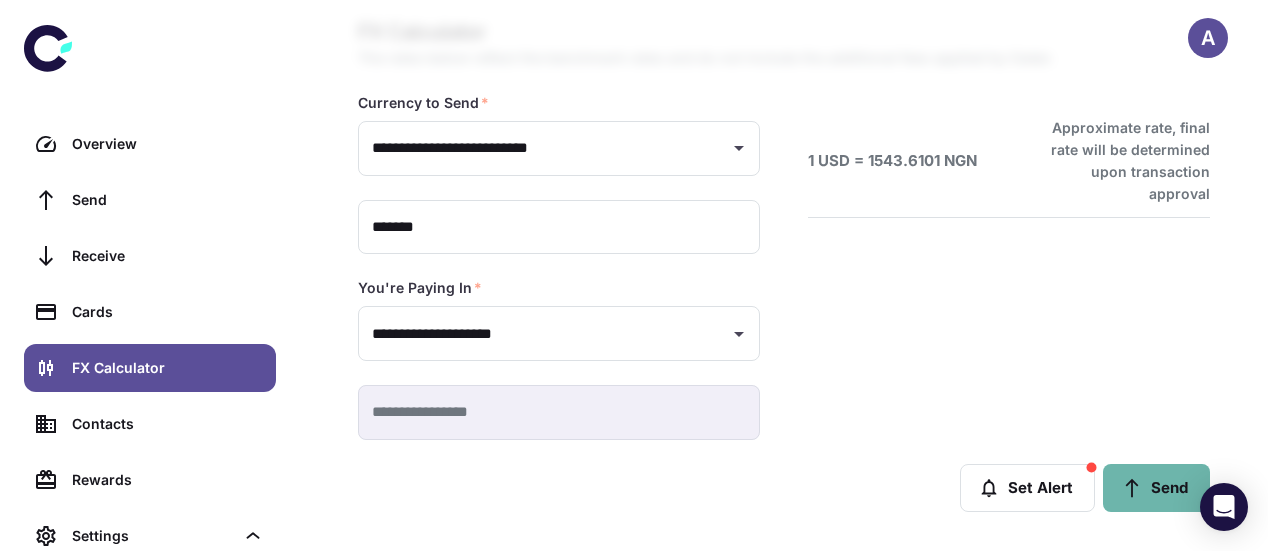 click on "Send" at bounding box center [1156, 488] 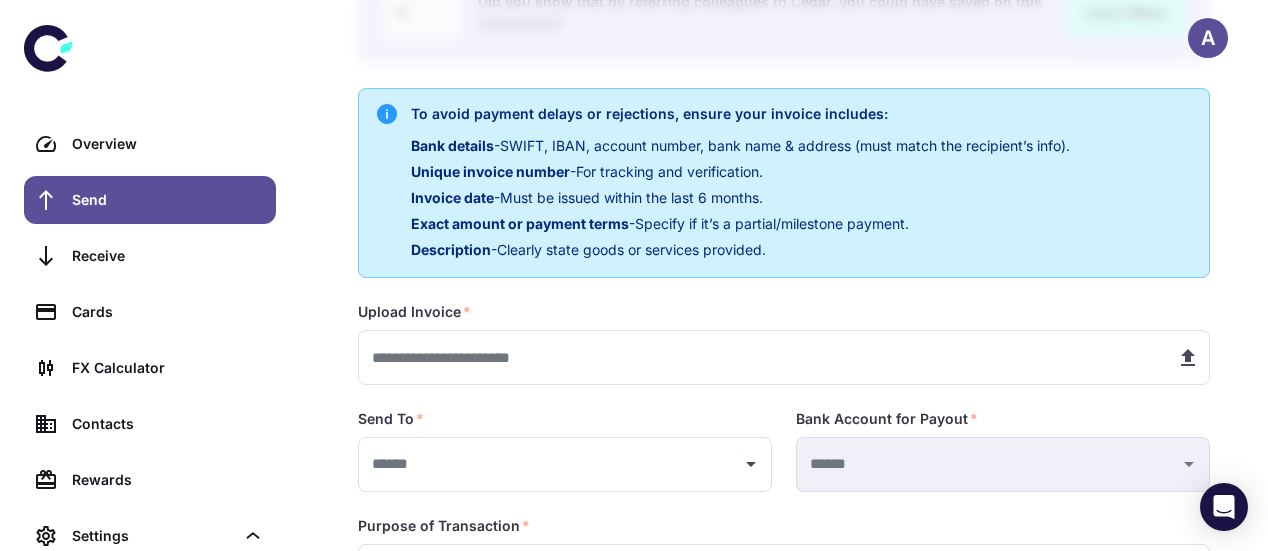scroll, scrollTop: 390, scrollLeft: 0, axis: vertical 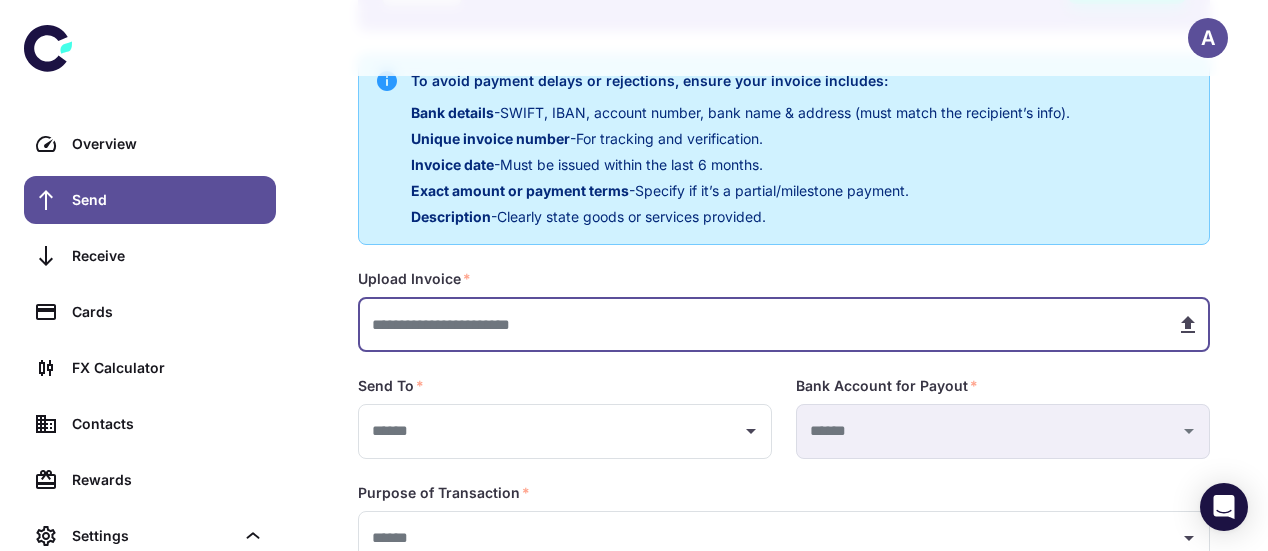 click at bounding box center (759, 324) 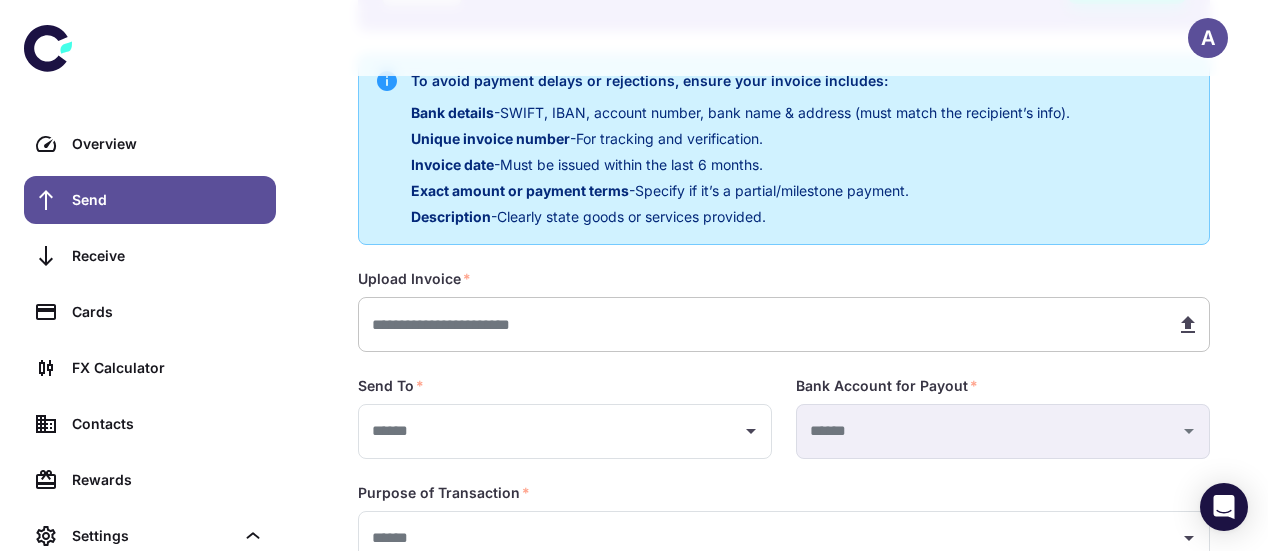 type on "**********" 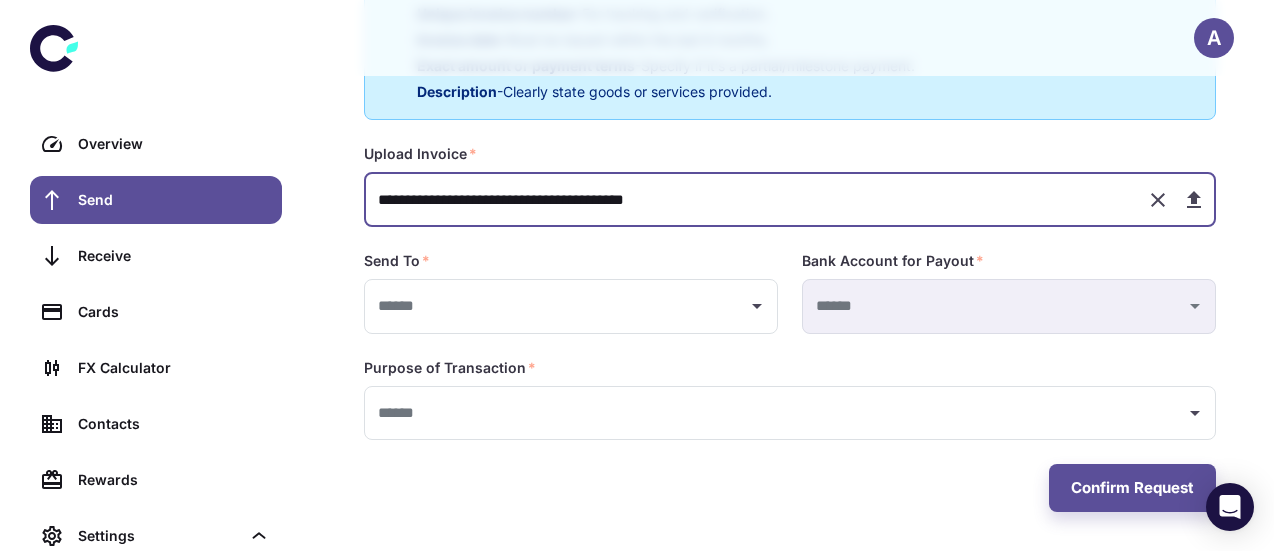 scroll, scrollTop: 512, scrollLeft: 0, axis: vertical 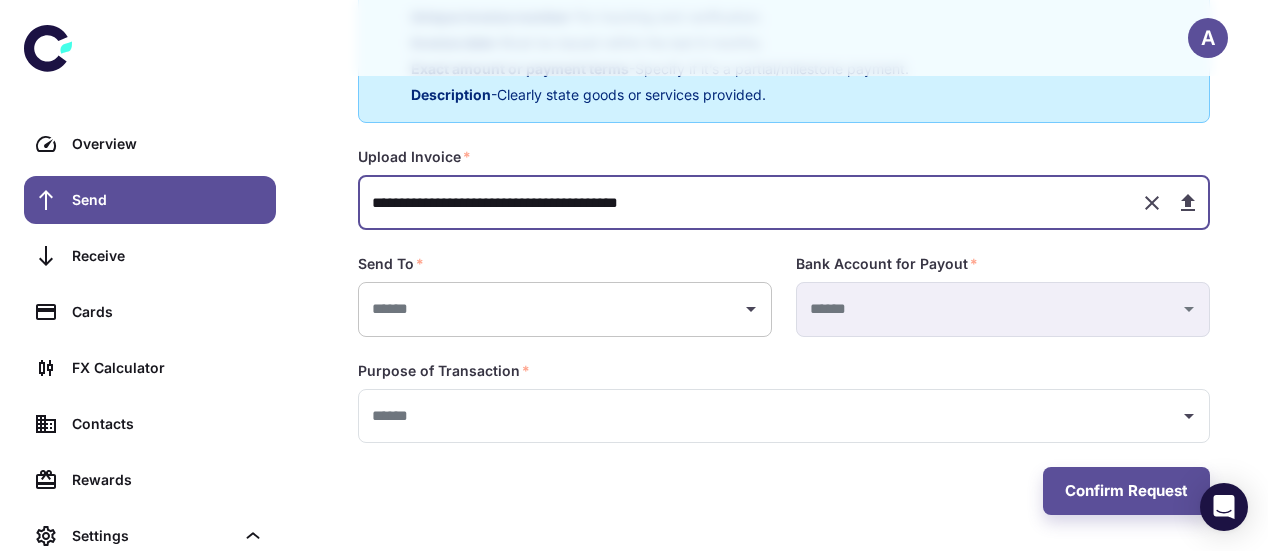 click at bounding box center (550, 309) 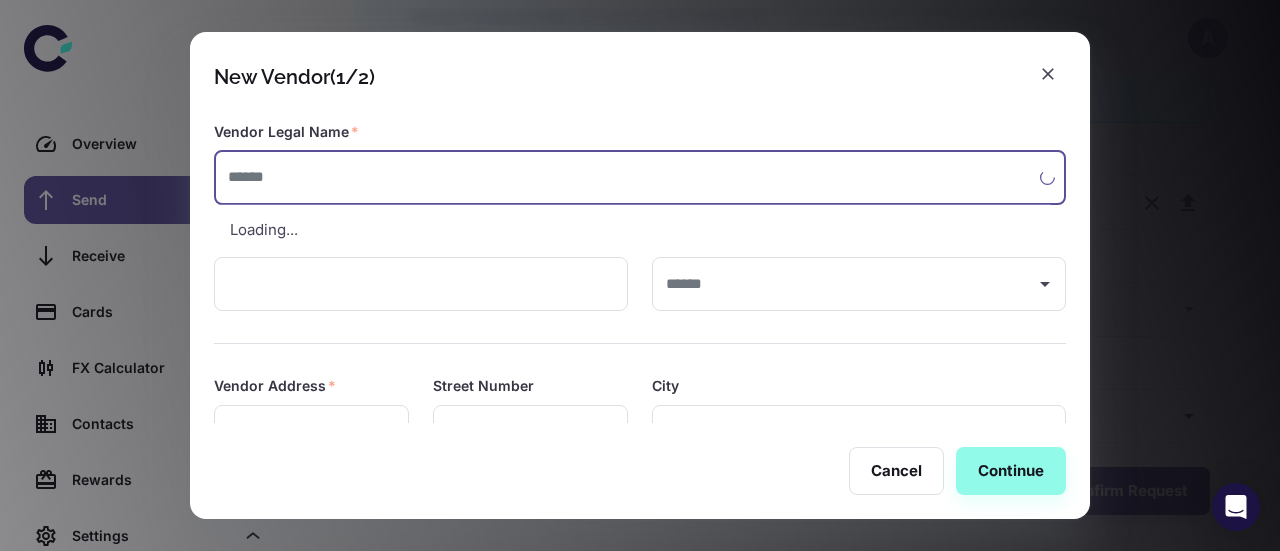 click at bounding box center [627, 177] 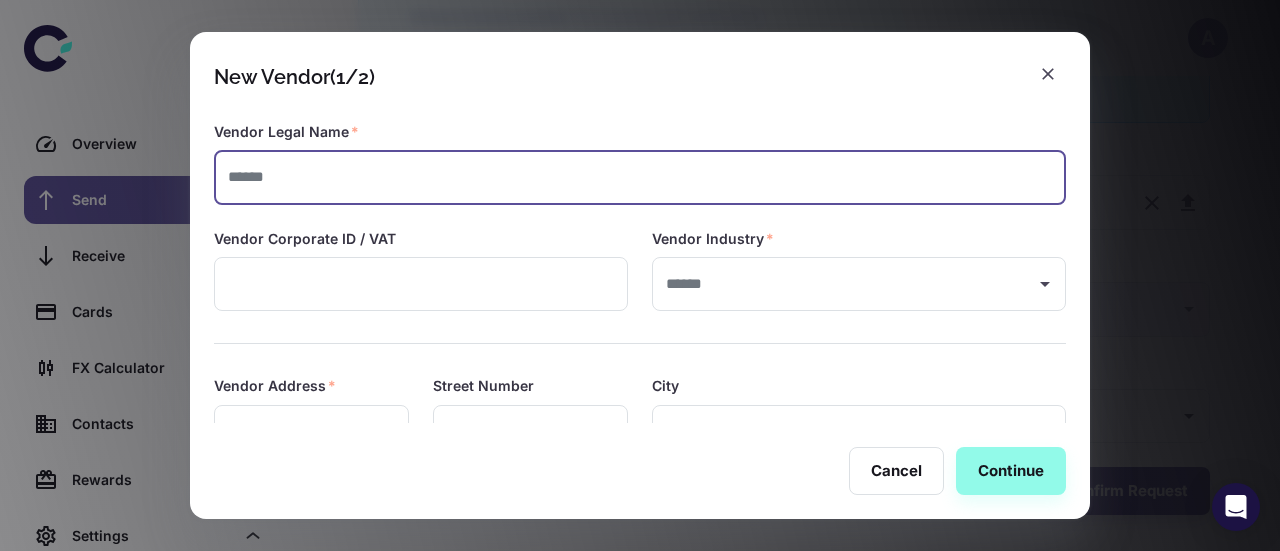 paste on "**********" 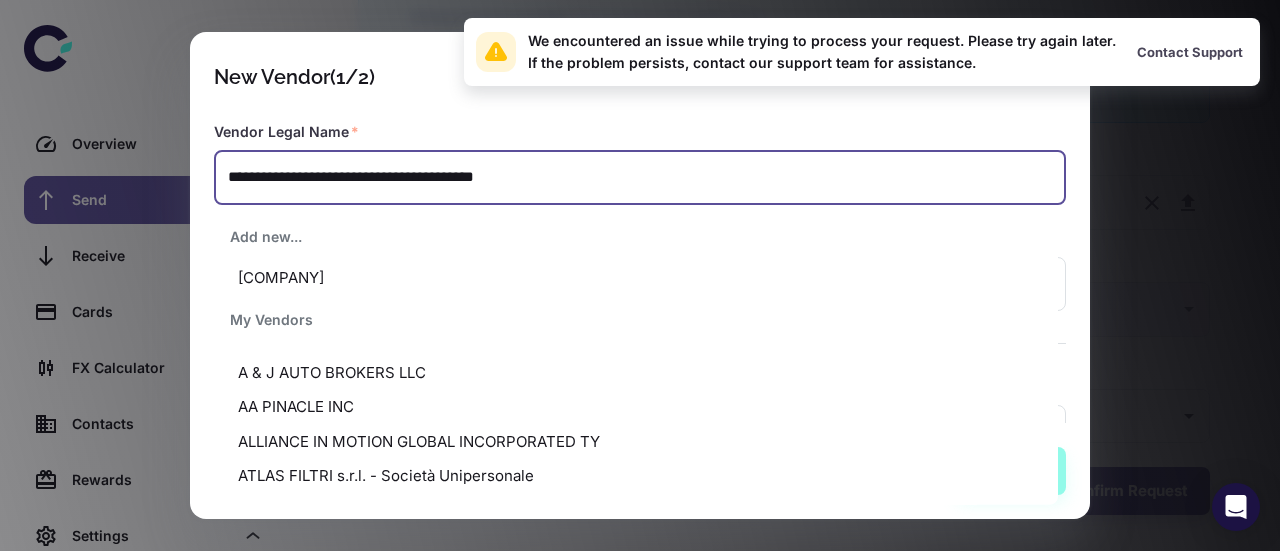 click on "ZHONGTONG BUS (HONG KONG) COMPANY LIMITED" at bounding box center [636, 278] 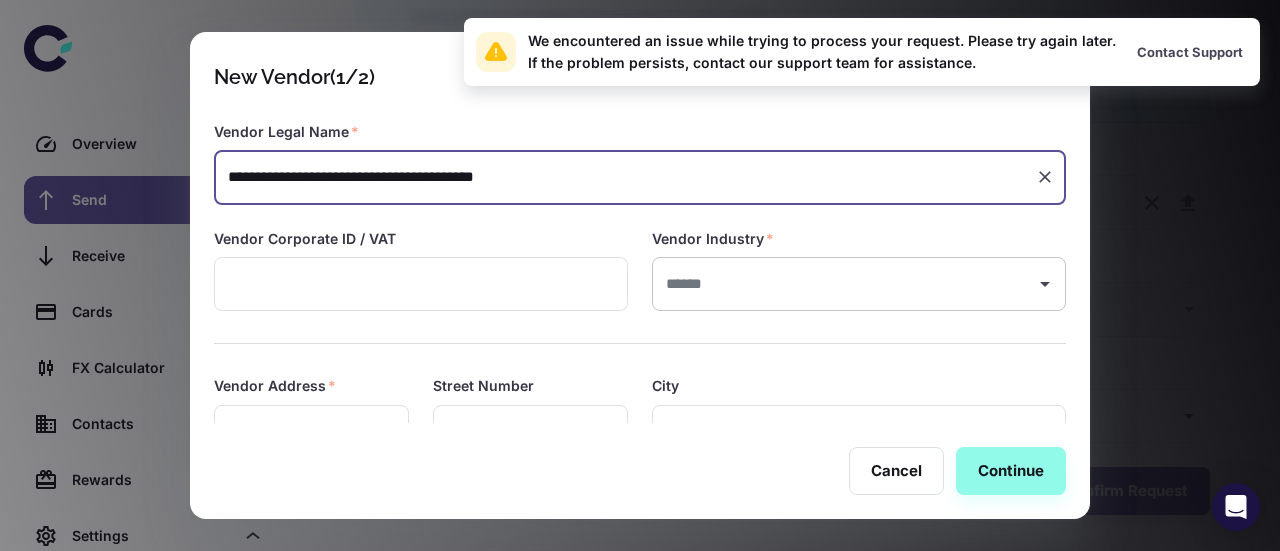 type on "**********" 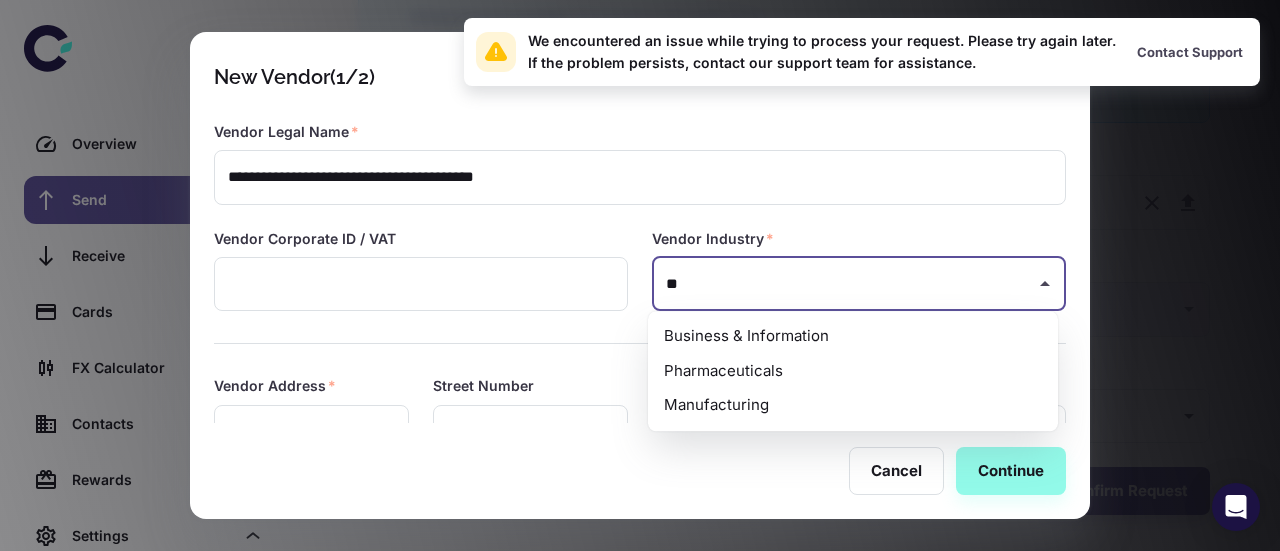 click on "Manufacturing" at bounding box center (853, 405) 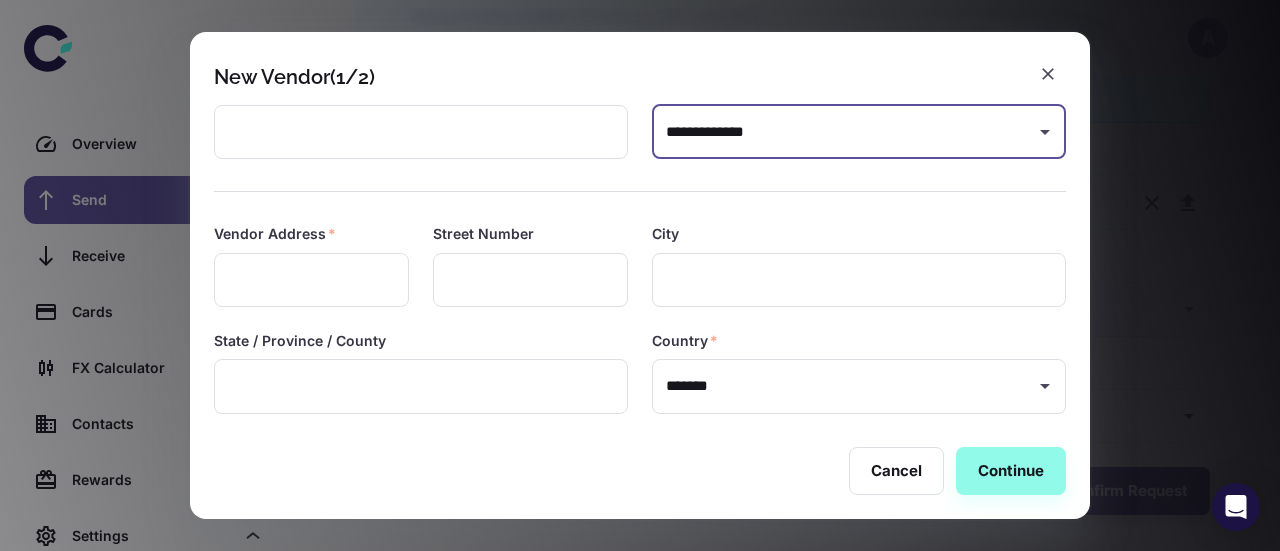 scroll, scrollTop: 153, scrollLeft: 0, axis: vertical 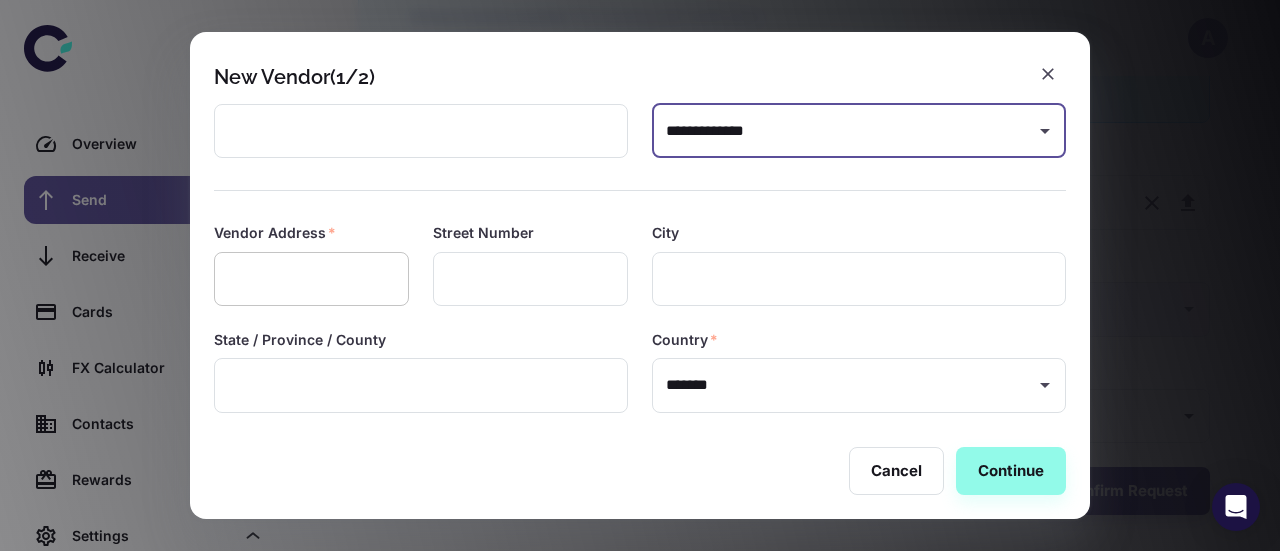 type on "**********" 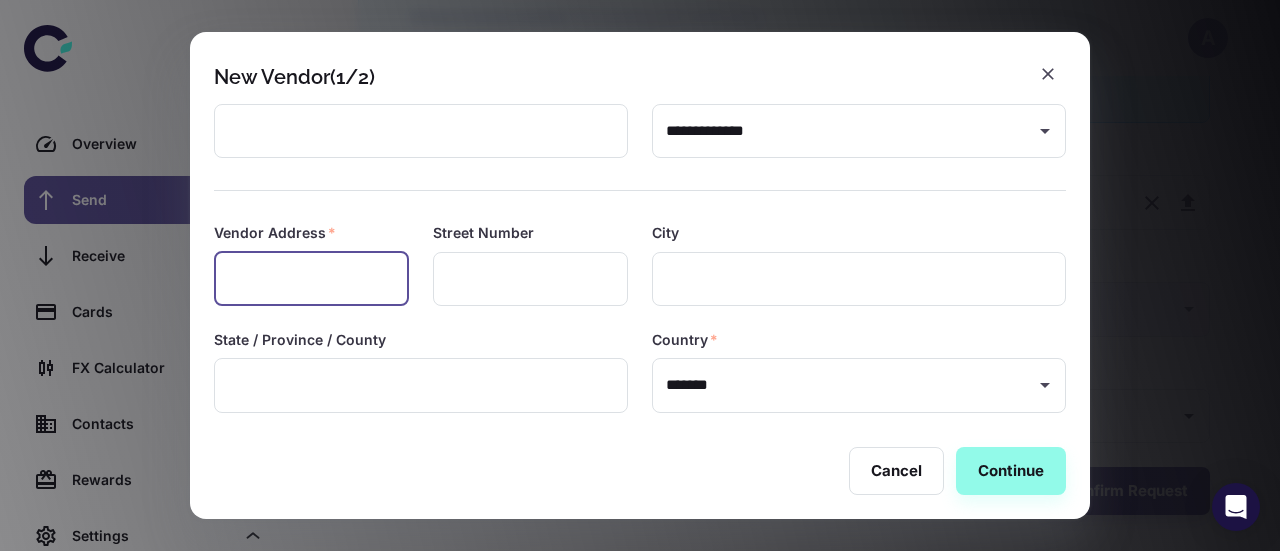 paste on "**********" 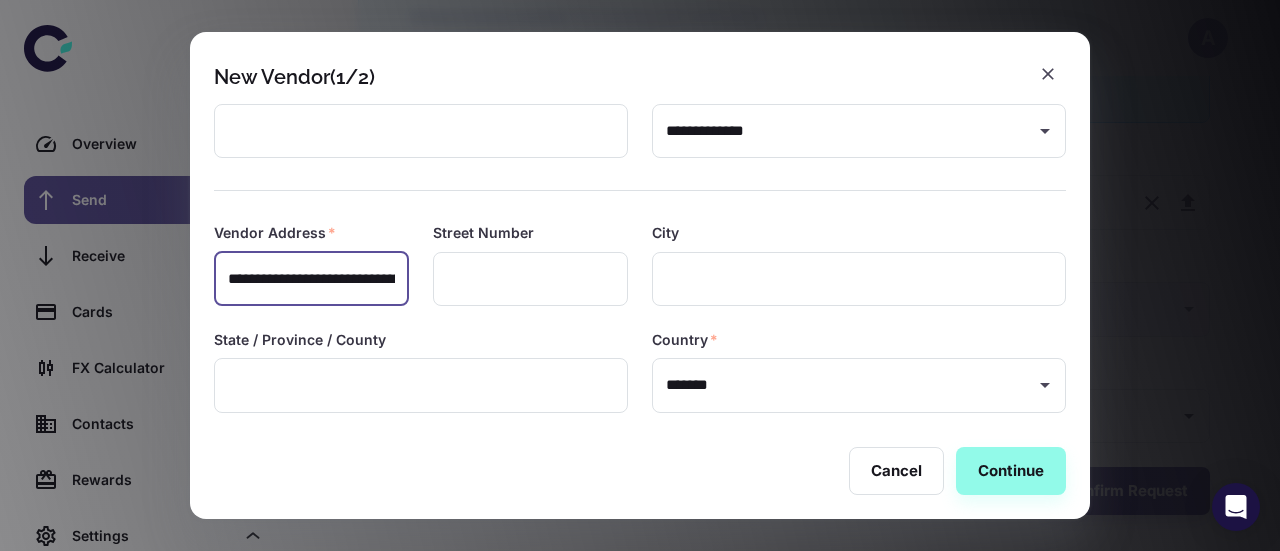 scroll, scrollTop: 0, scrollLeft: 531, axis: horizontal 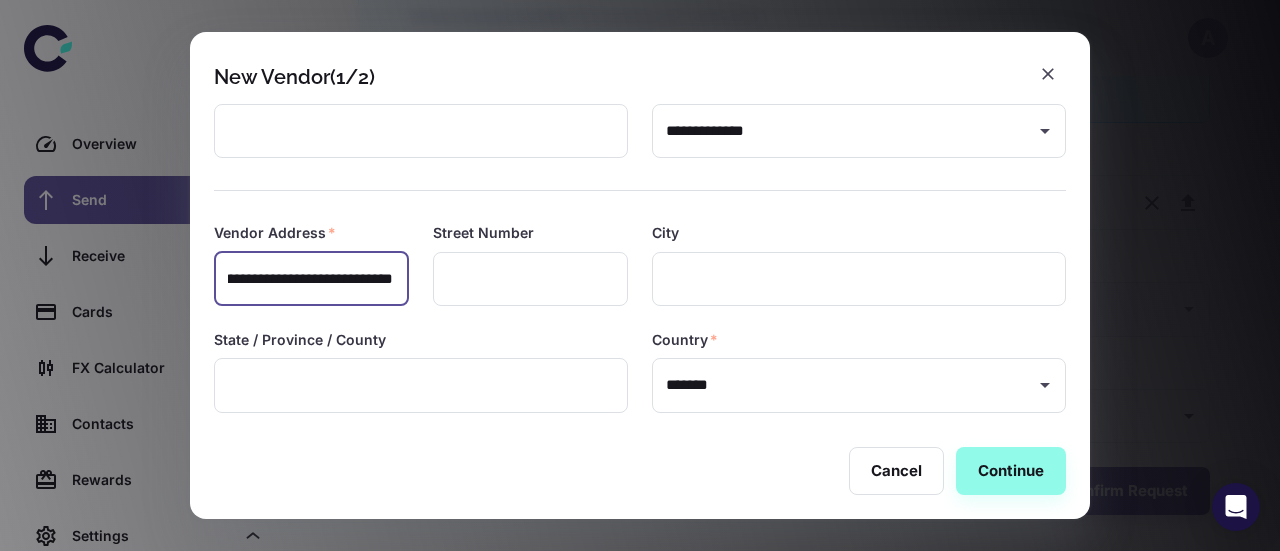 type on "**********" 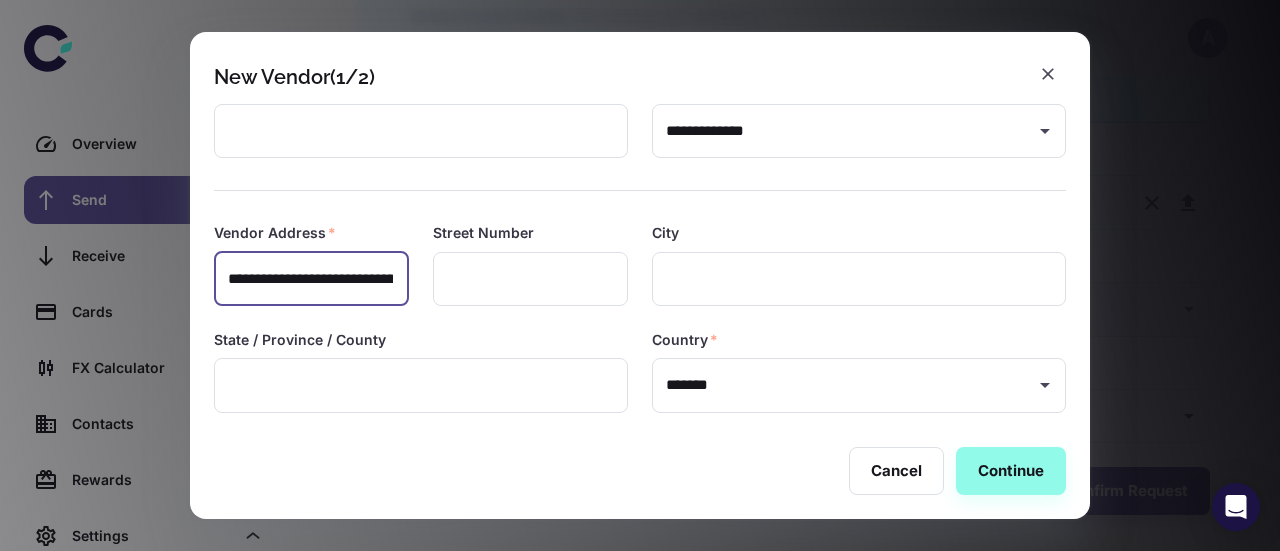 click on "State / Province / County" at bounding box center [421, 340] 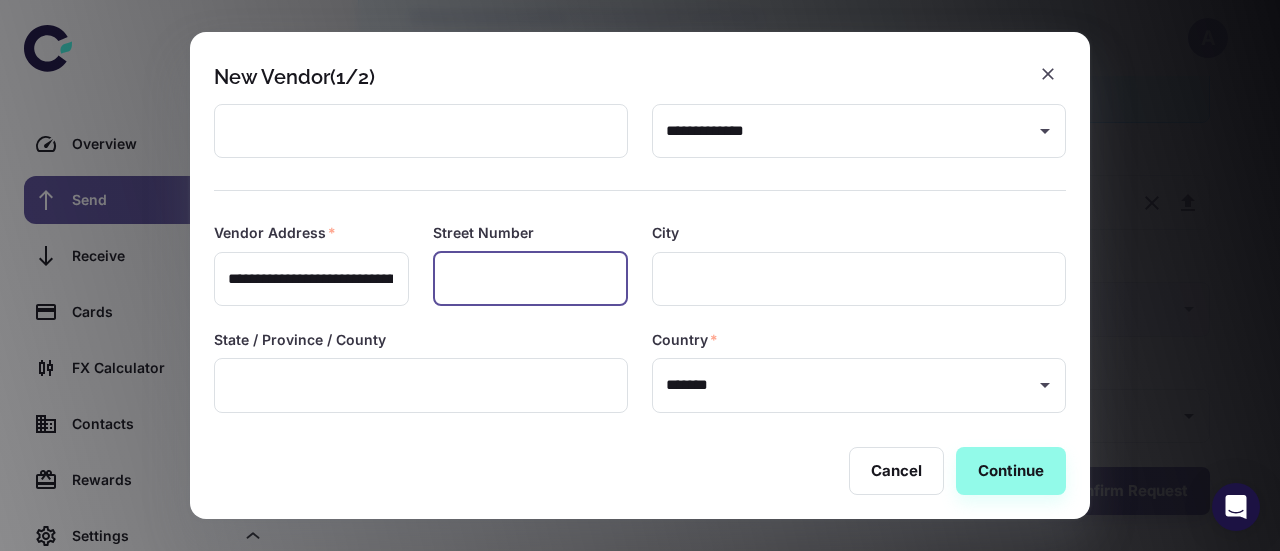 click at bounding box center (530, 279) 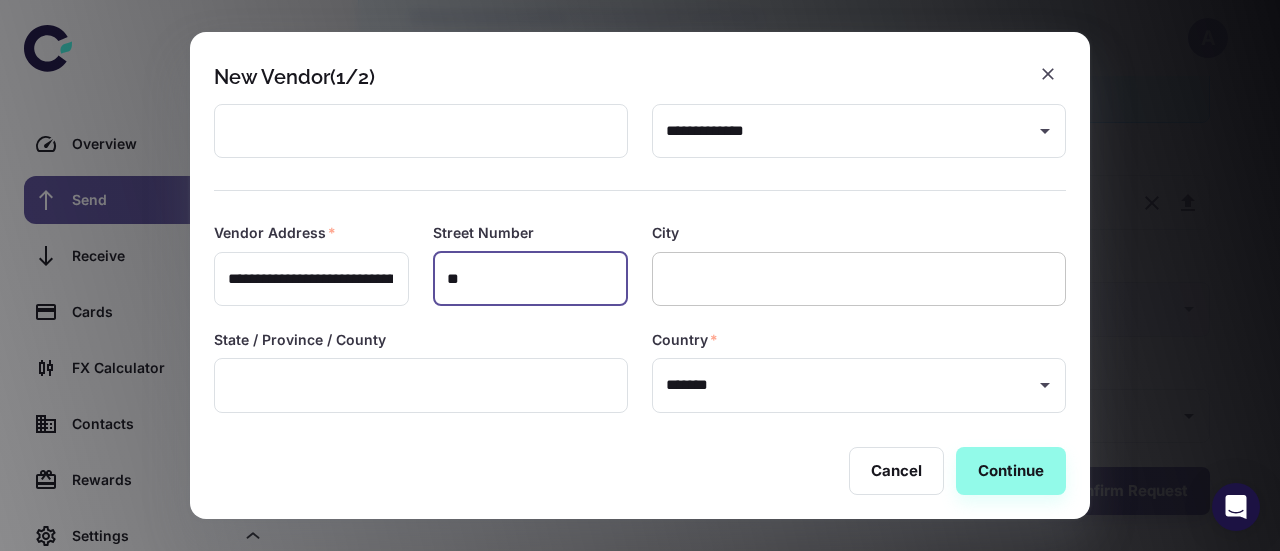 type on "**" 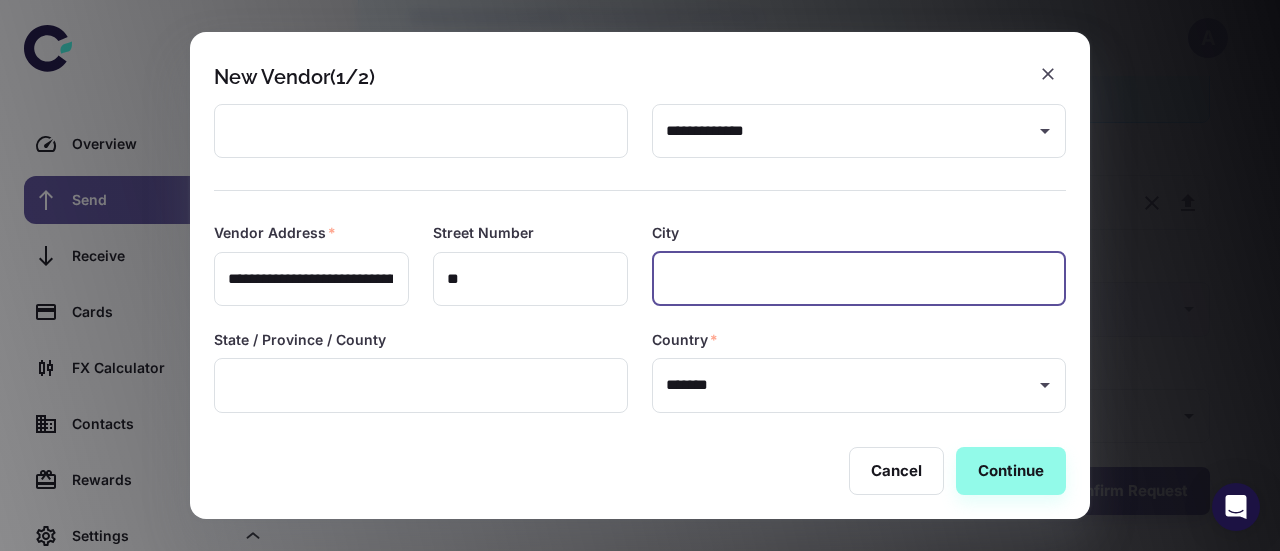 click at bounding box center [859, 279] 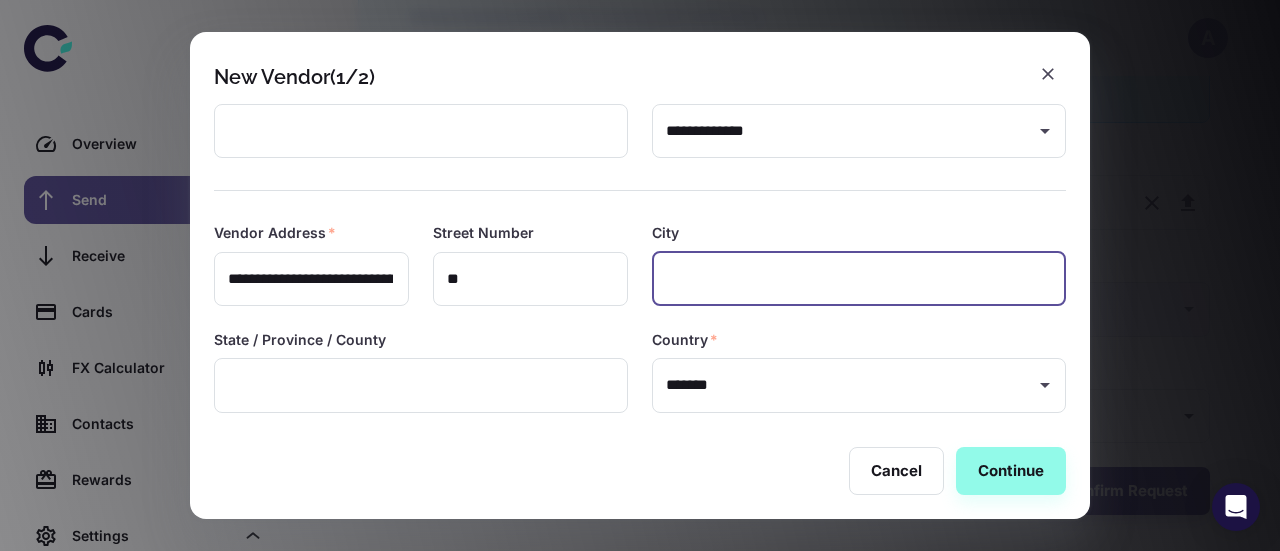 paste on "**********" 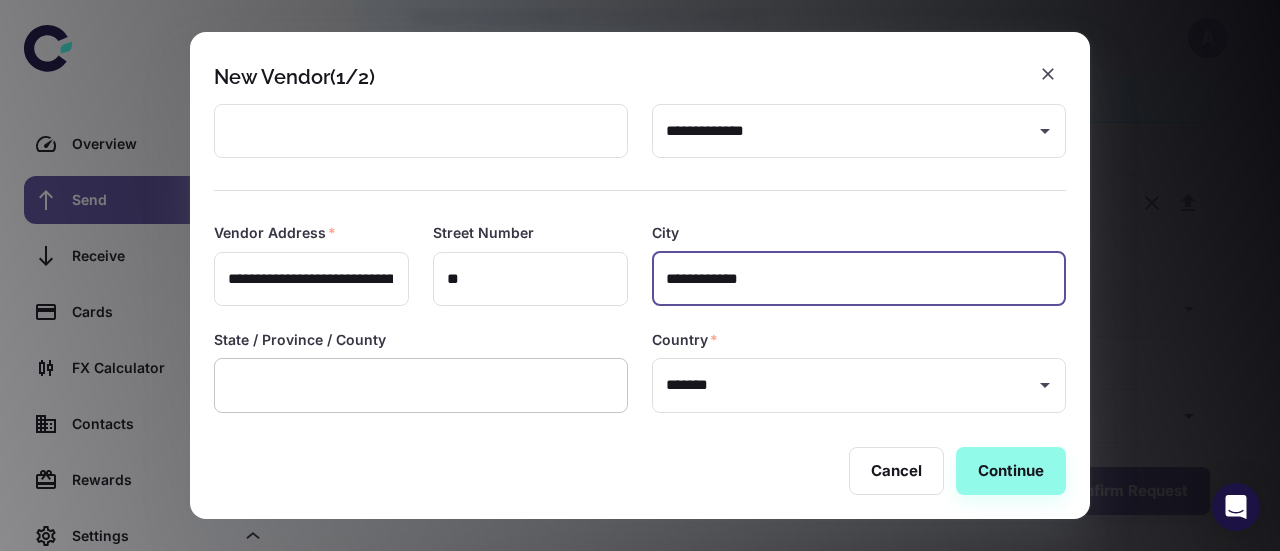 type on "**********" 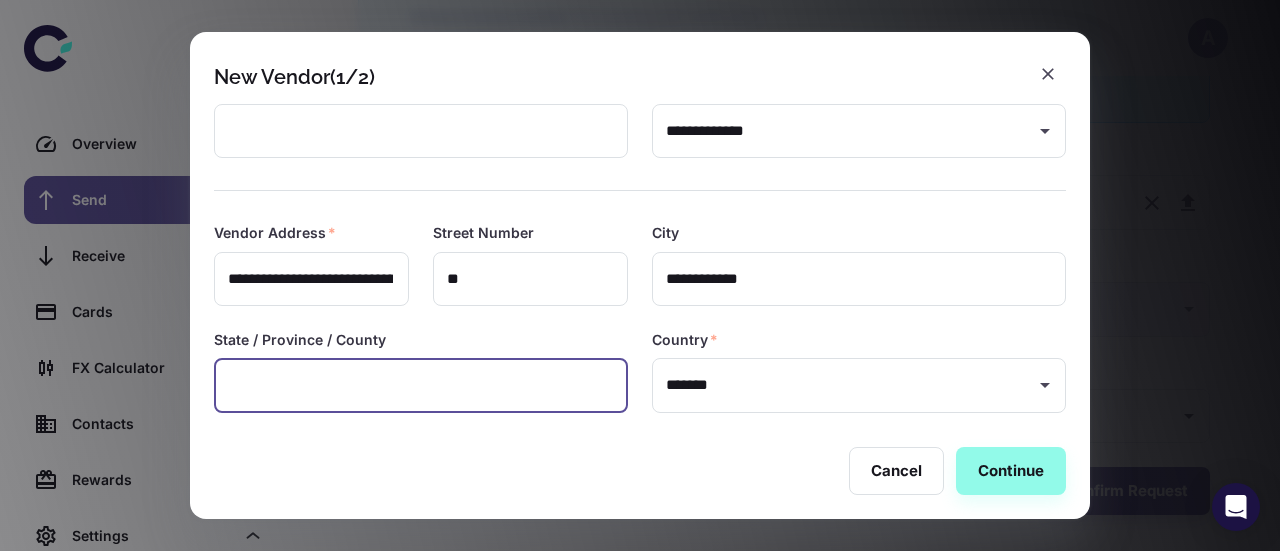 click at bounding box center (421, 385) 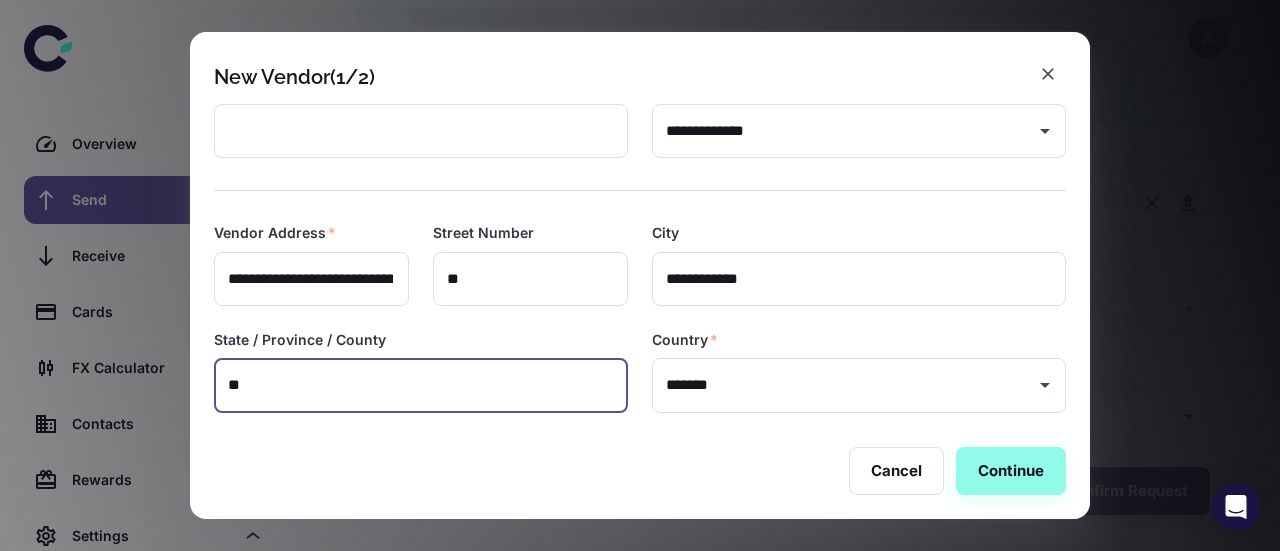 type on "*" 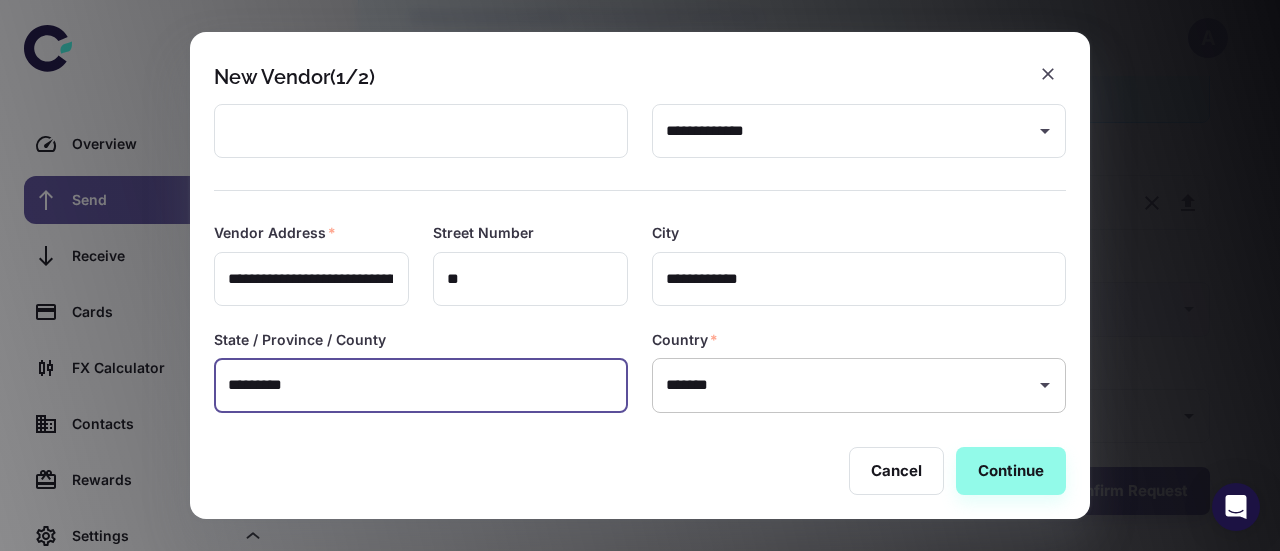 type on "*********" 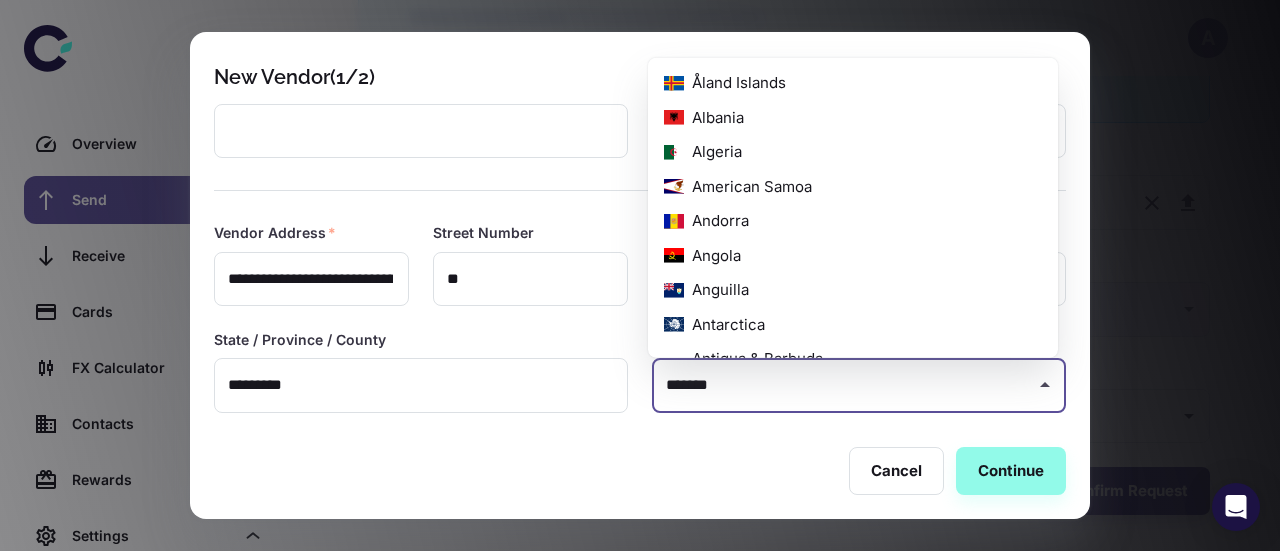 scroll, scrollTop: 5056, scrollLeft: 0, axis: vertical 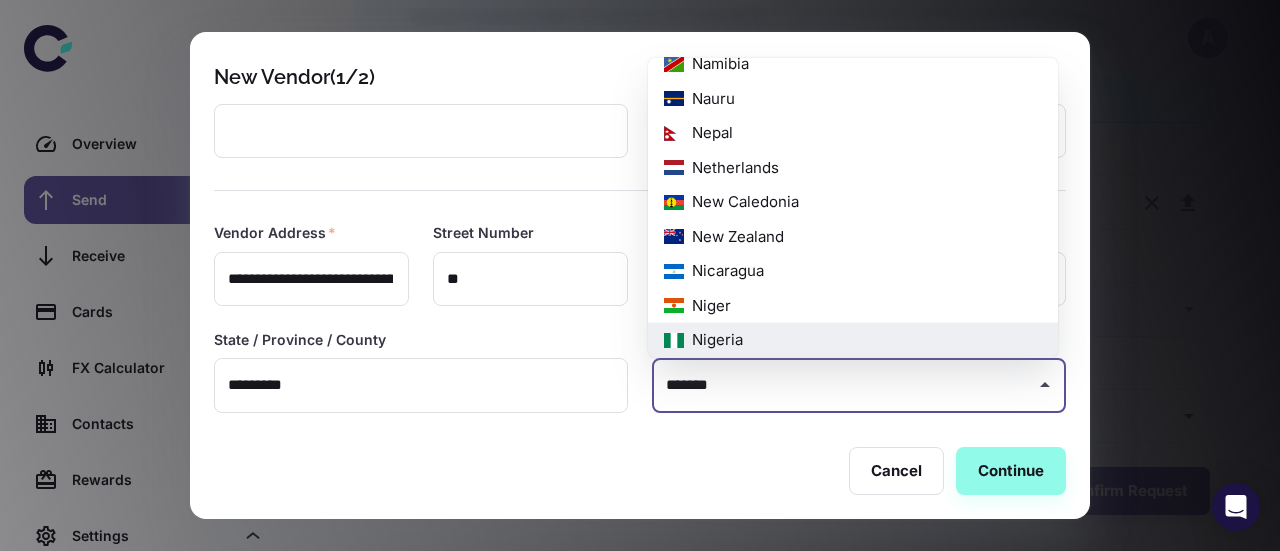 type on "*" 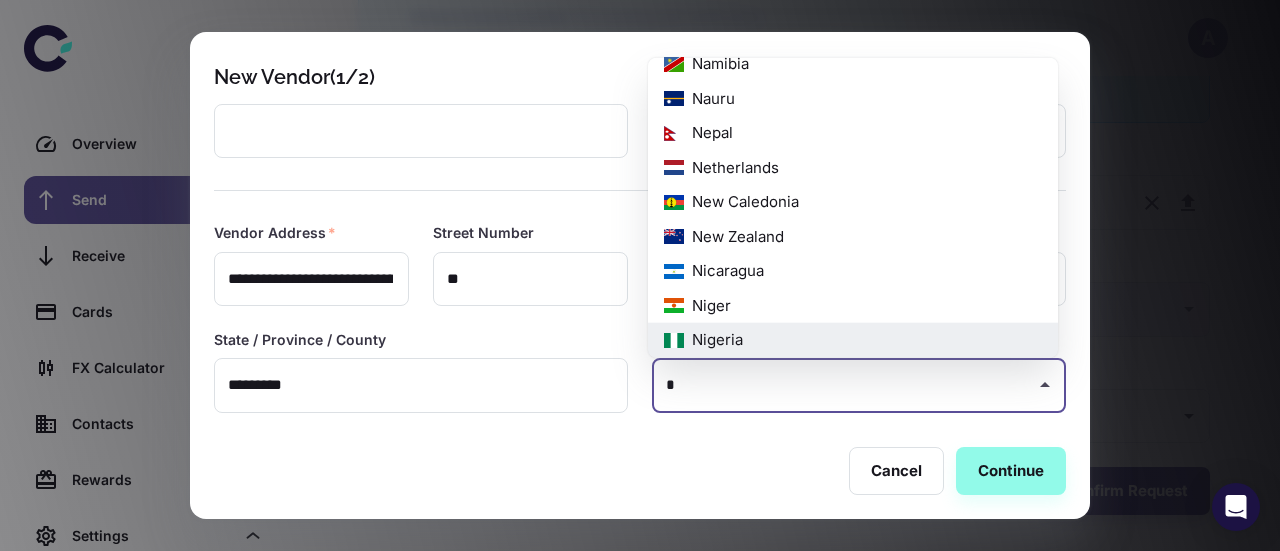 scroll, scrollTop: 0, scrollLeft: 0, axis: both 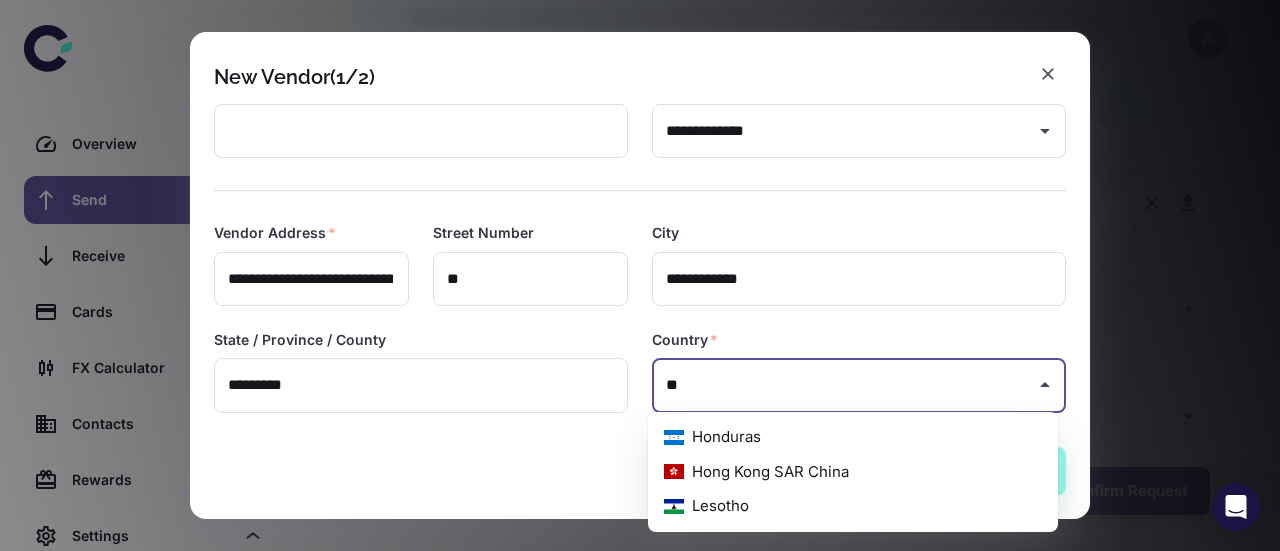 click on "Hong Kong SAR China" at bounding box center (853, 472) 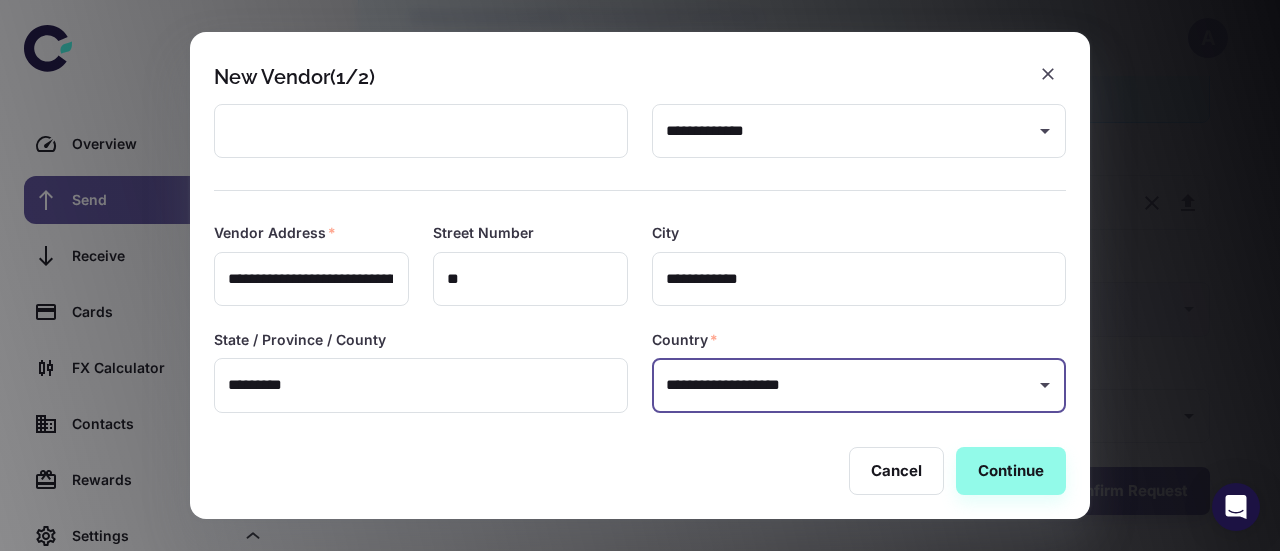 scroll, scrollTop: 313, scrollLeft: 0, axis: vertical 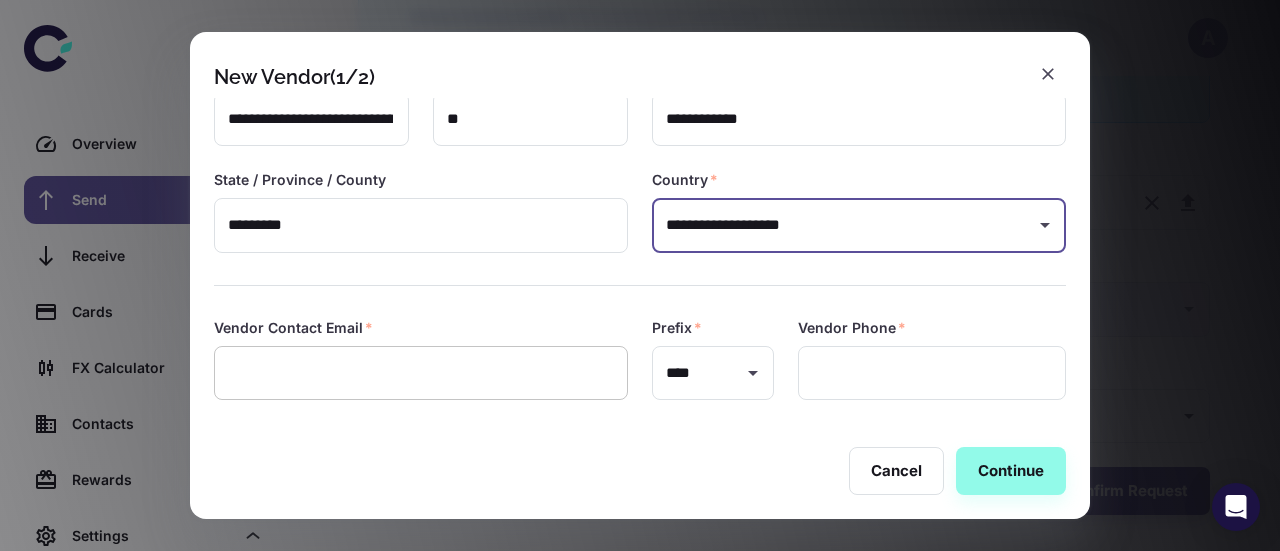 type on "**********" 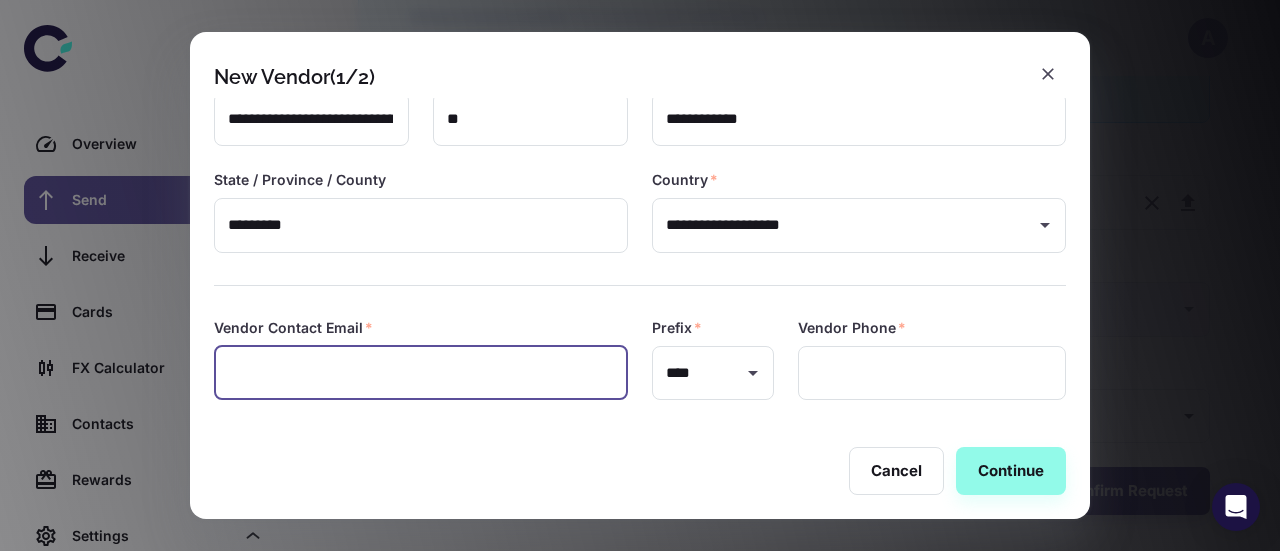 paste on "**********" 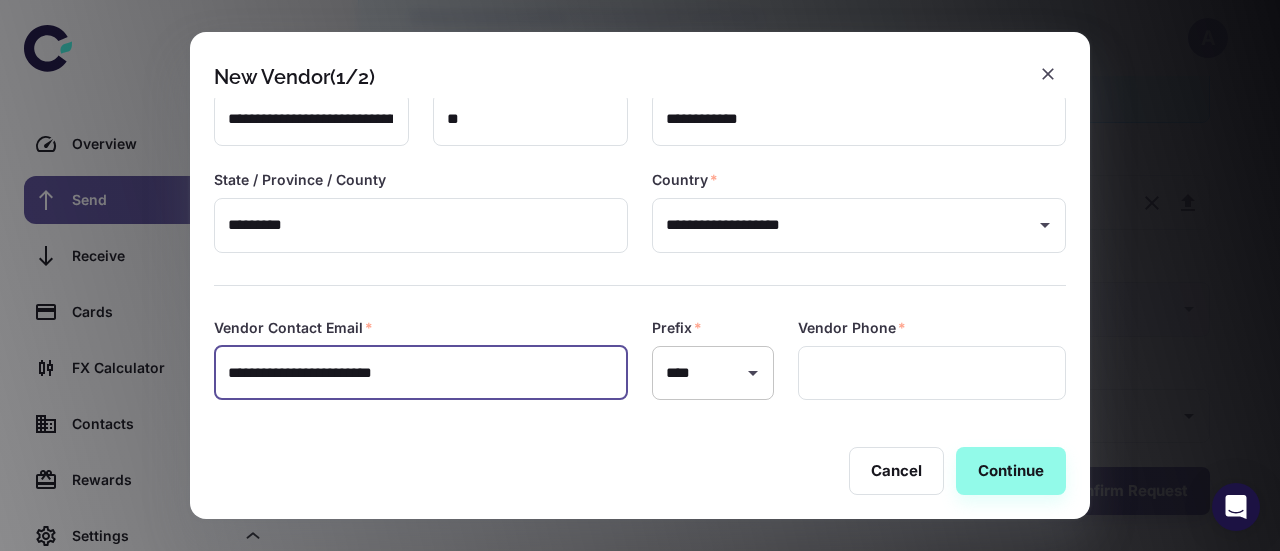 click on "**** ​" at bounding box center [713, 373] 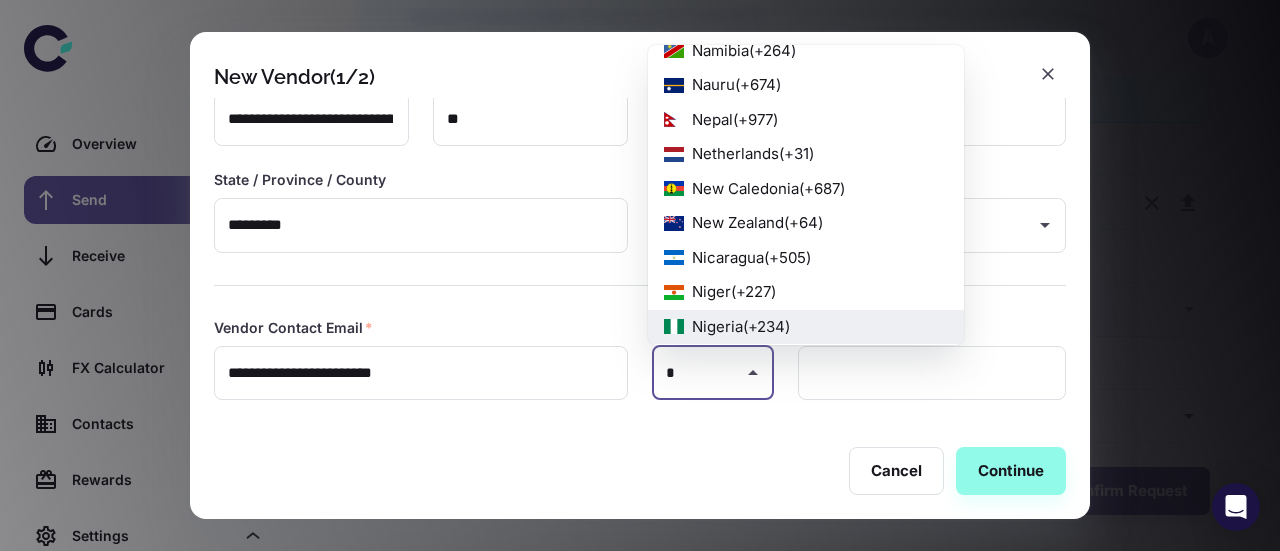 scroll, scrollTop: 0, scrollLeft: 0, axis: both 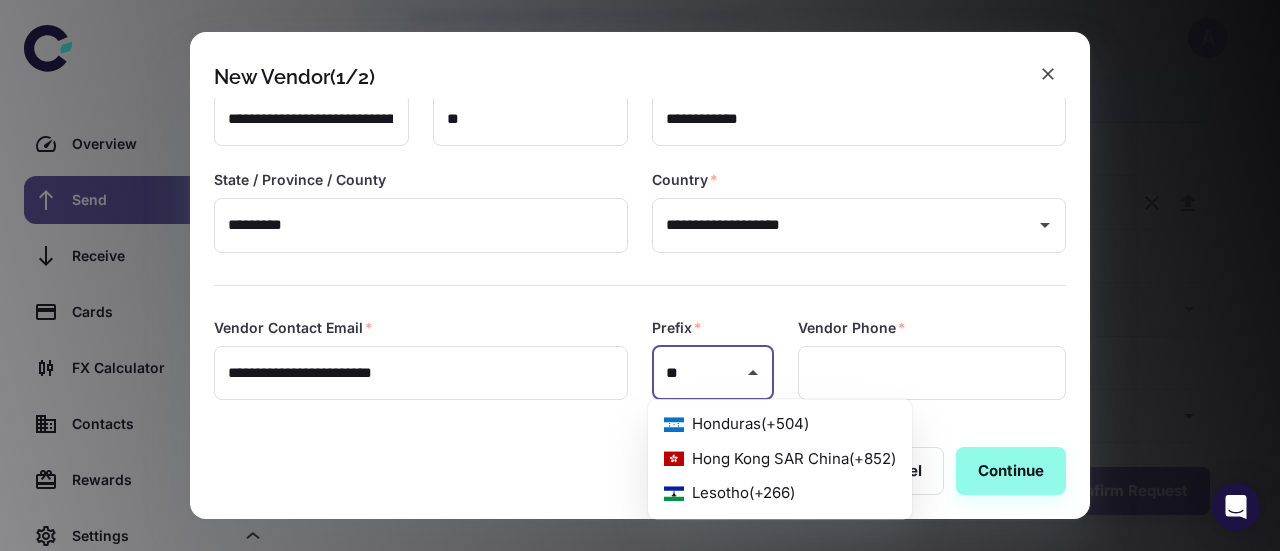 click on "Hong Kong SAR China  ( +852 )" at bounding box center (780, 459) 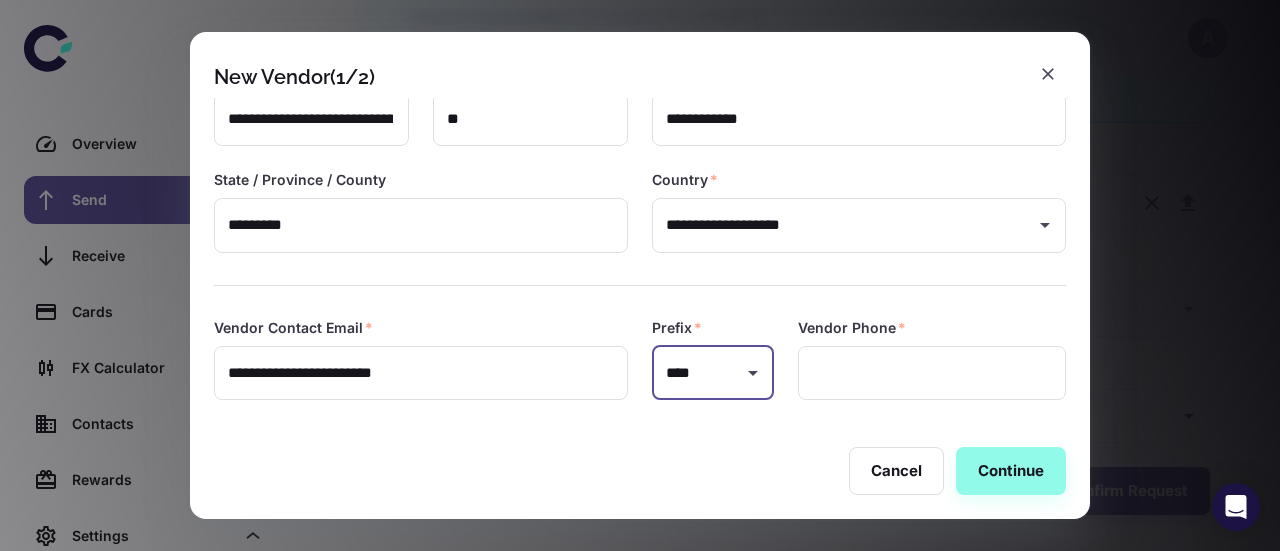 type on "****" 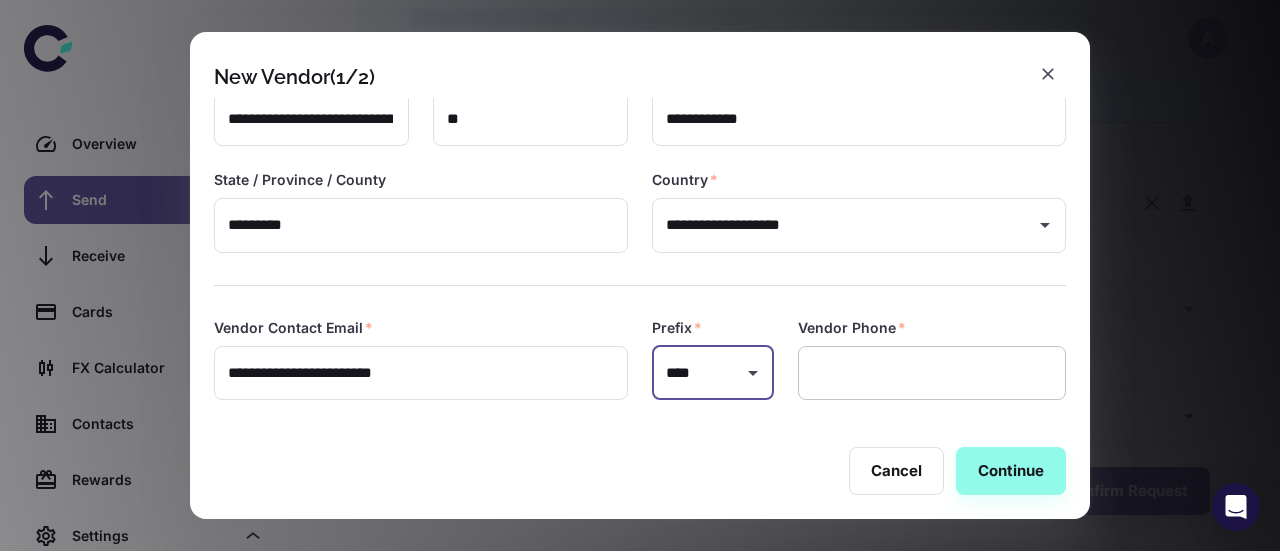 click at bounding box center [932, 373] 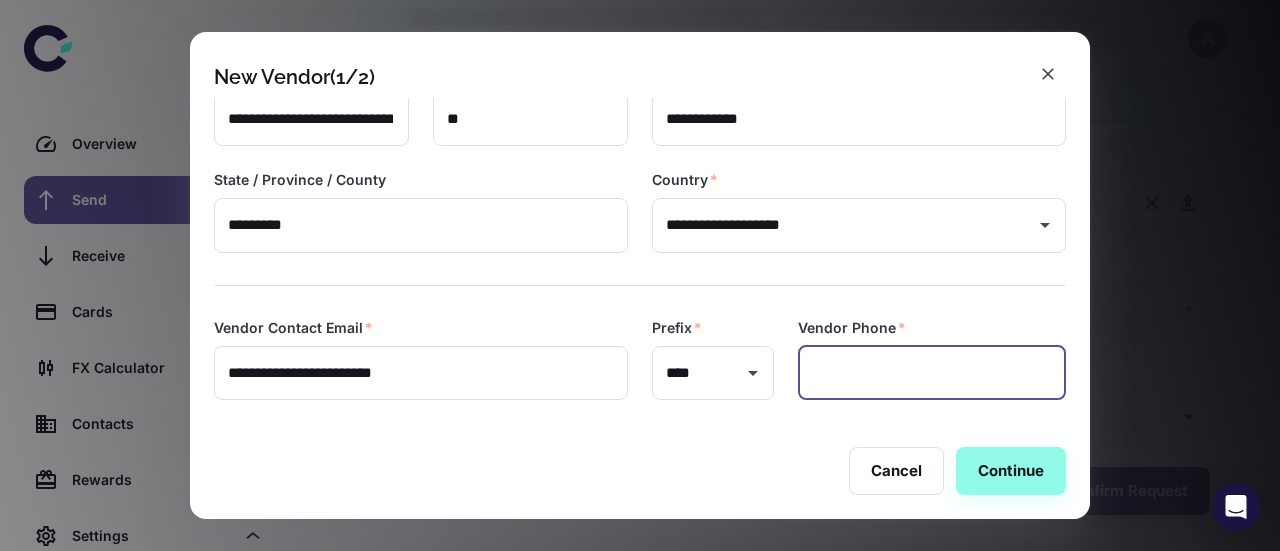 paste on "**********" 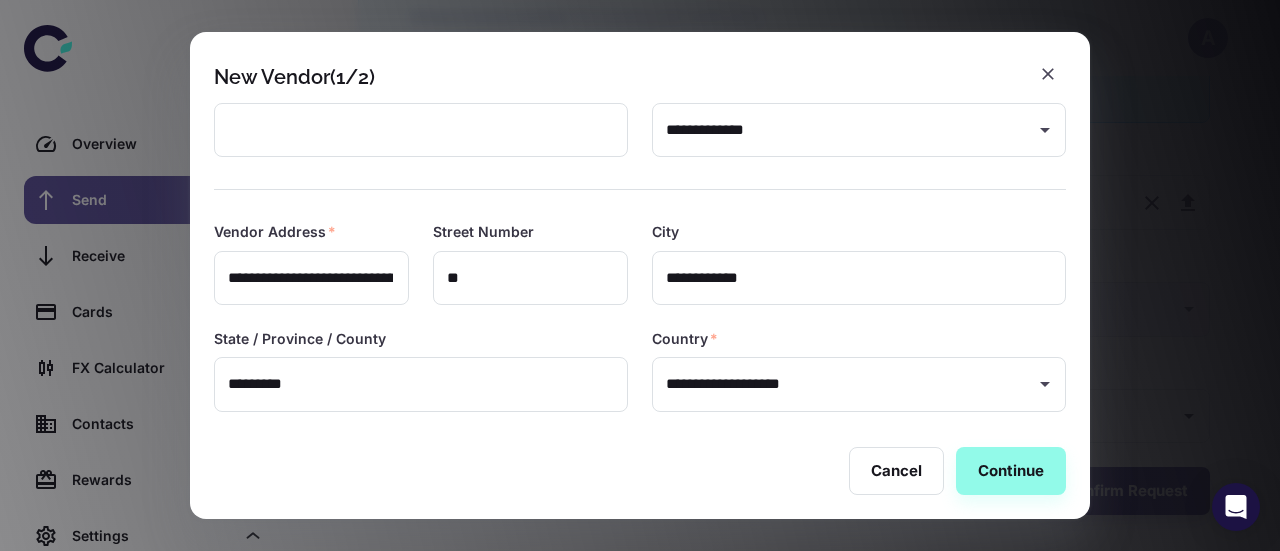 scroll, scrollTop: 313, scrollLeft: 0, axis: vertical 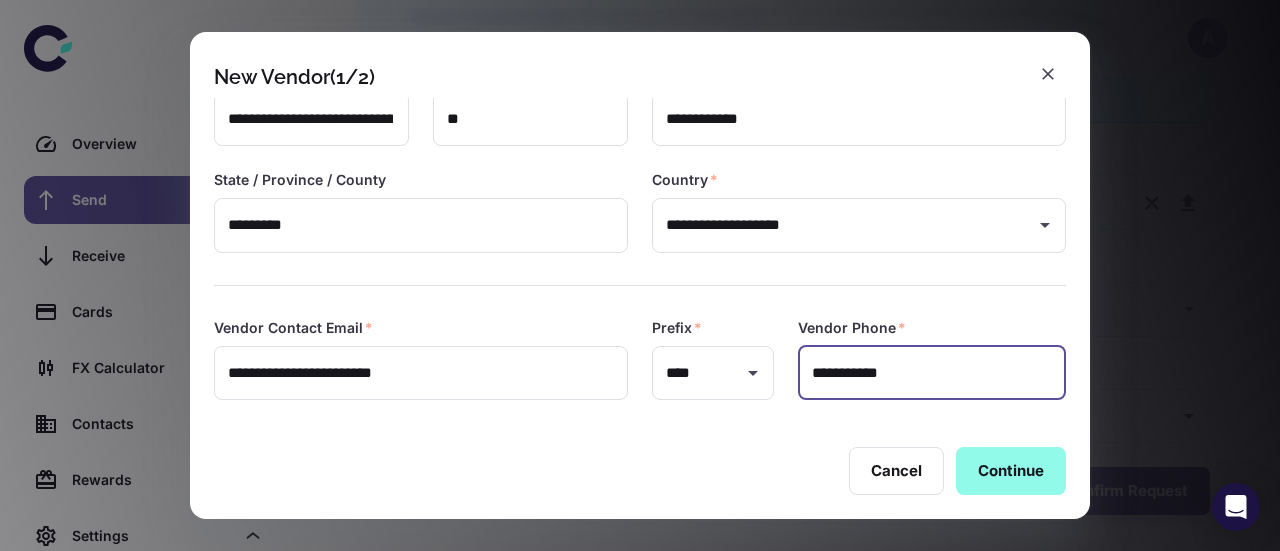 type on "**********" 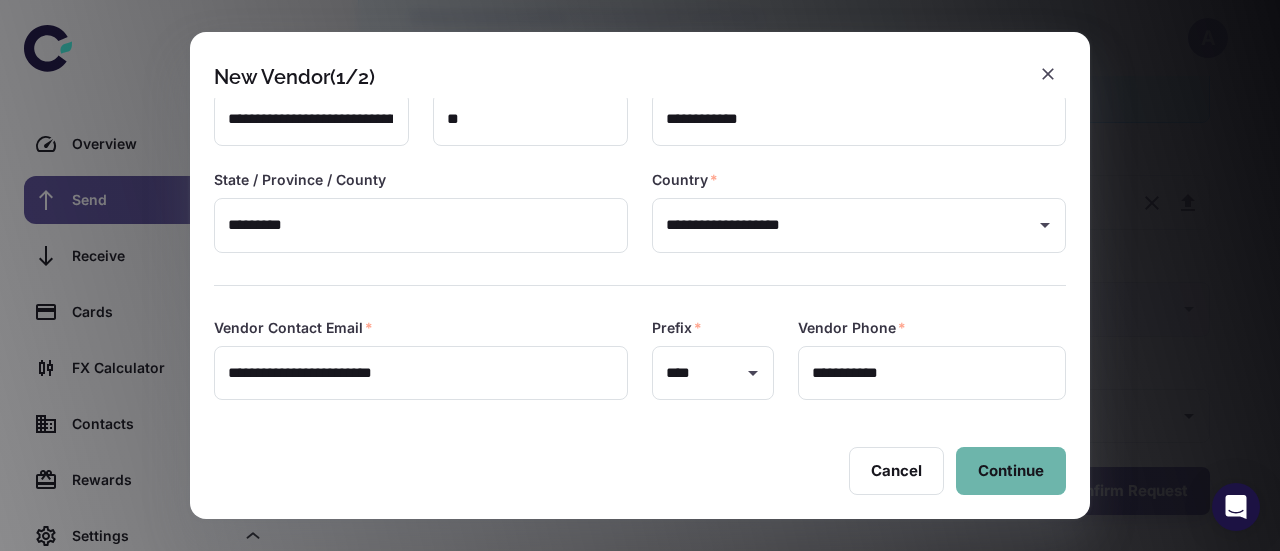 click on "Continue" at bounding box center (1011, 471) 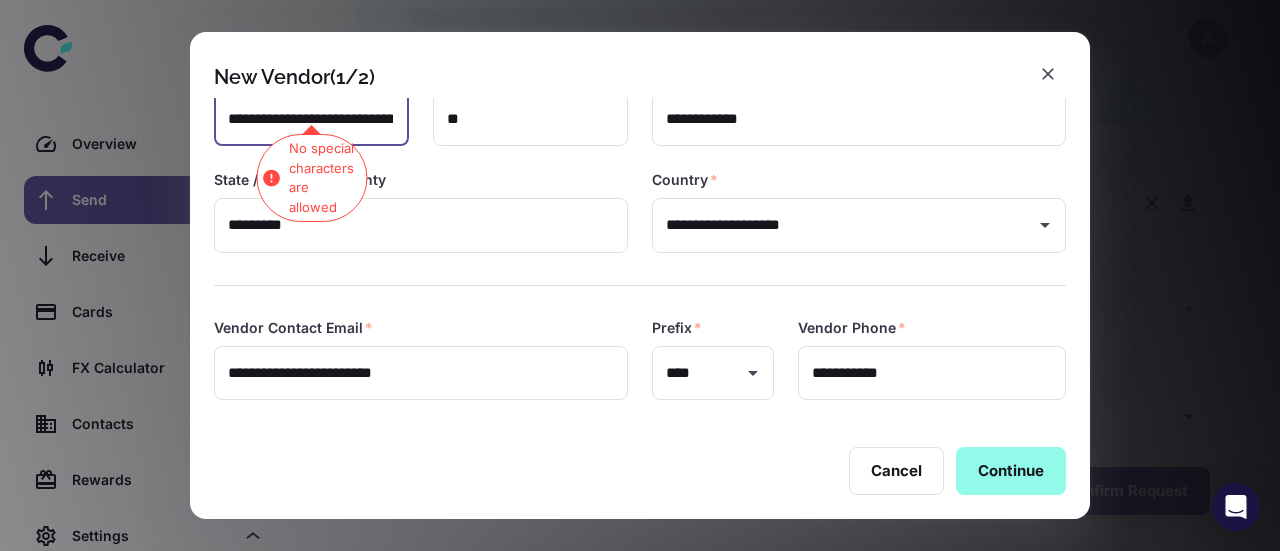 scroll, scrollTop: 306, scrollLeft: 0, axis: vertical 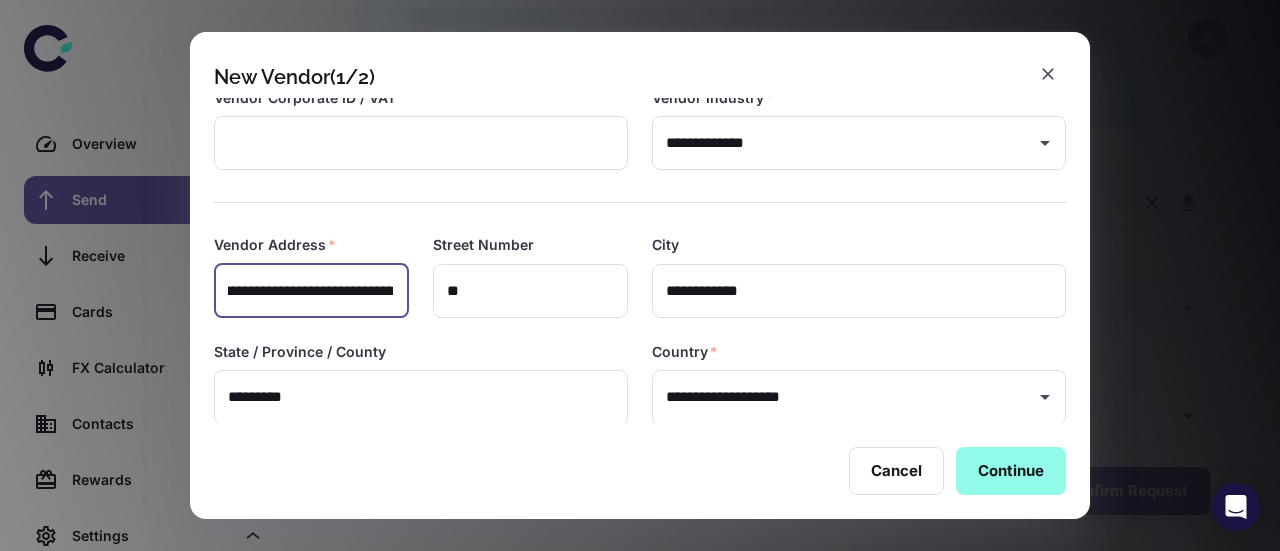 type on "**********" 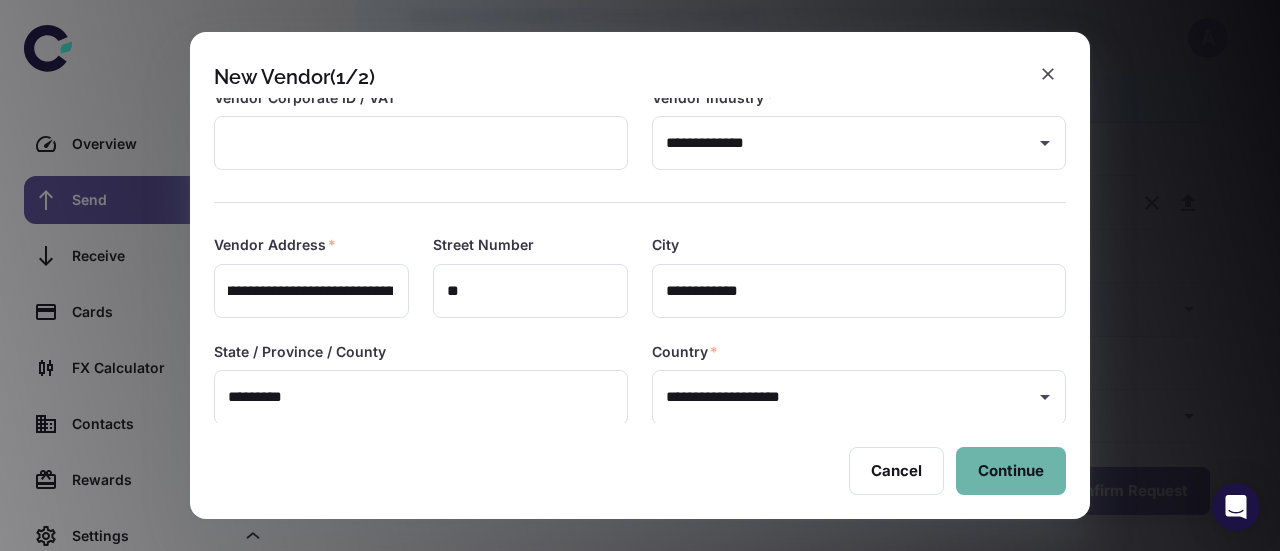 scroll, scrollTop: 0, scrollLeft: 0, axis: both 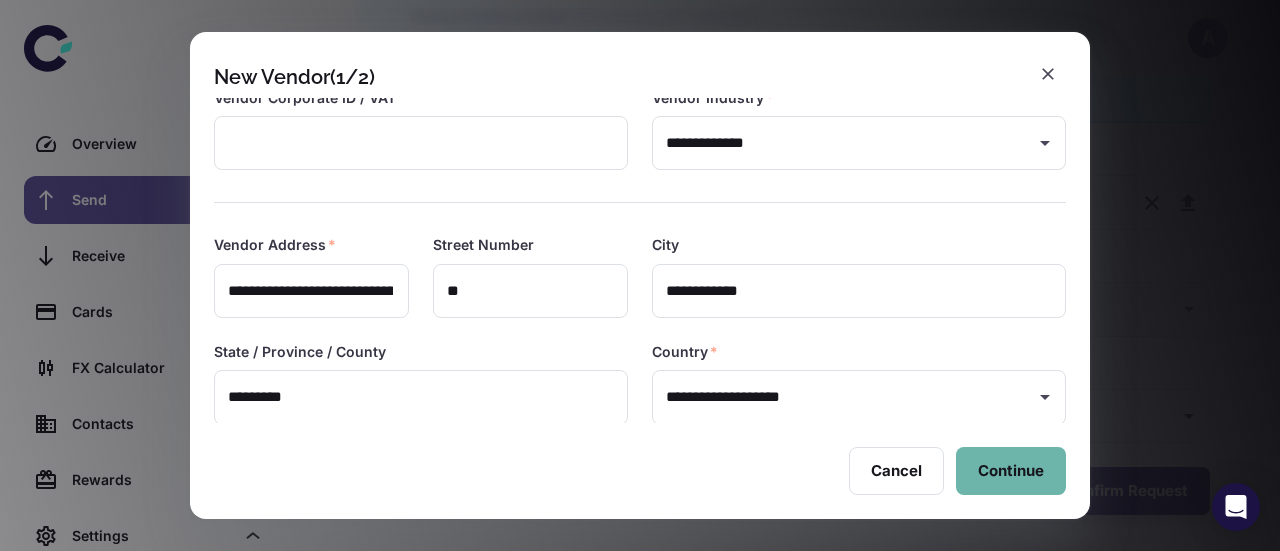 click on "Continue" at bounding box center [1011, 471] 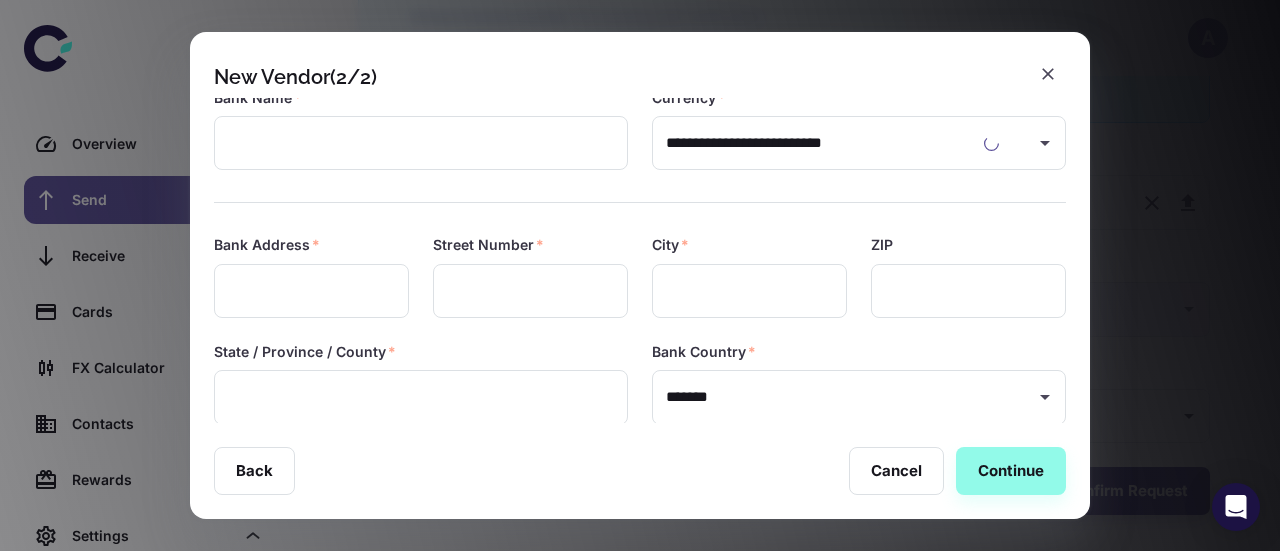 scroll, scrollTop: 0, scrollLeft: 0, axis: both 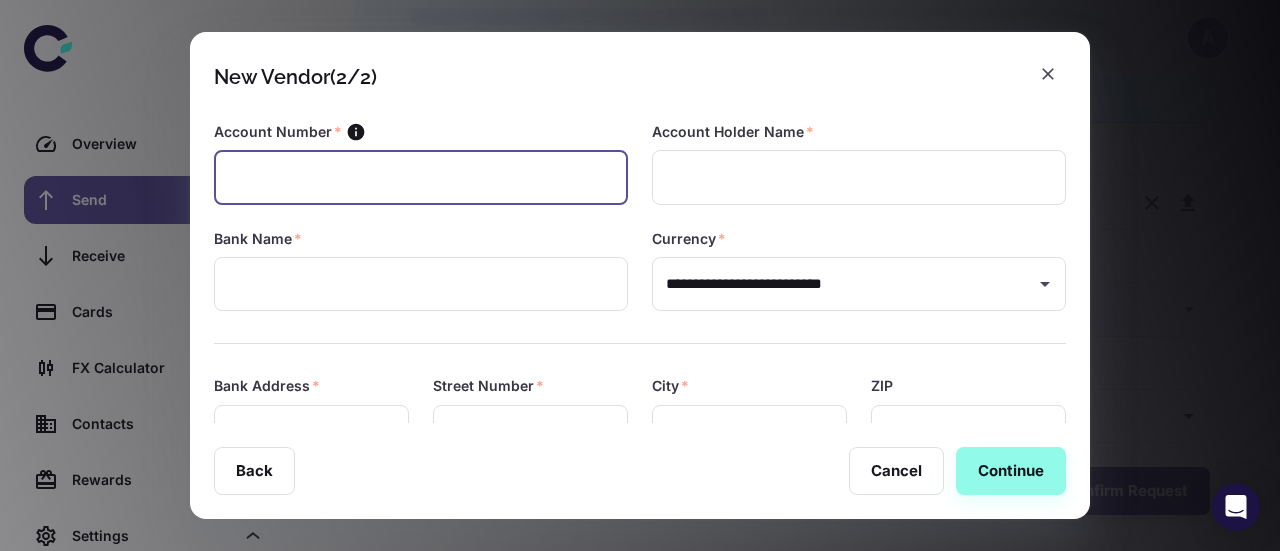 click at bounding box center (421, 177) 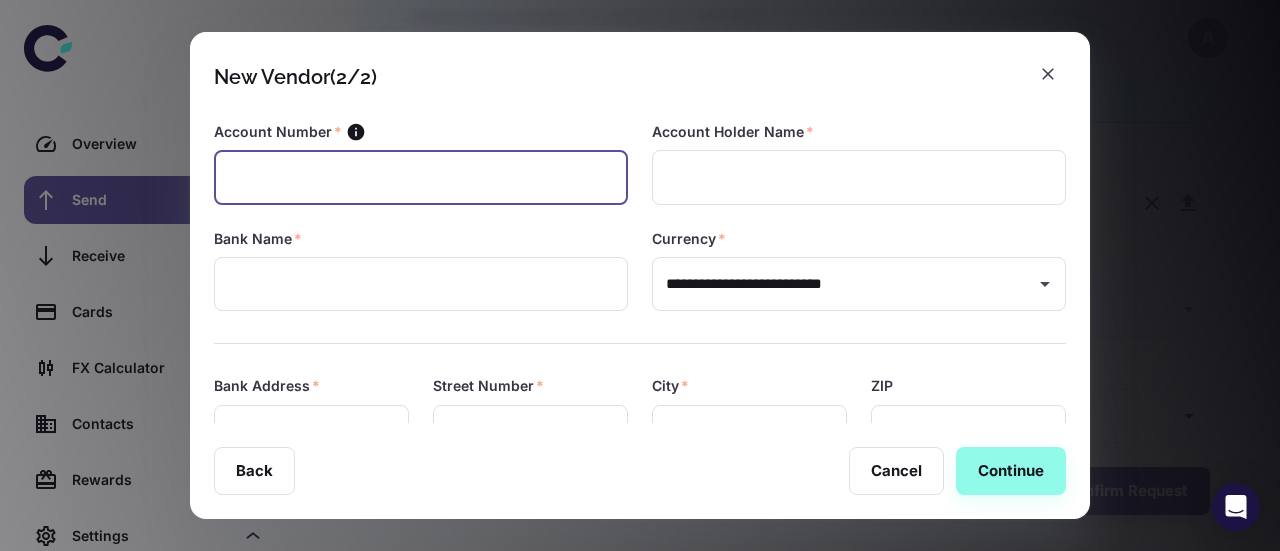 paste on "**********" 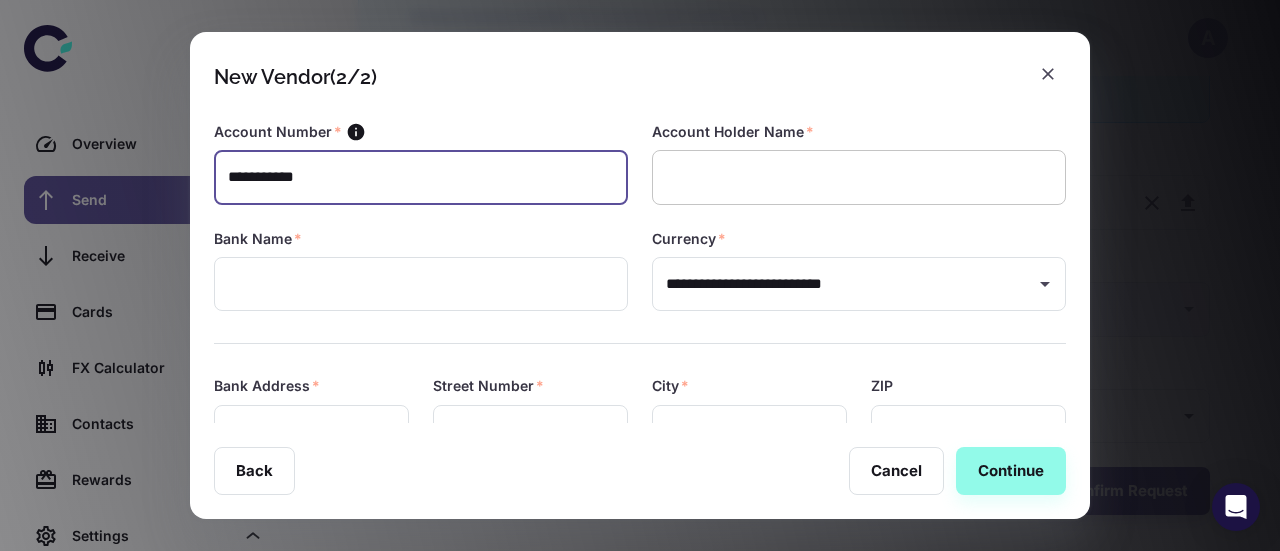type on "**********" 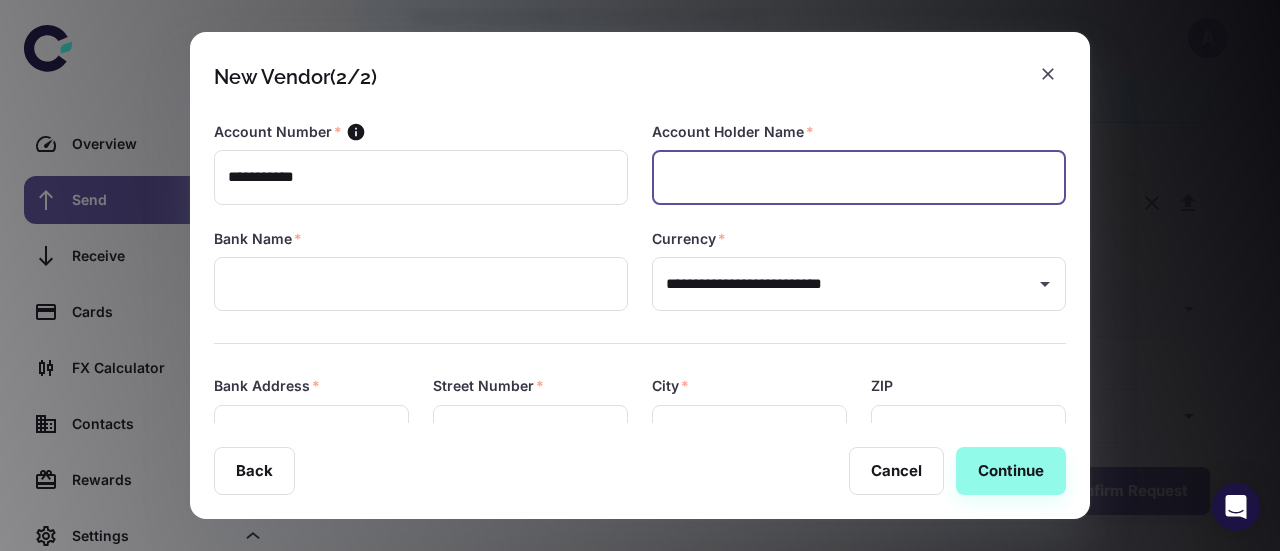 paste on "**********" 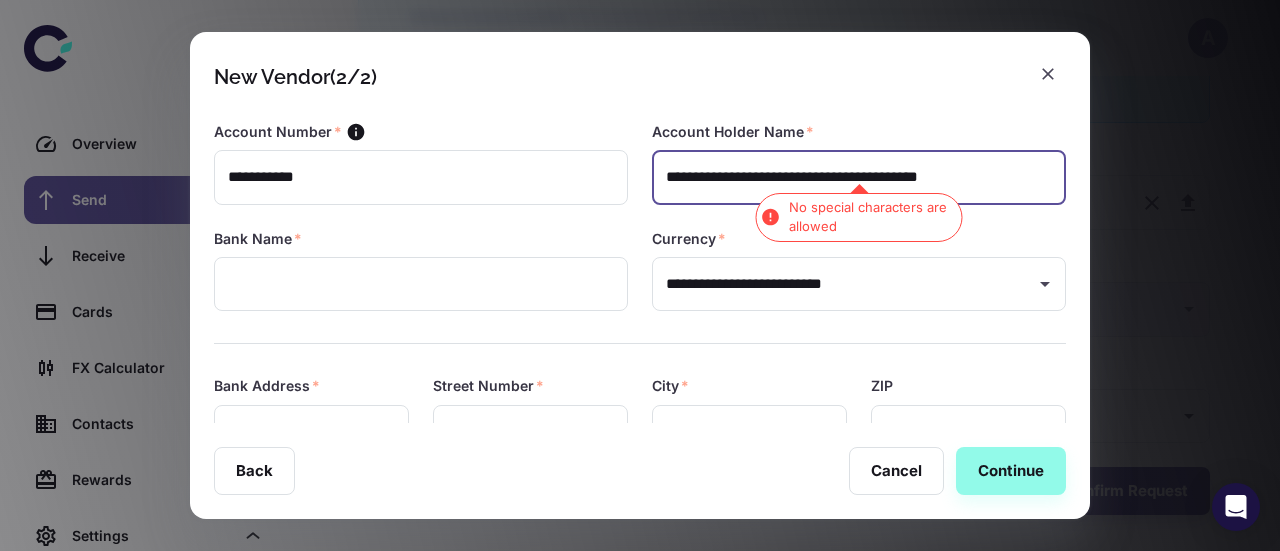 scroll, scrollTop: 0, scrollLeft: 6, axis: horizontal 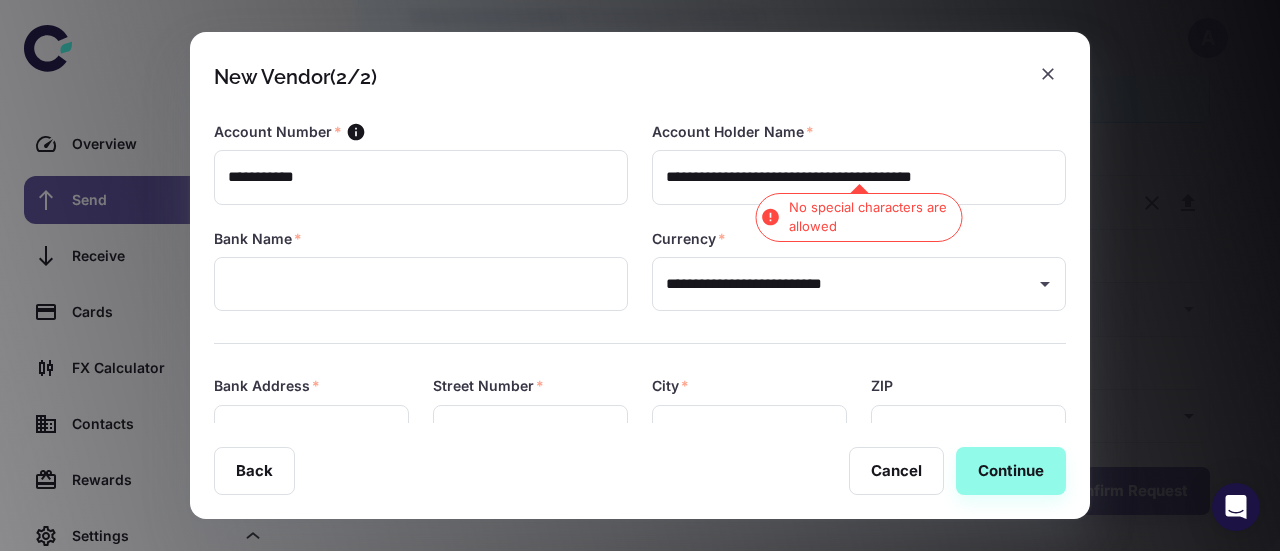 click on "Bank Name   * ​" at bounding box center [409, 258] 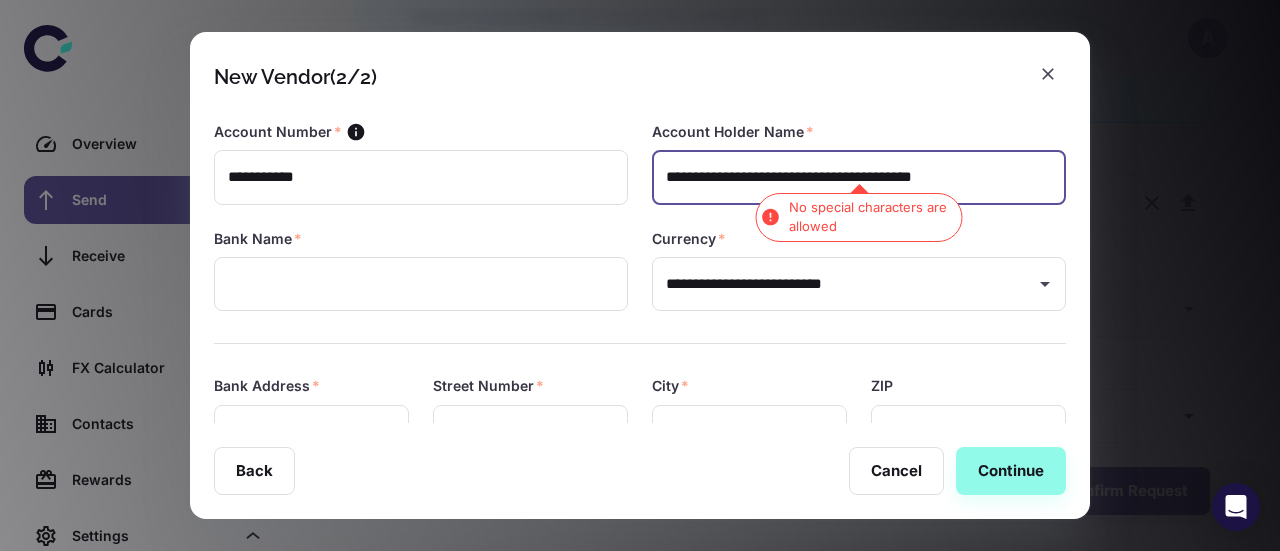 click on "**********" at bounding box center (857, 177) 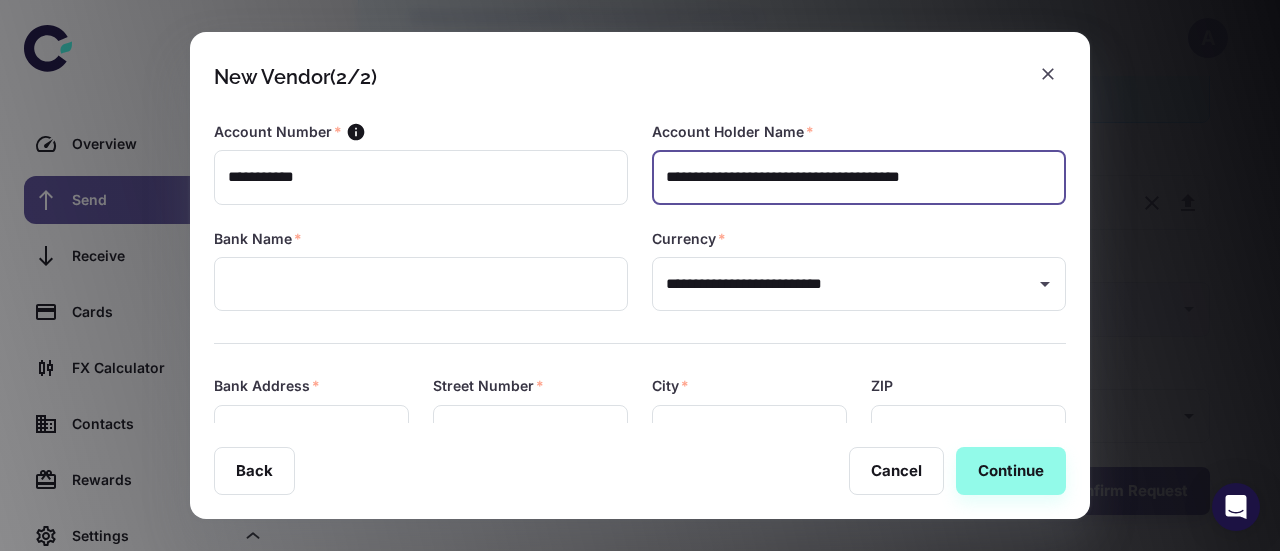 type on "**********" 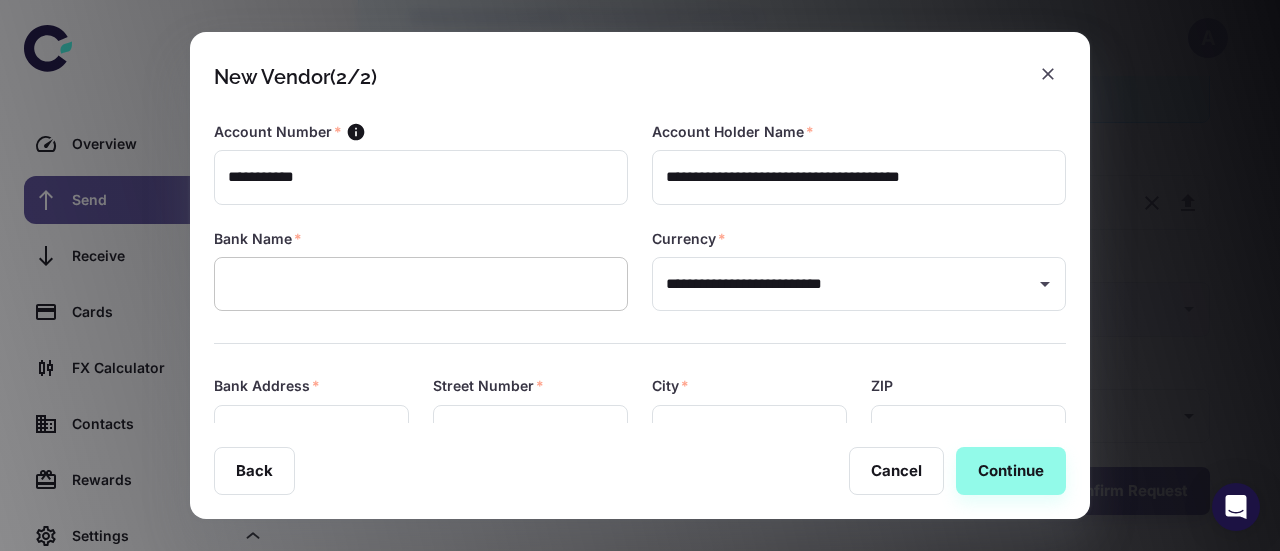 click at bounding box center (421, 284) 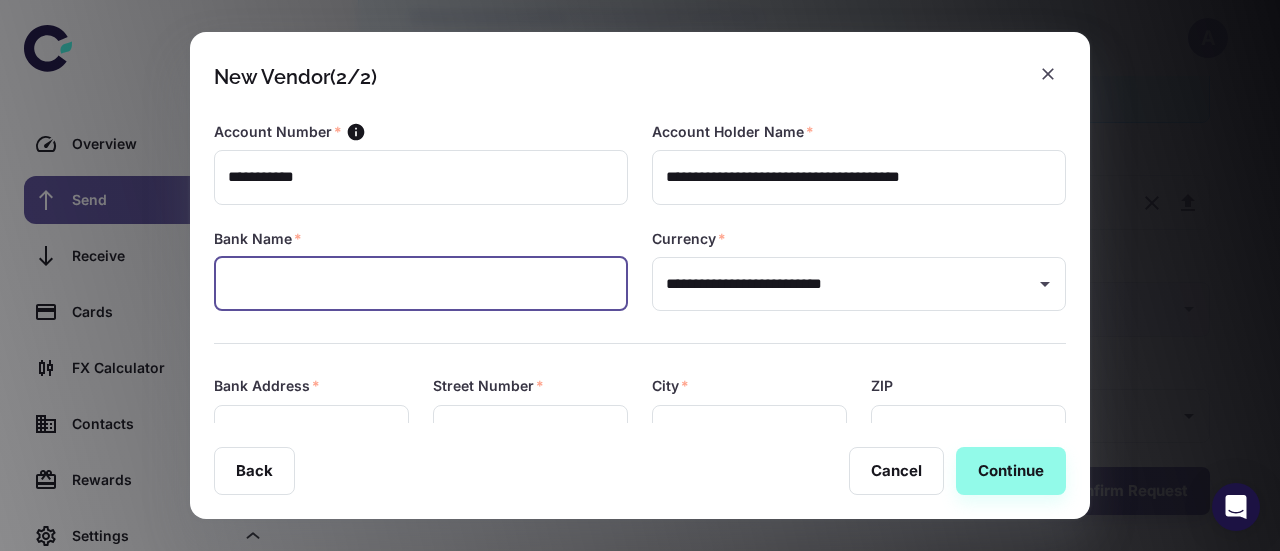 paste on "**********" 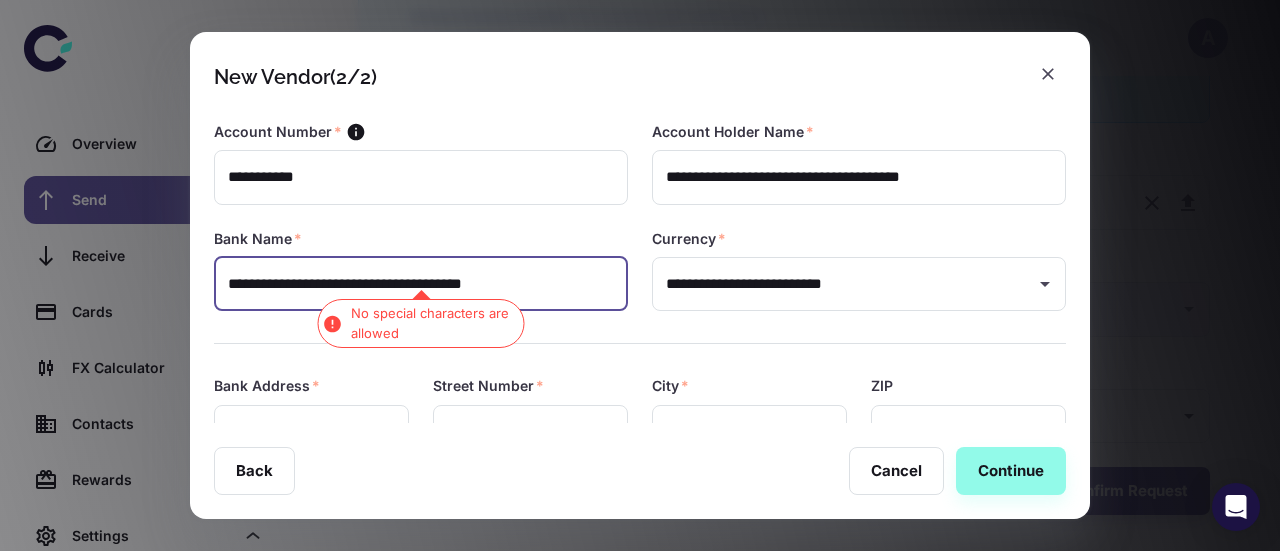 click on "**********" at bounding box center (421, 284) 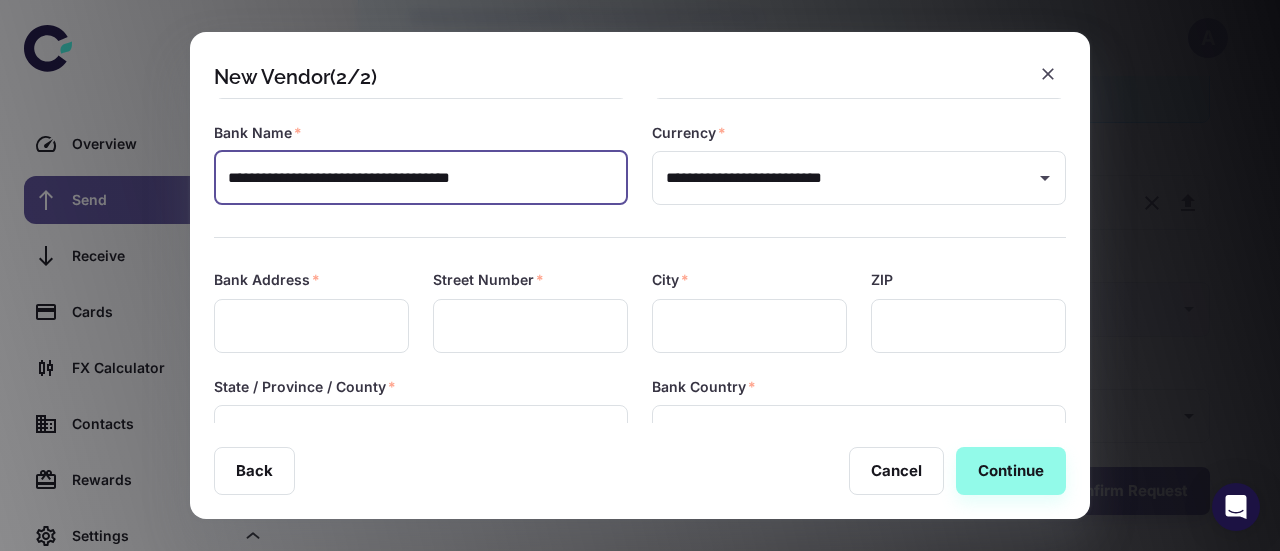 scroll, scrollTop: 109, scrollLeft: 0, axis: vertical 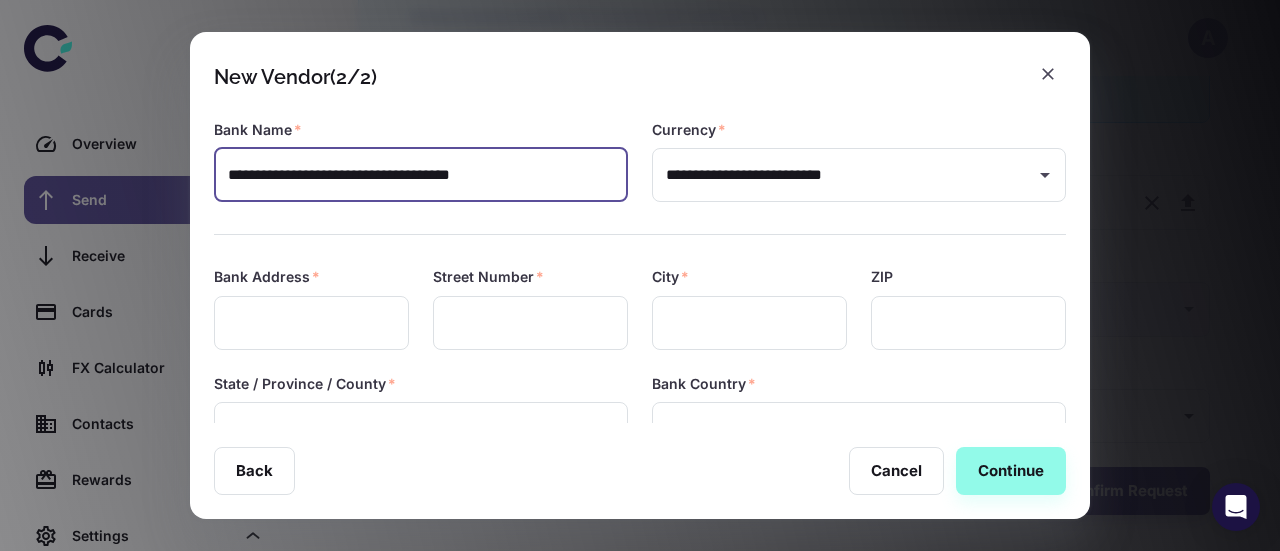 type on "**********" 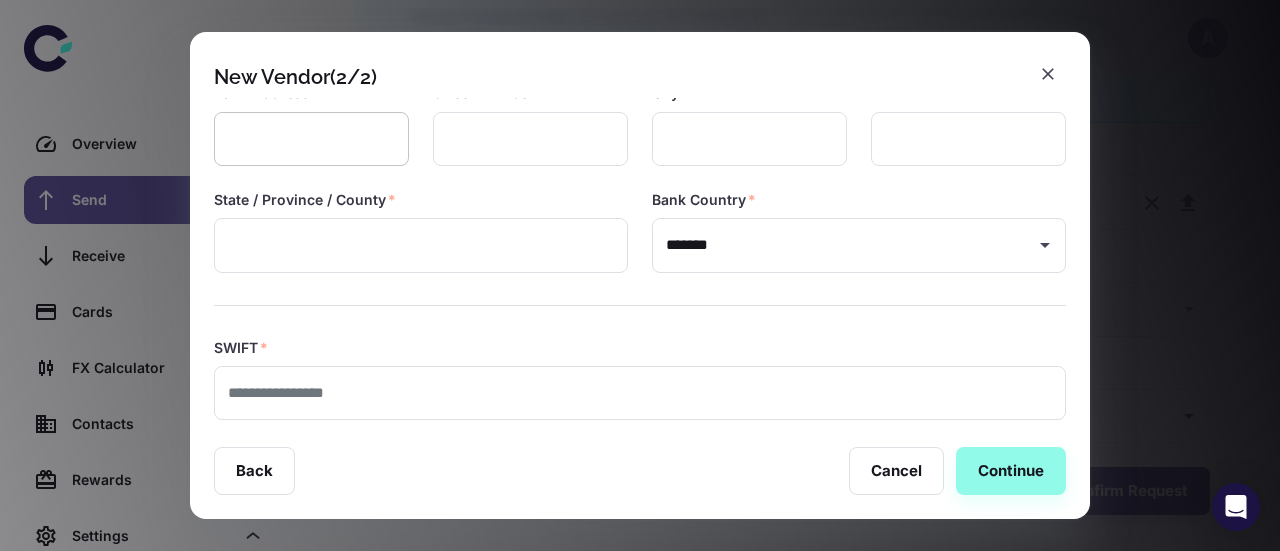 scroll, scrollTop: 294, scrollLeft: 0, axis: vertical 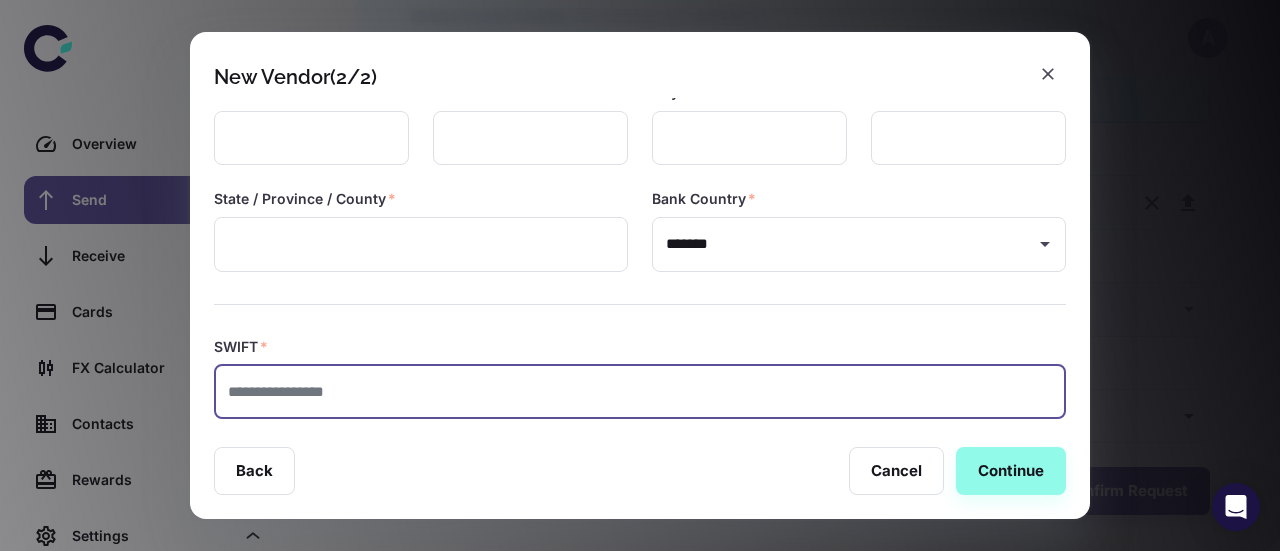 click at bounding box center (640, 392) 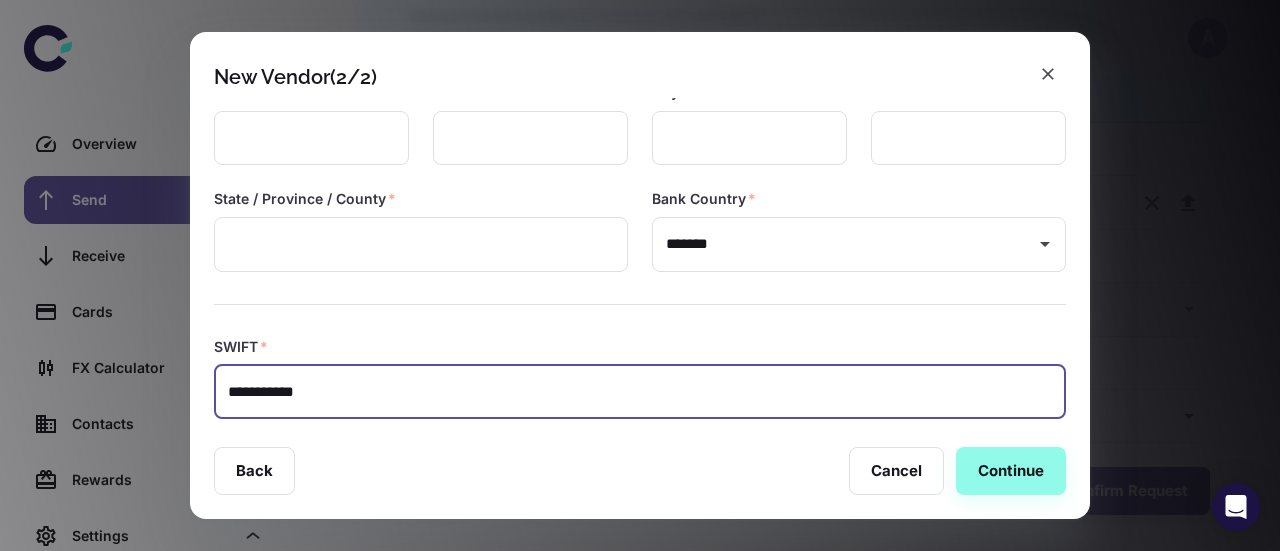 type on "**********" 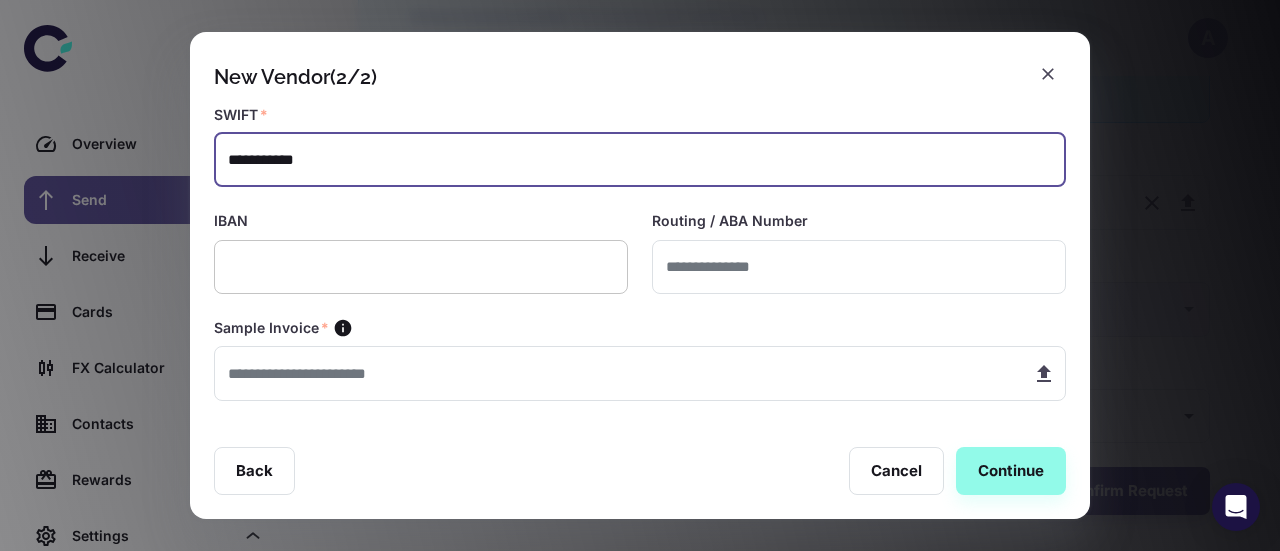 click at bounding box center [421, 267] 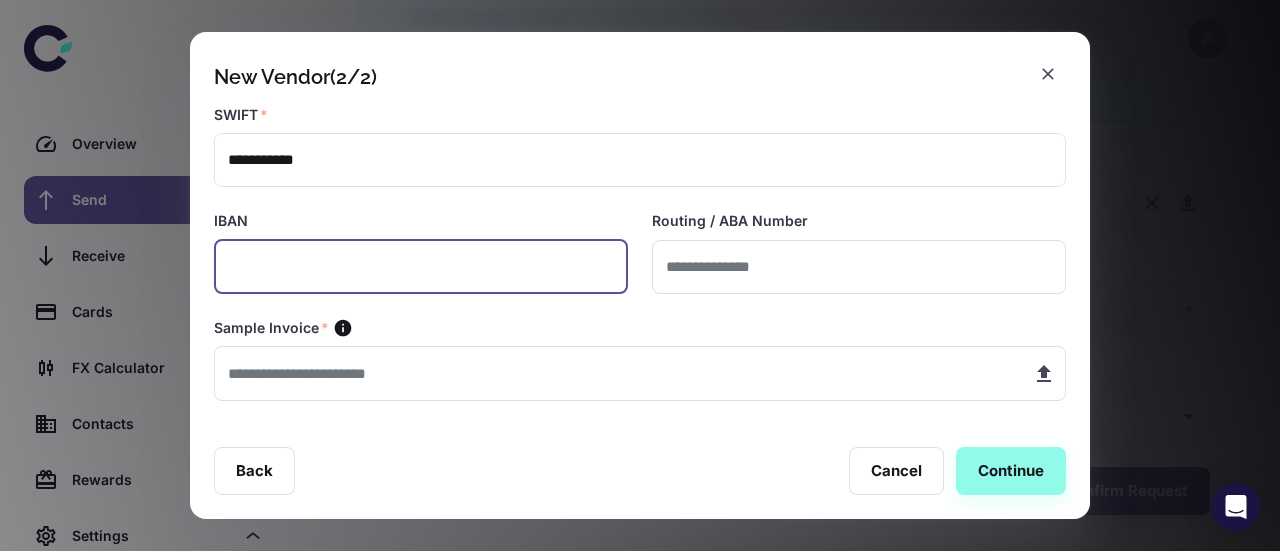 paste on "**********" 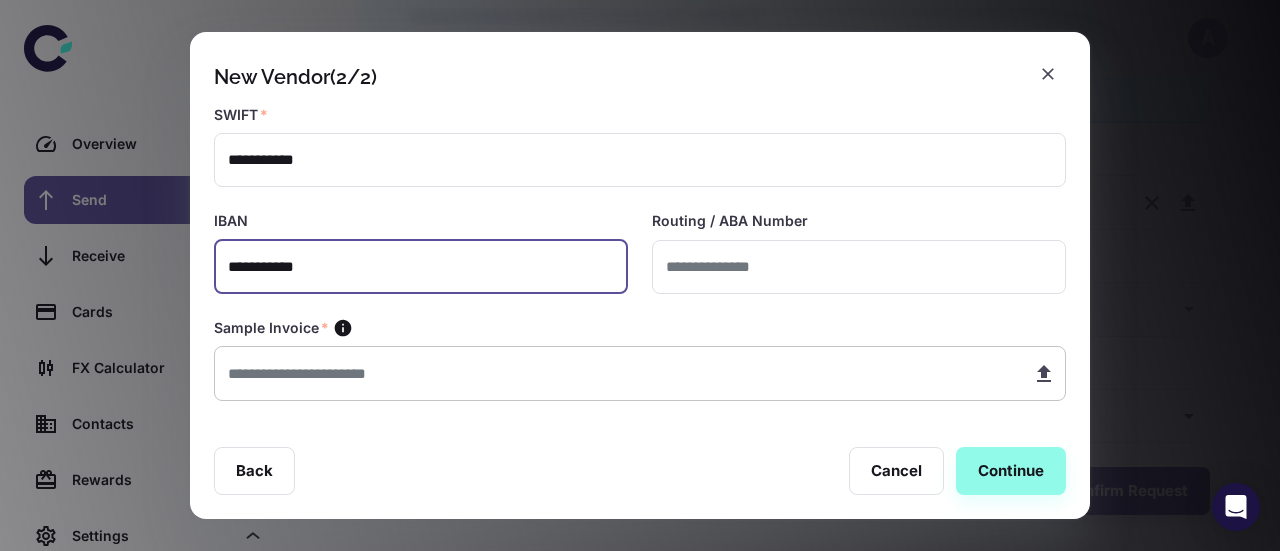 type on "**********" 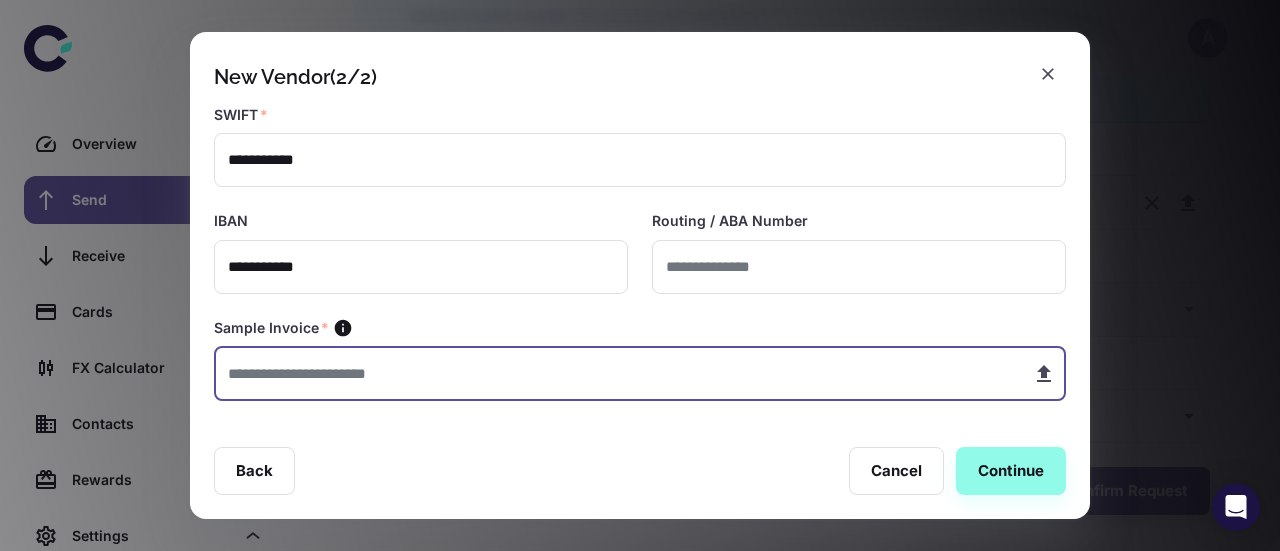 click at bounding box center (615, 373) 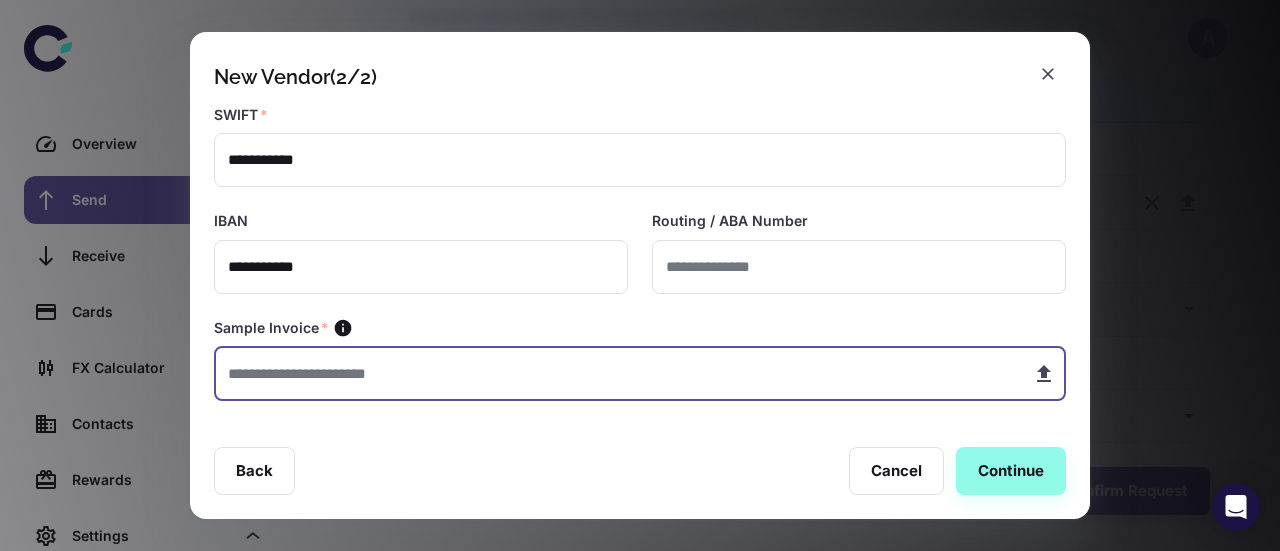 type on "**********" 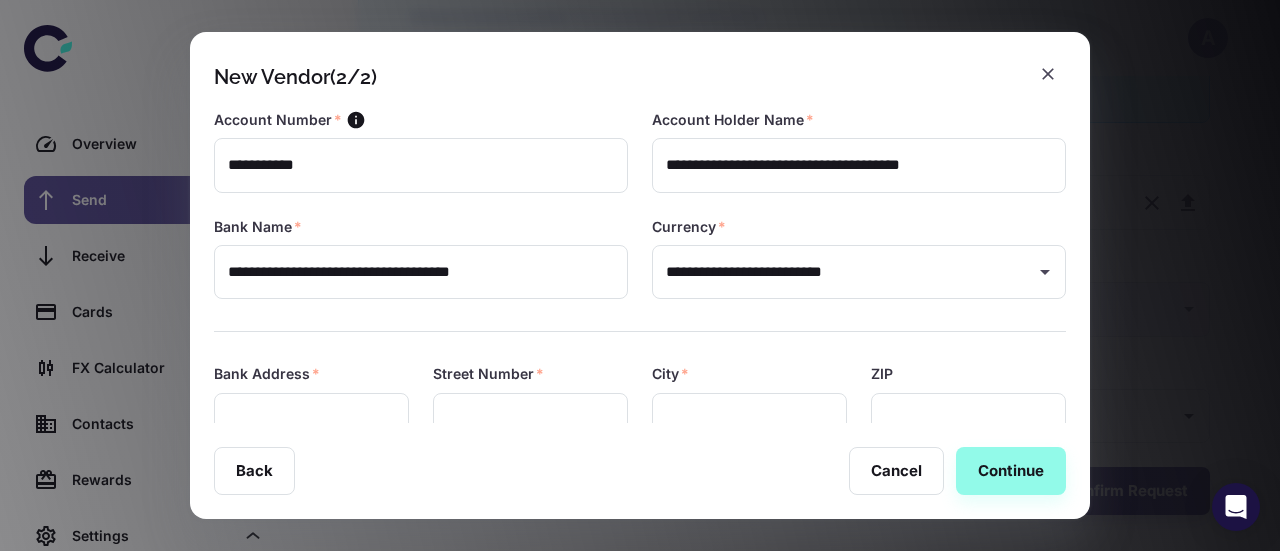 scroll, scrollTop: 184, scrollLeft: 0, axis: vertical 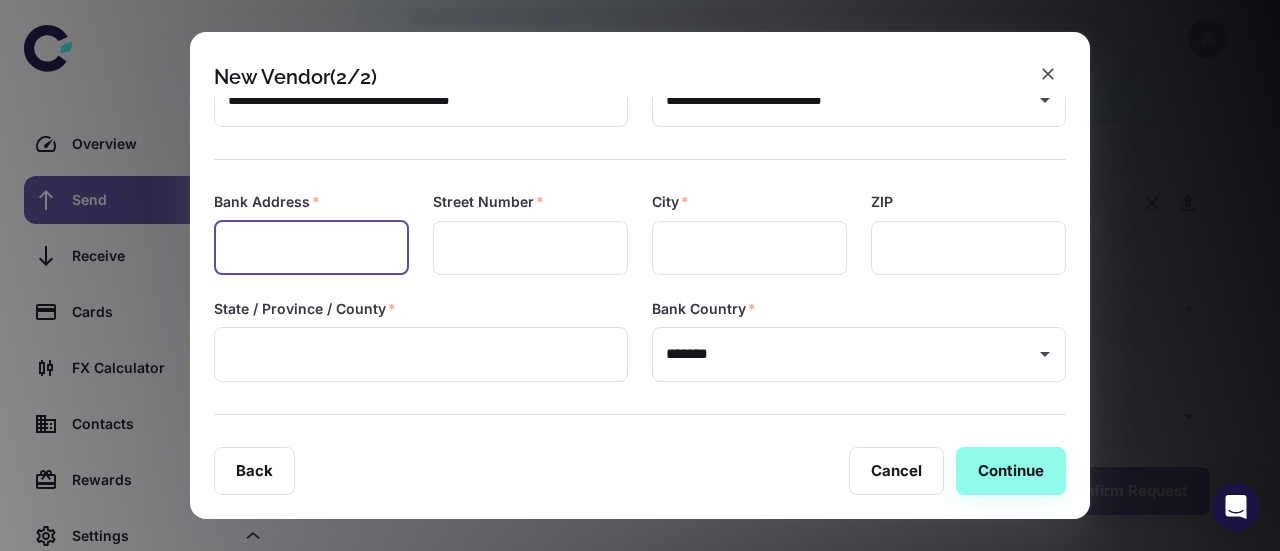 click at bounding box center [311, 248] 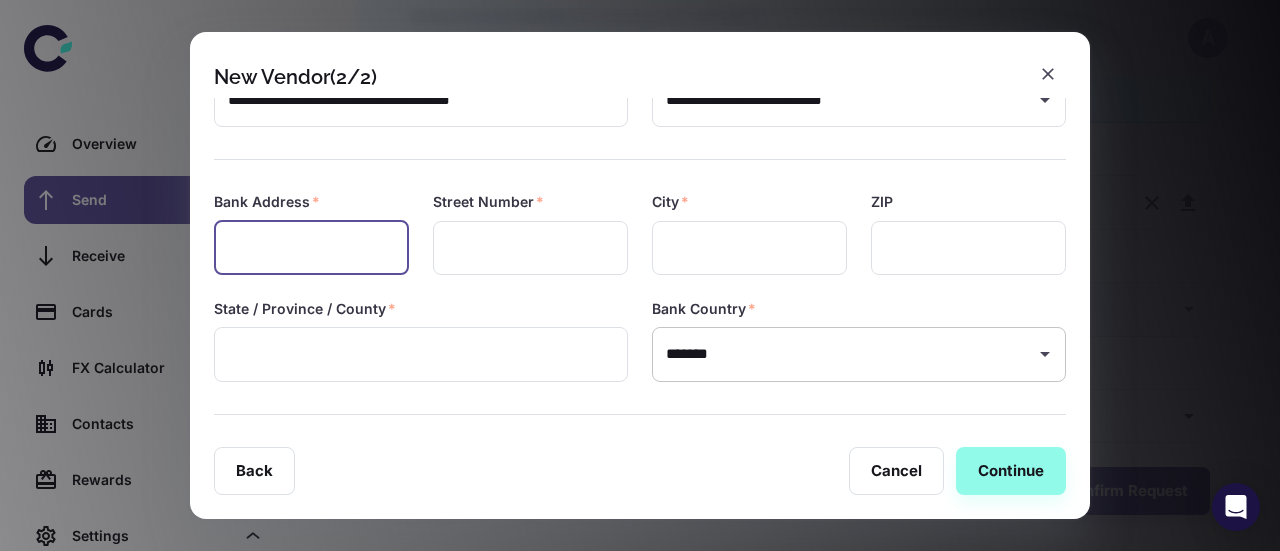 click on "*******" at bounding box center [844, 354] 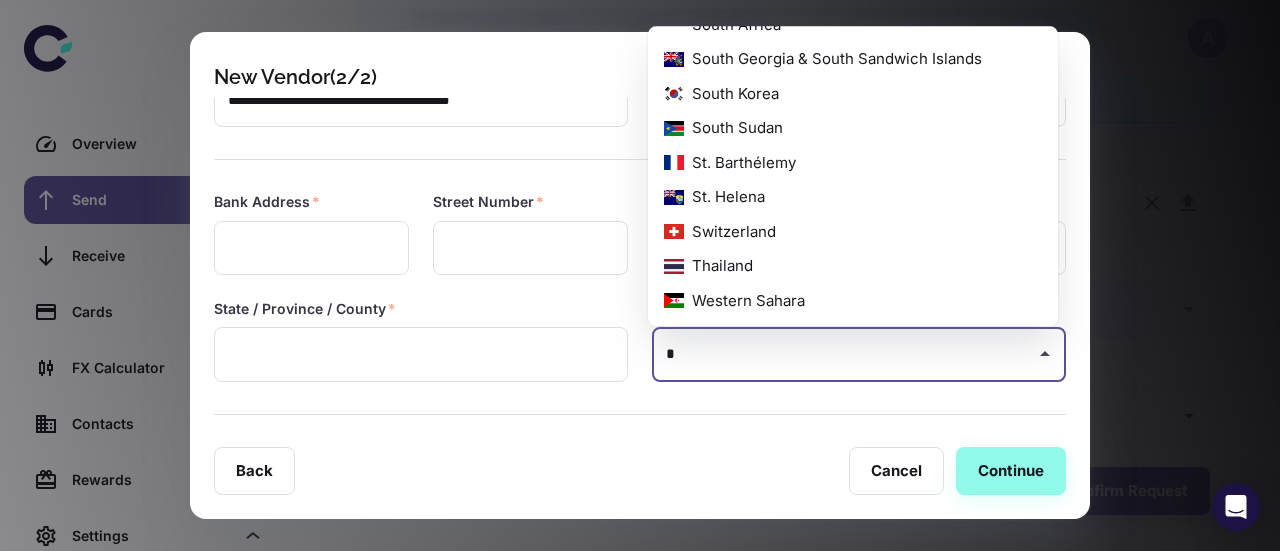 scroll, scrollTop: 0, scrollLeft: 0, axis: both 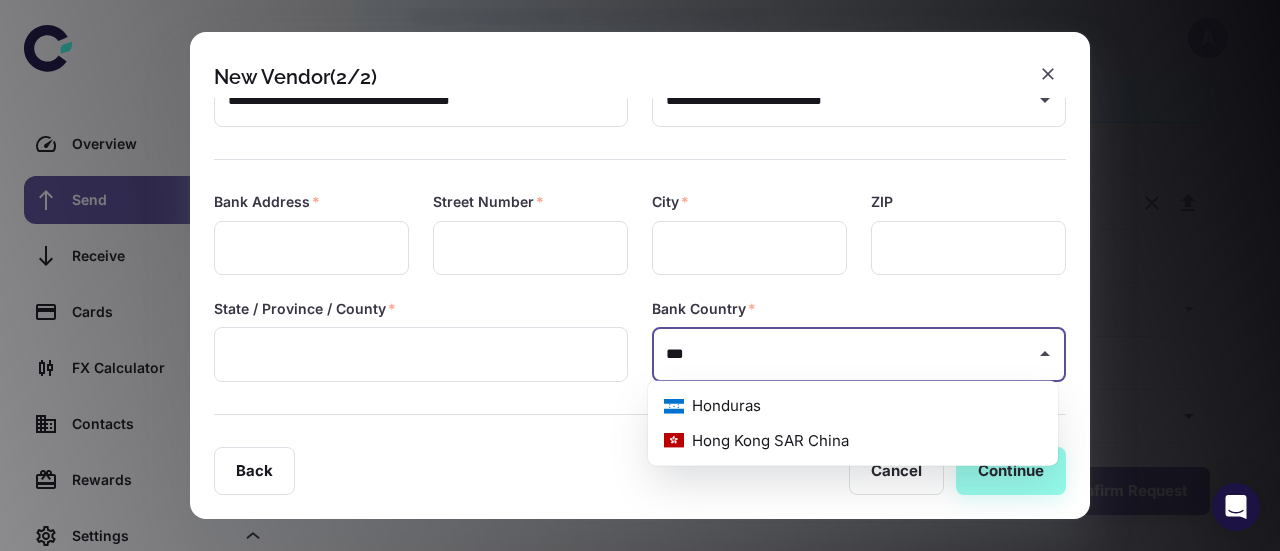 click on "Hong Kong SAR China" at bounding box center (853, 440) 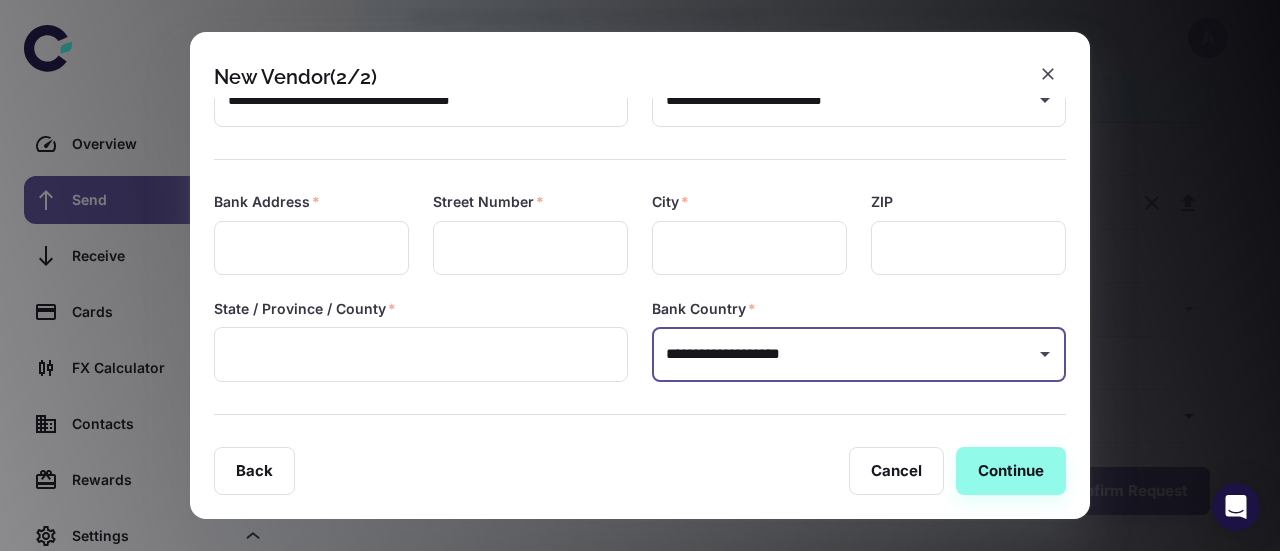 type on "**********" 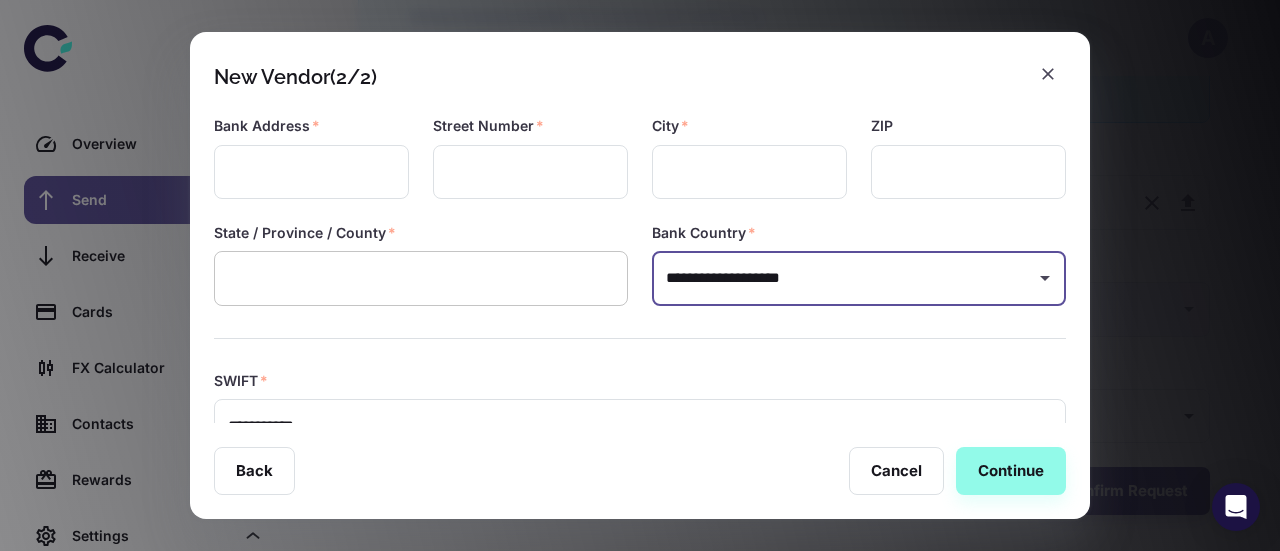 scroll, scrollTop: 260, scrollLeft: 0, axis: vertical 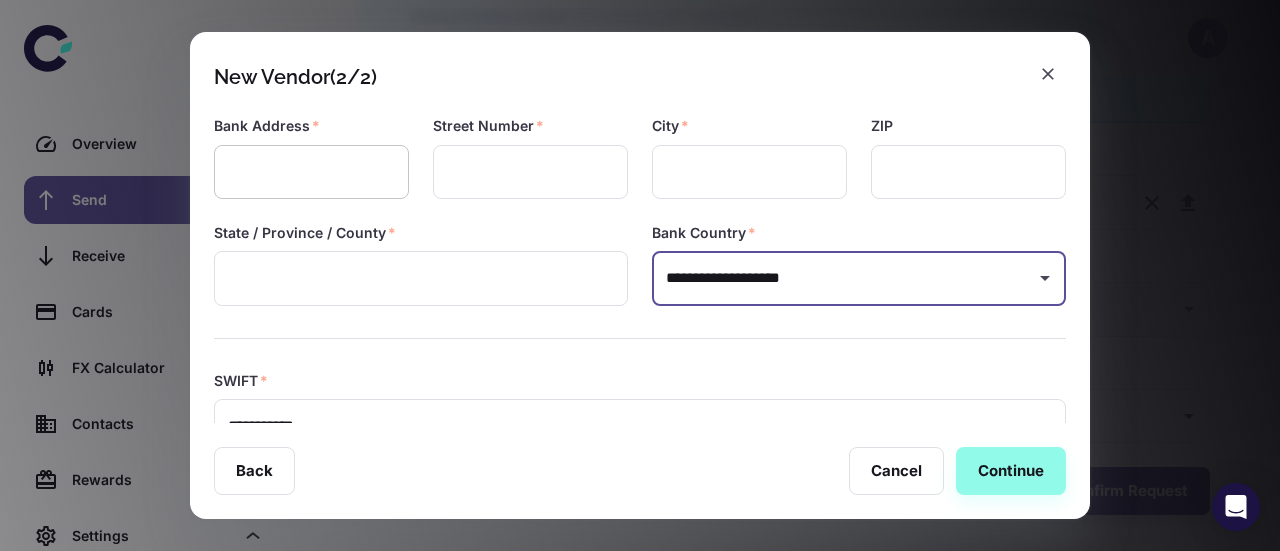 click at bounding box center (311, 172) 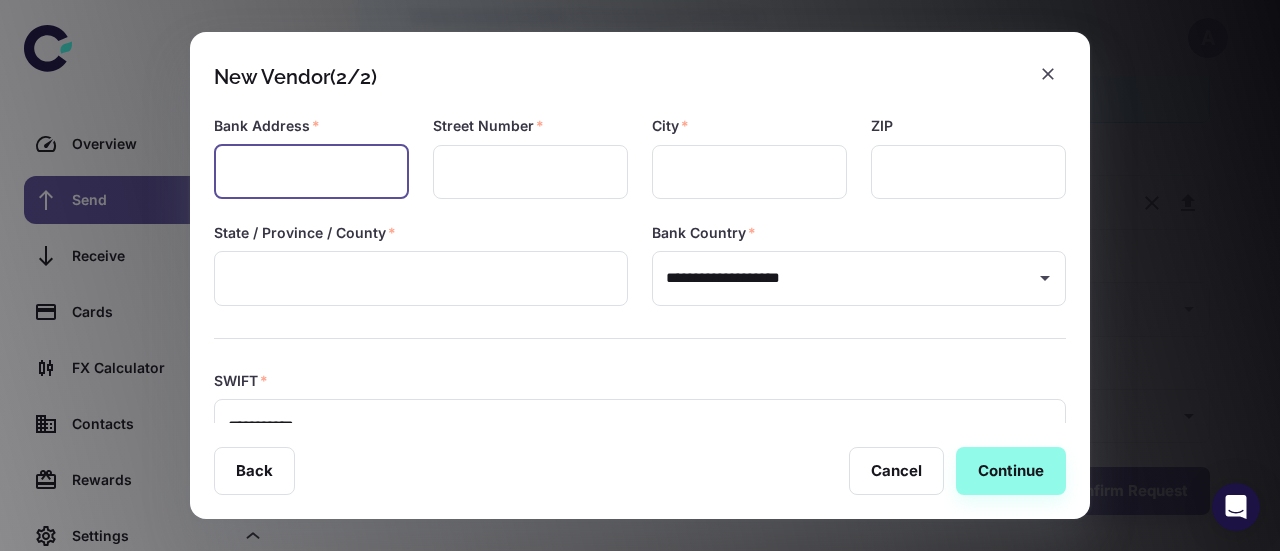 paste on "**********" 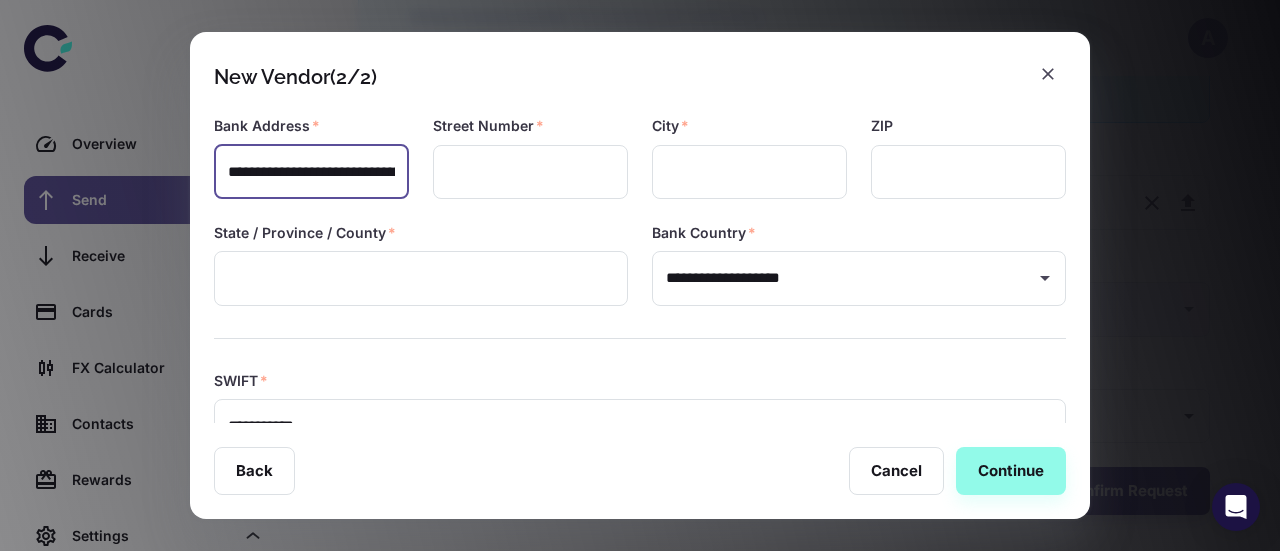 scroll, scrollTop: 0, scrollLeft: 392, axis: horizontal 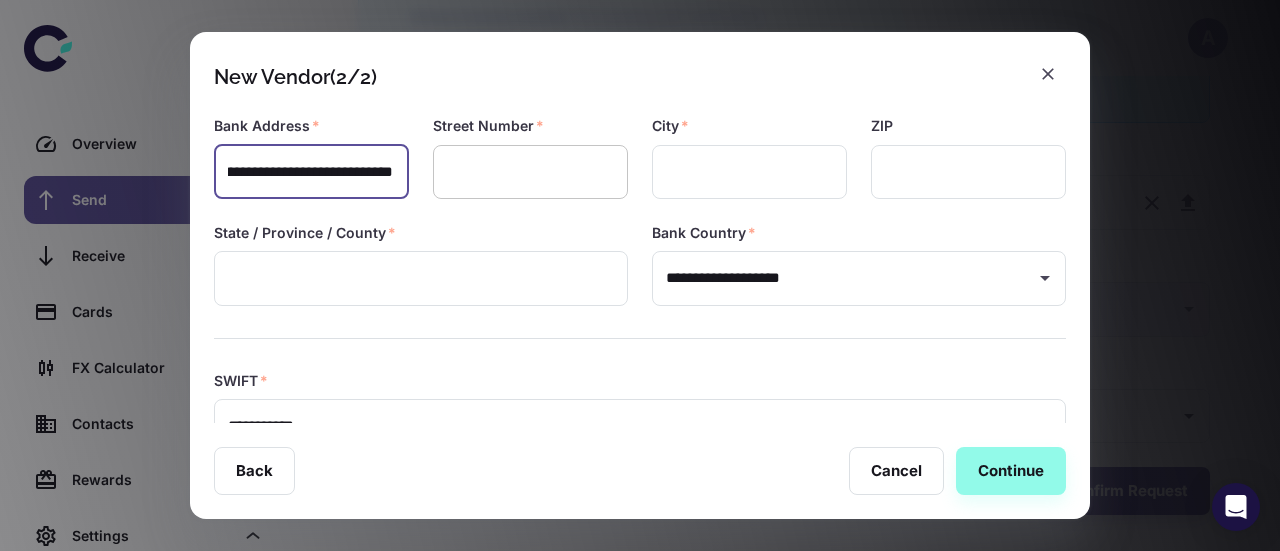 type on "**********" 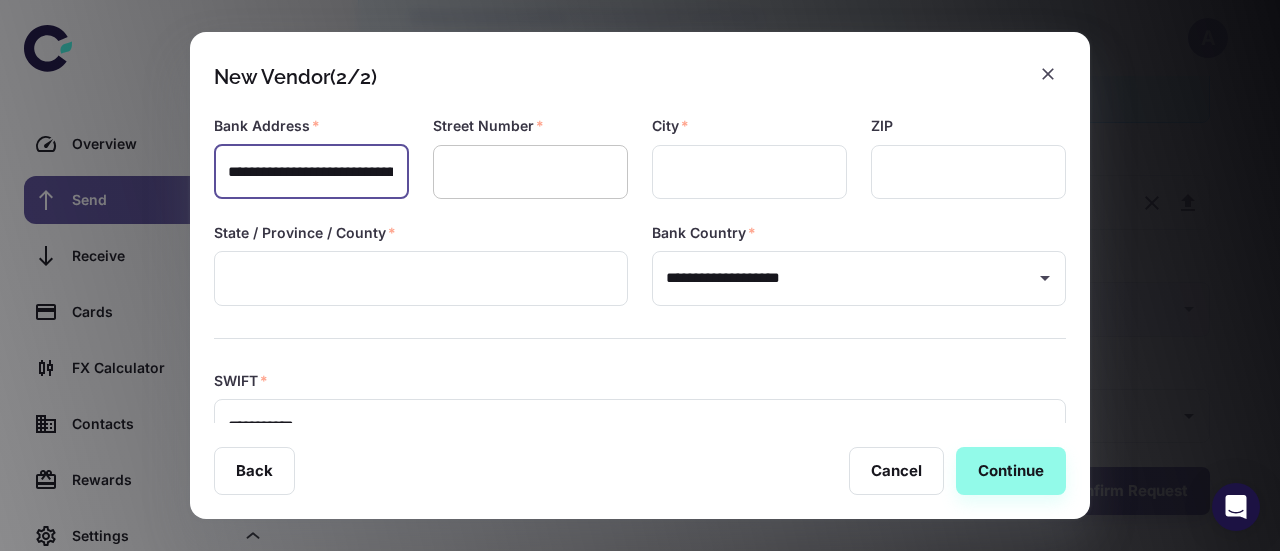 click at bounding box center (530, 172) 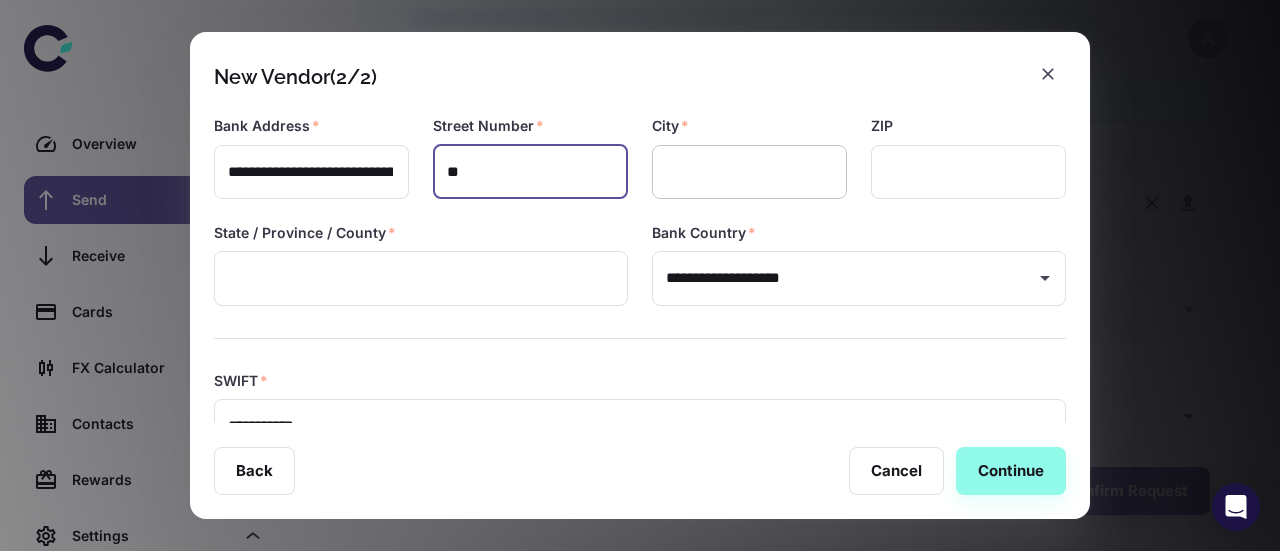 type on "**" 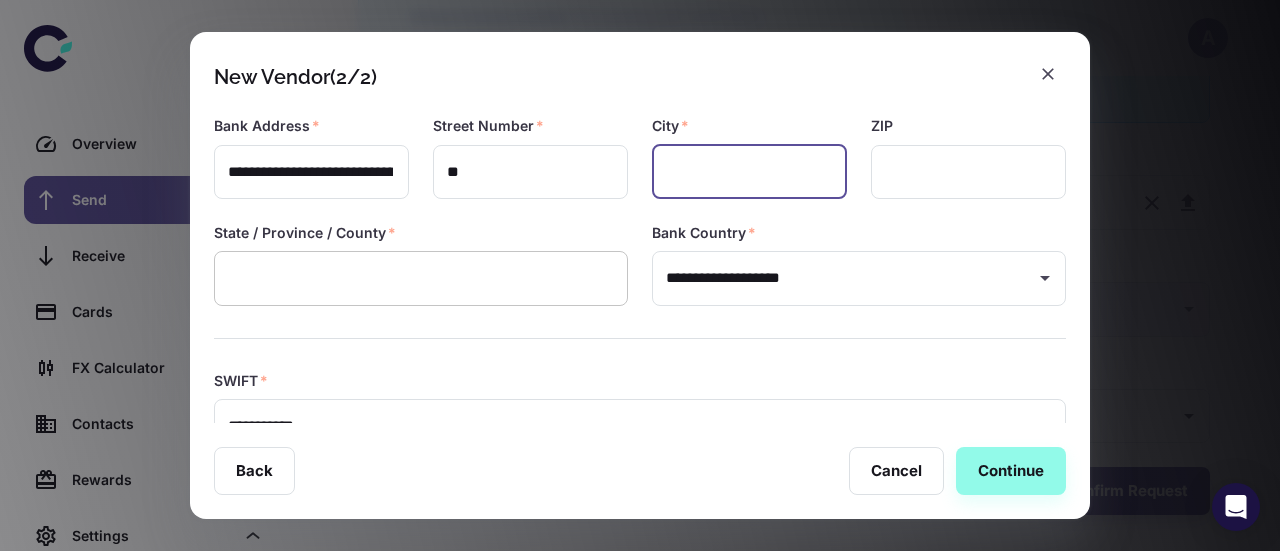 click at bounding box center (421, 278) 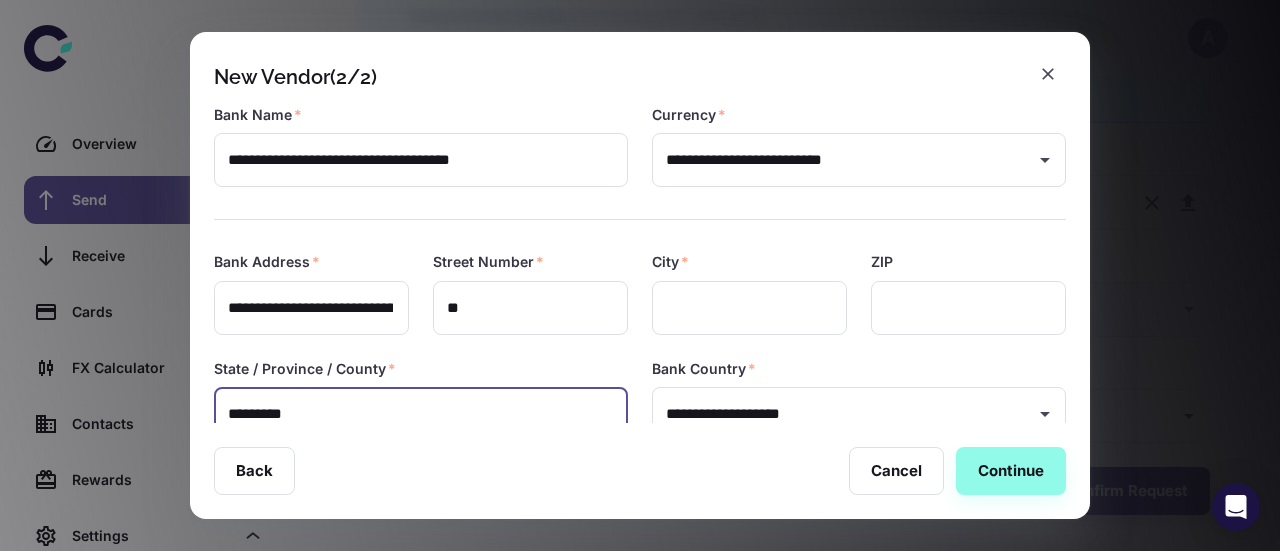 scroll, scrollTop: 126, scrollLeft: 0, axis: vertical 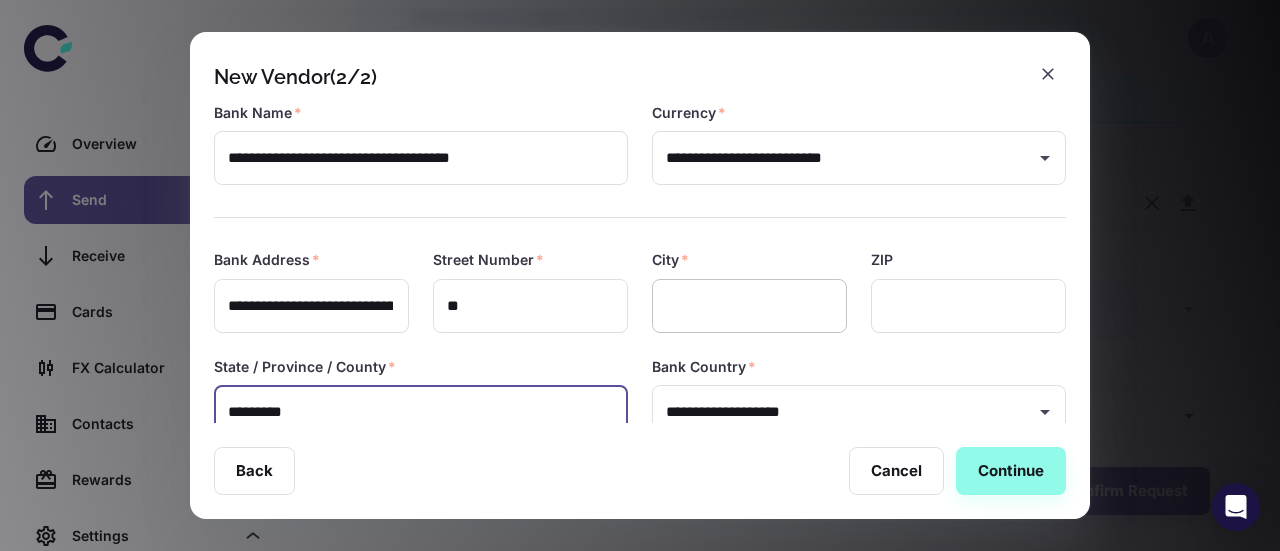type on "*********" 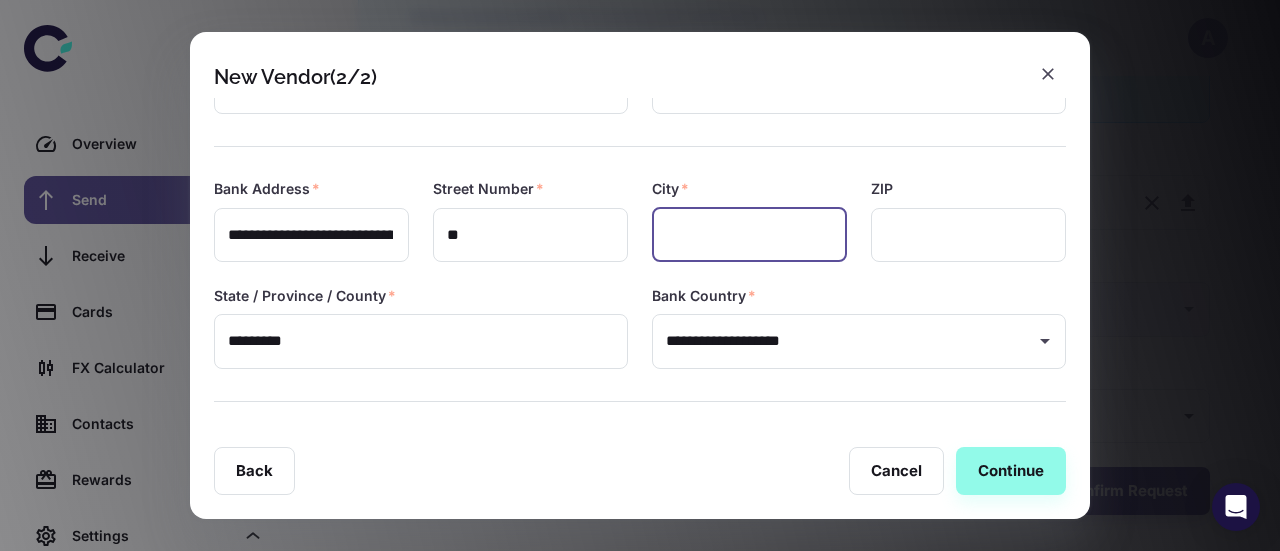 scroll, scrollTop: 198, scrollLeft: 0, axis: vertical 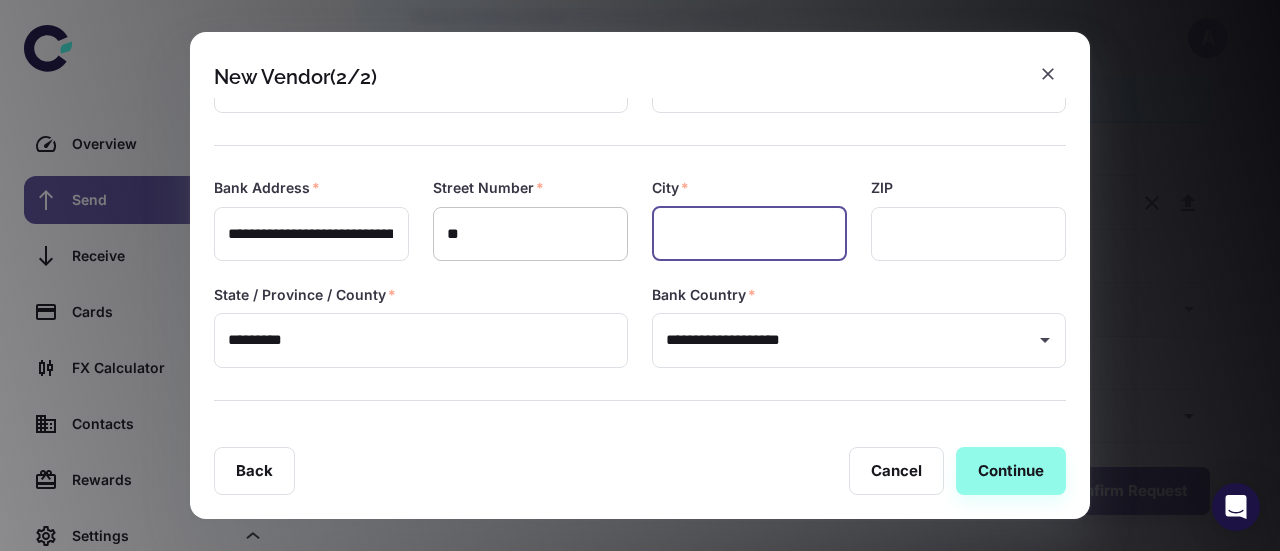 paste on "*******" 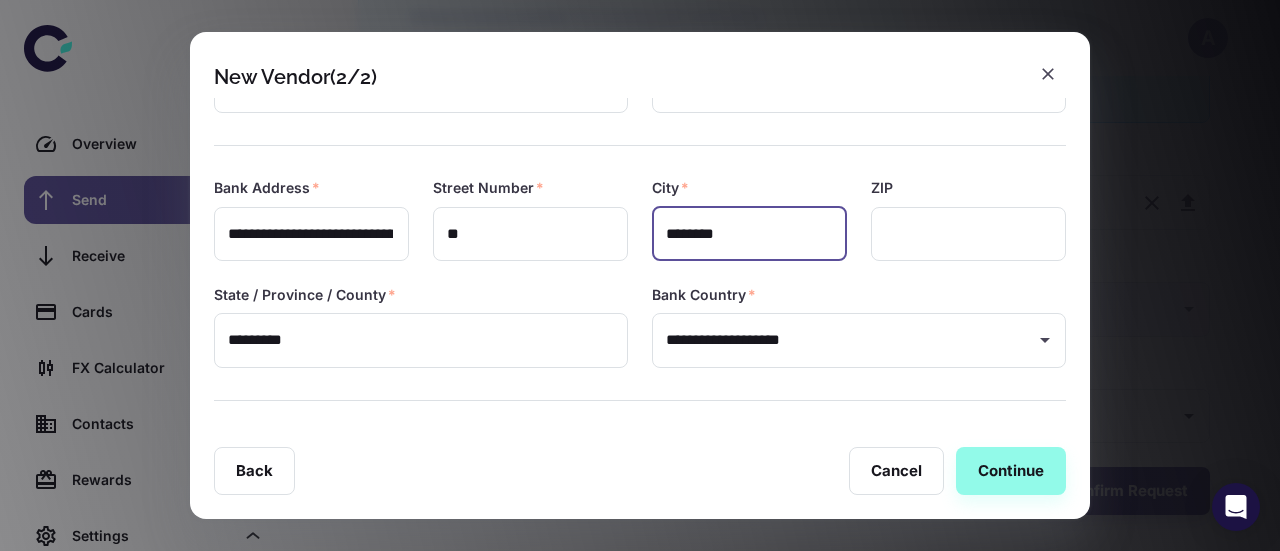 click on "*******" at bounding box center [749, 234] 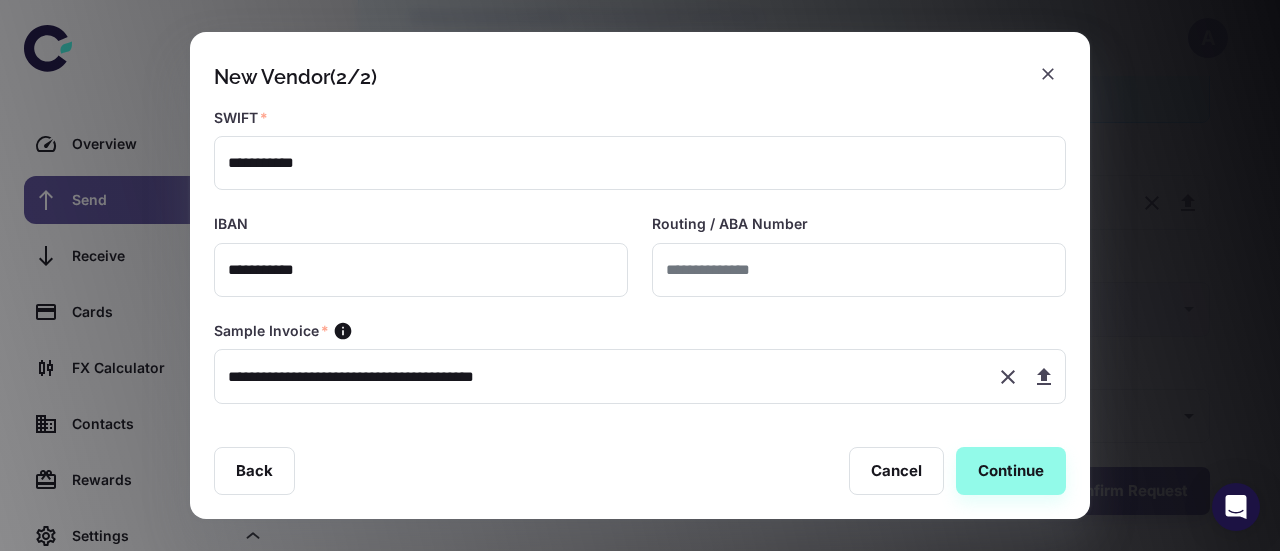 scroll, scrollTop: 526, scrollLeft: 0, axis: vertical 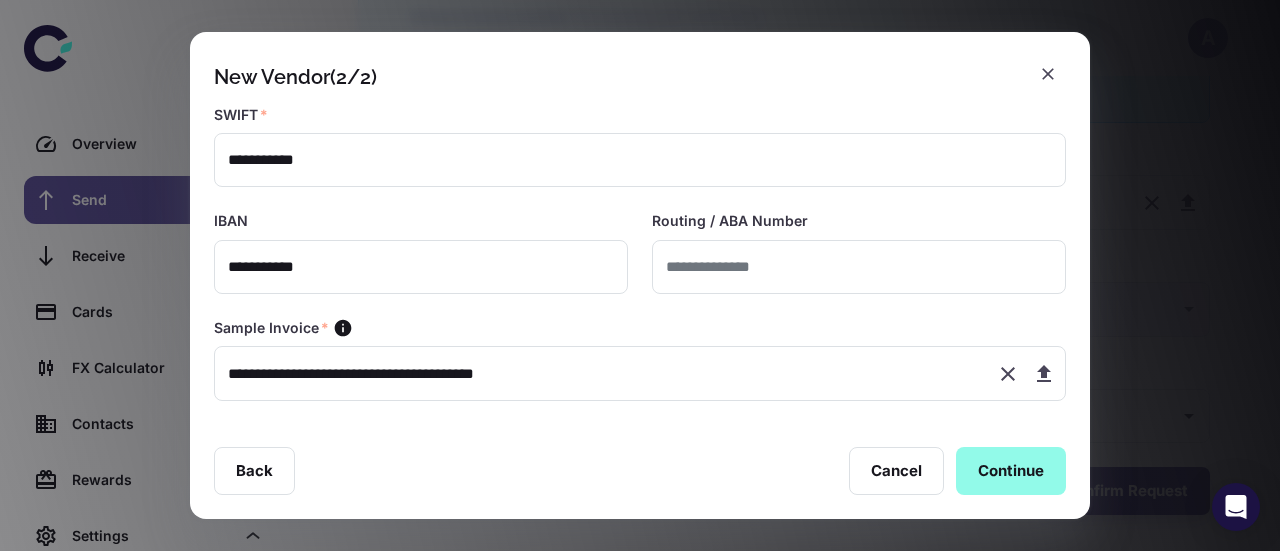 type on "*******" 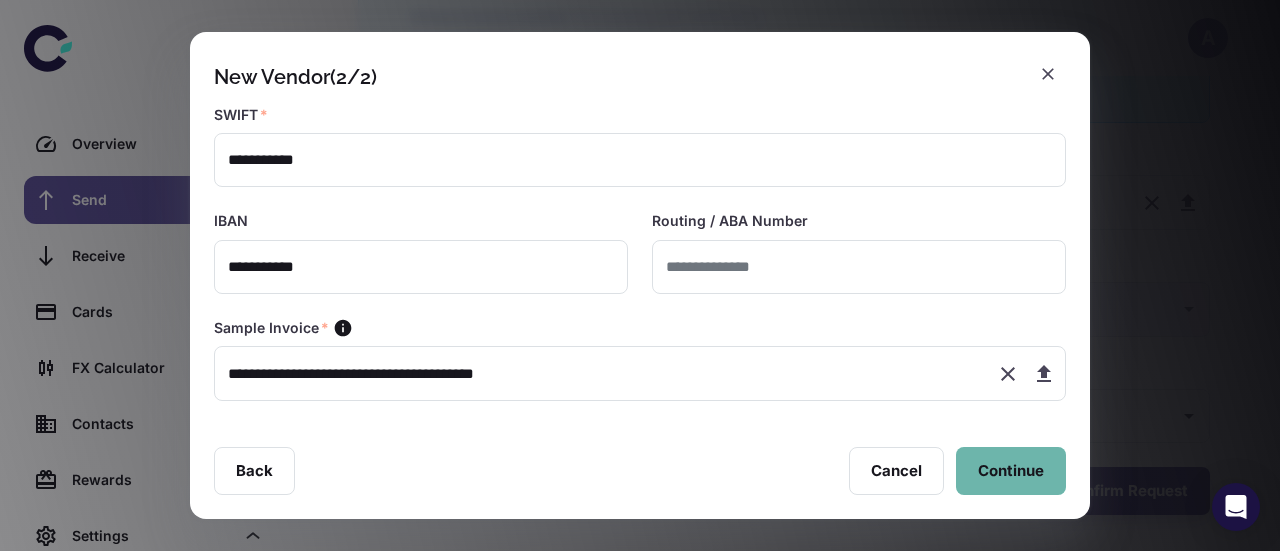 click on "Continue" at bounding box center (1011, 471) 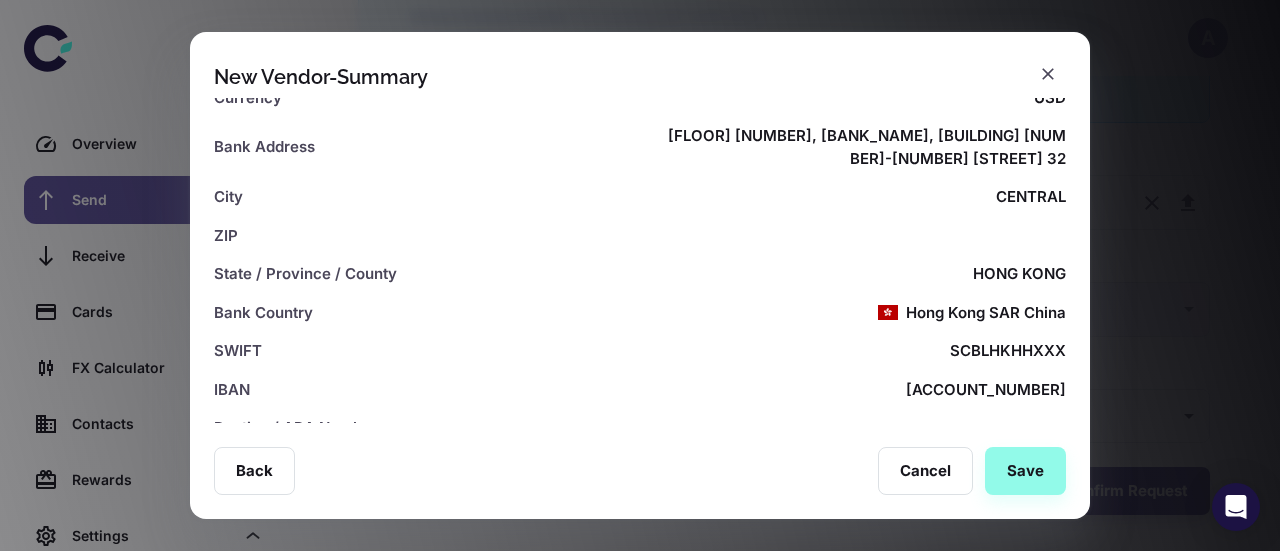 scroll, scrollTop: 563, scrollLeft: 0, axis: vertical 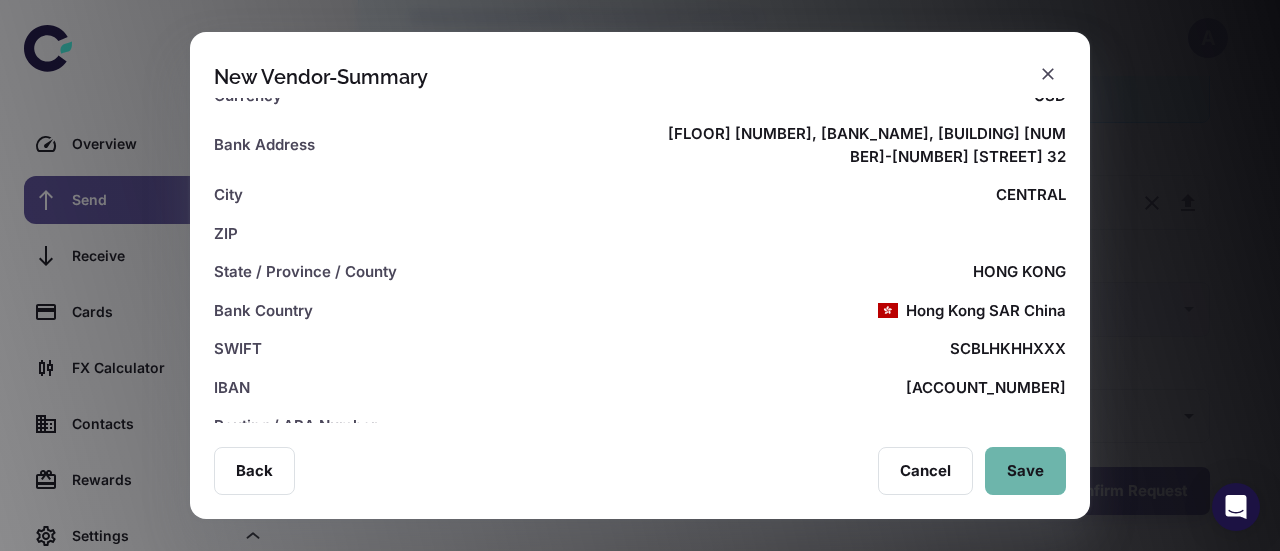 click on "Save" at bounding box center (1025, 471) 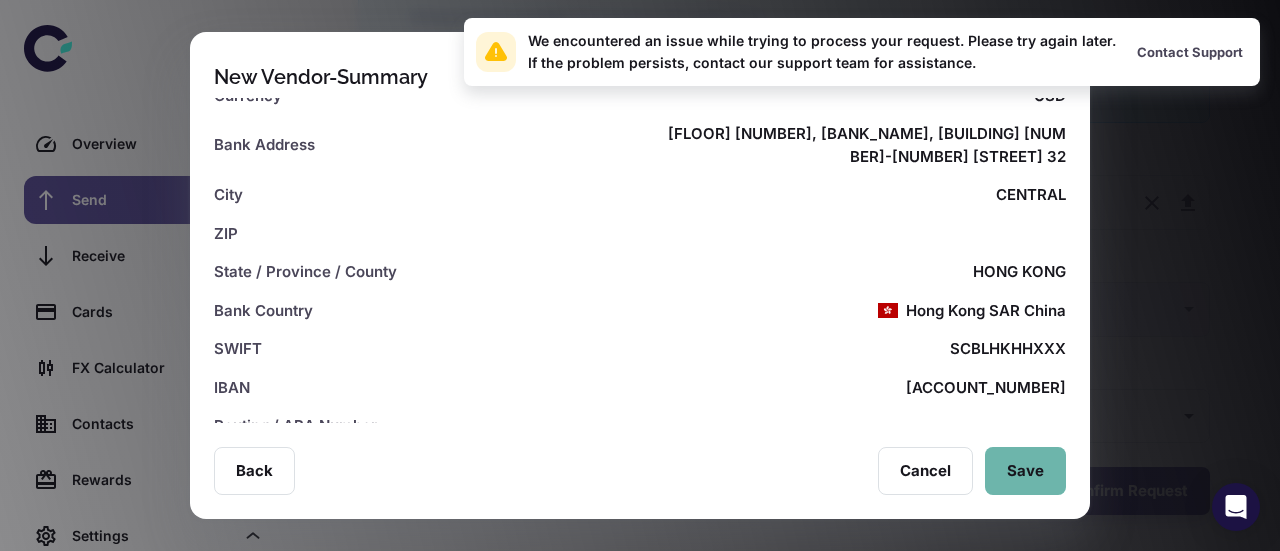click on "Save" at bounding box center [1025, 471] 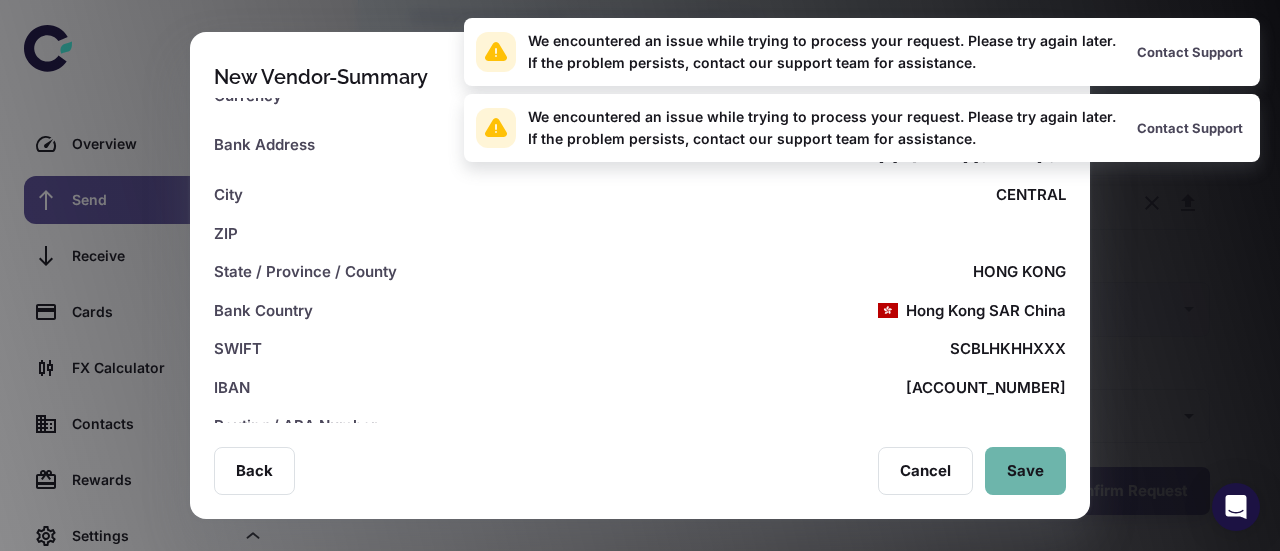 click on "Save" at bounding box center [1025, 471] 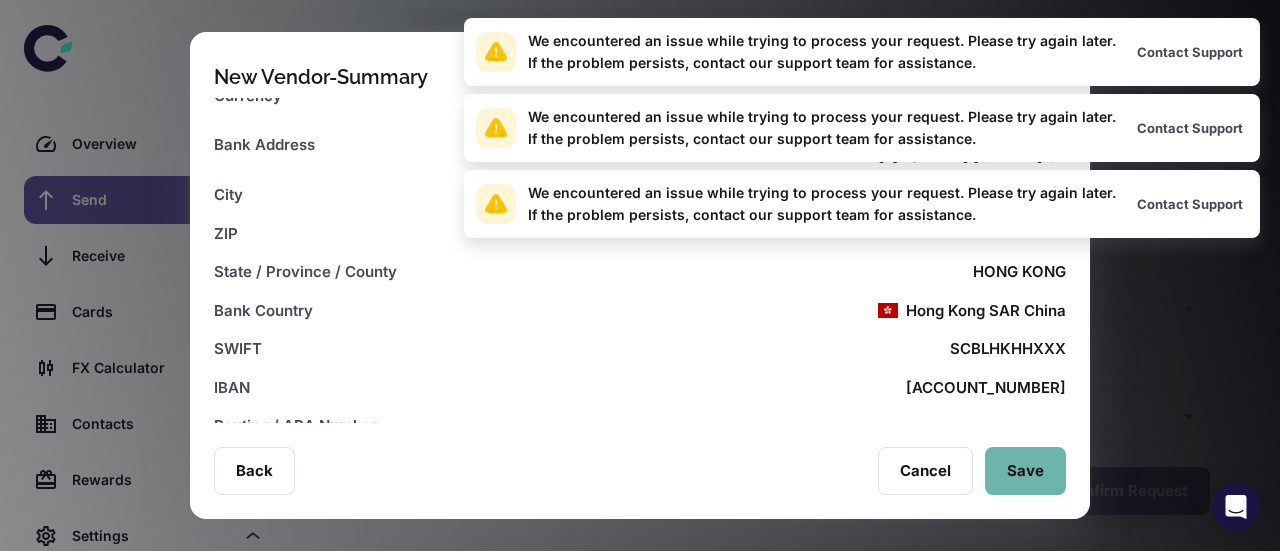 click on "Save" at bounding box center [1025, 471] 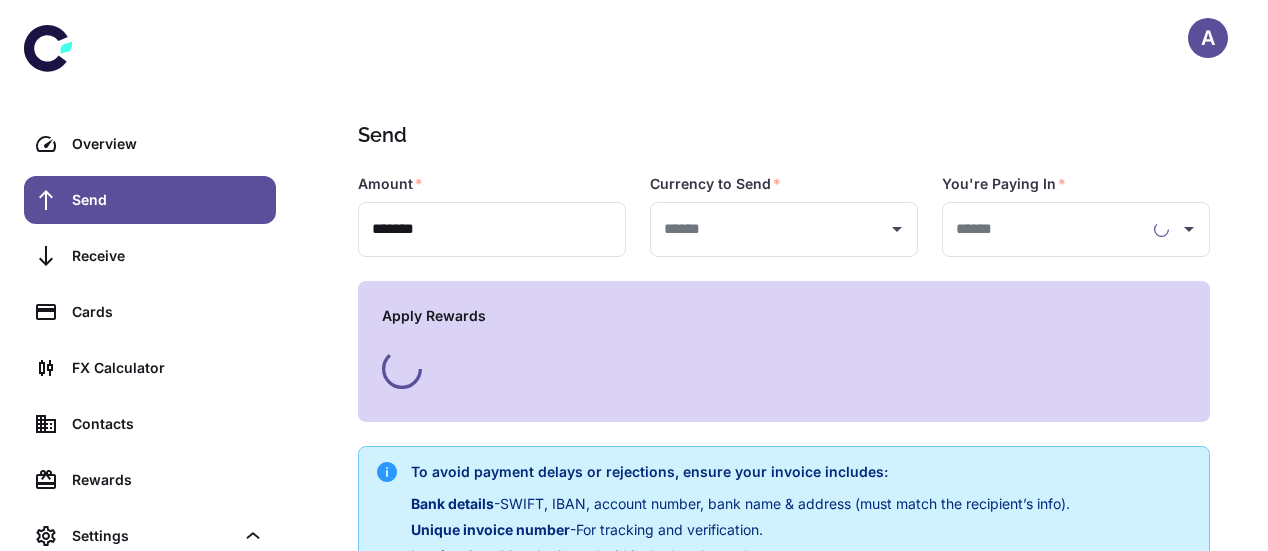 type on "**********" 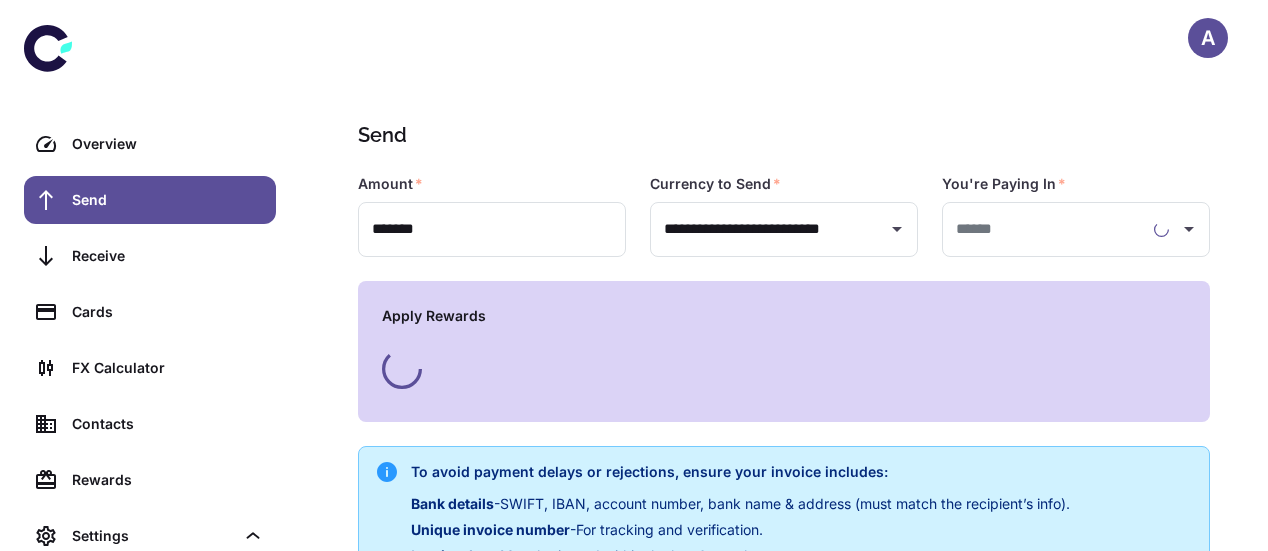 type on "**********" 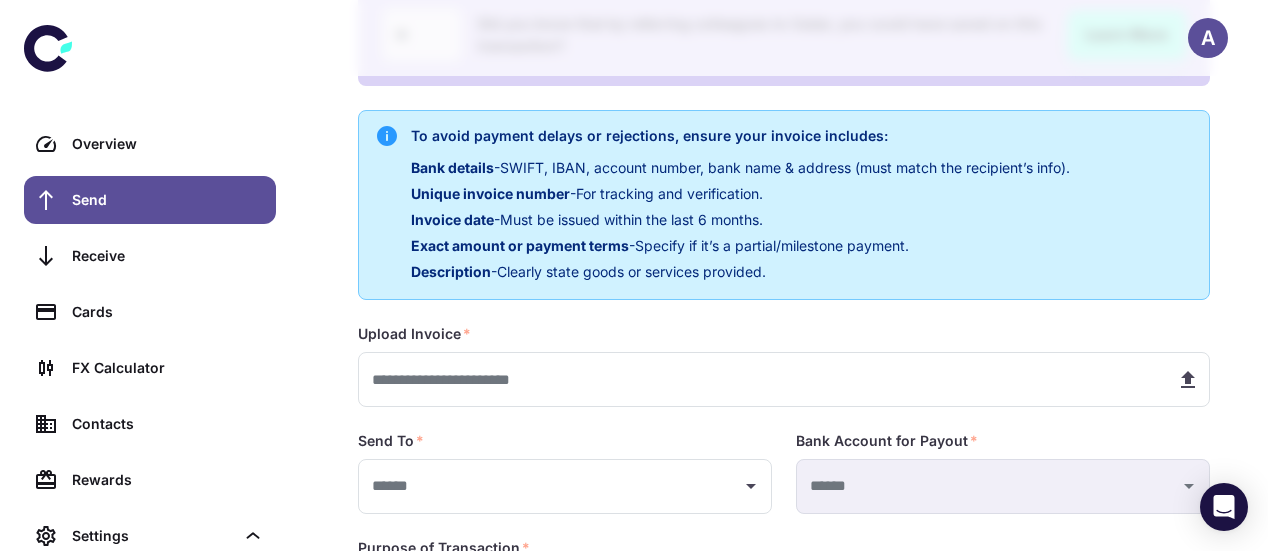 scroll, scrollTop: 456, scrollLeft: 0, axis: vertical 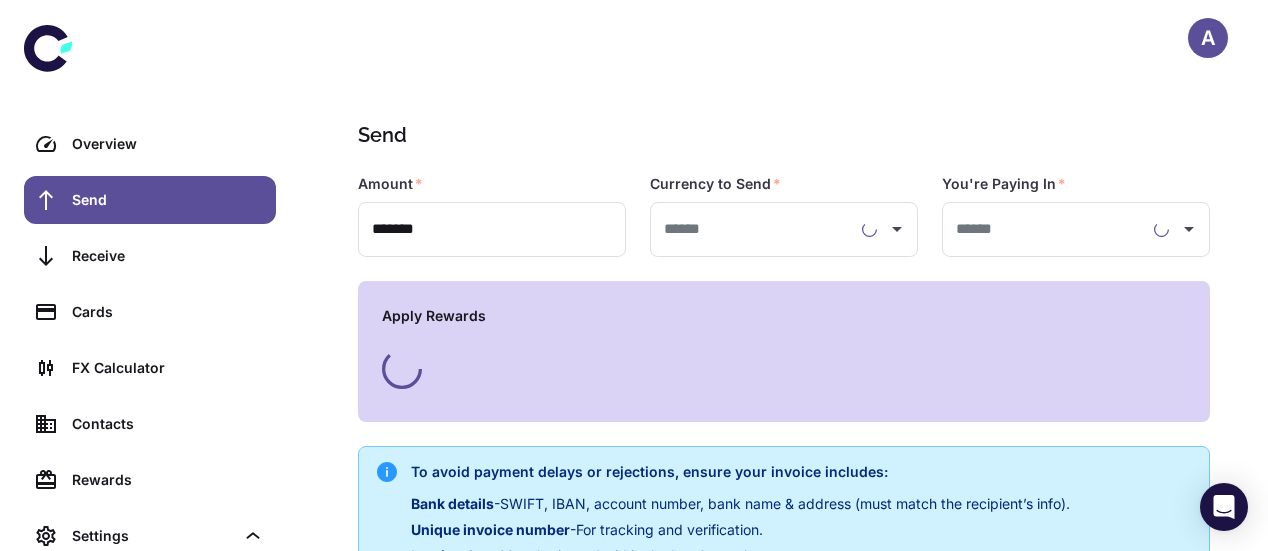 type on "**********" 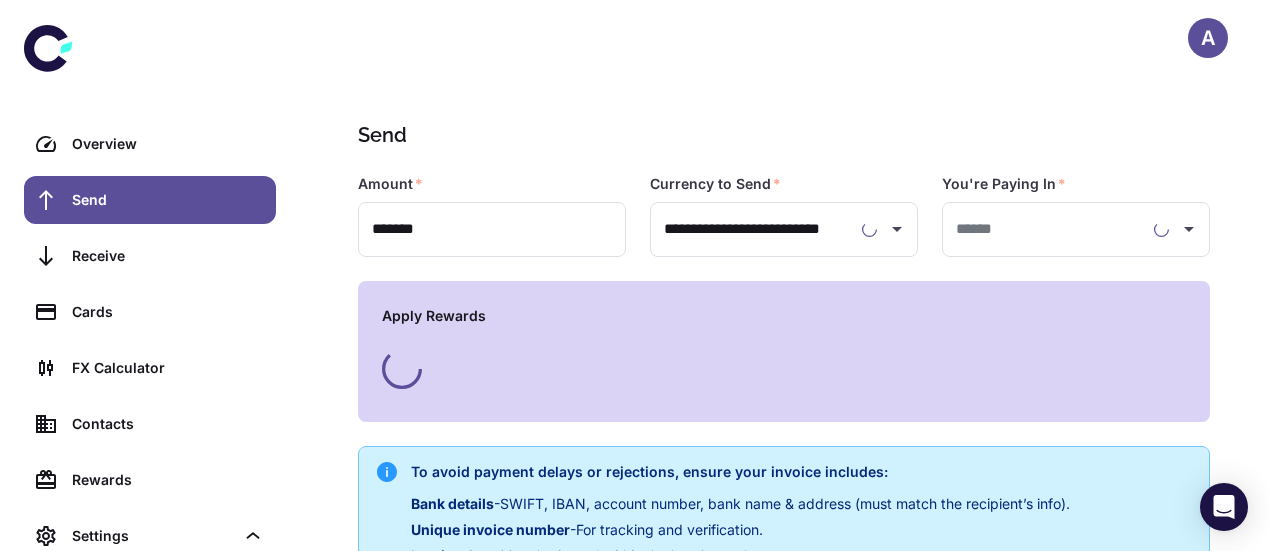 type on "**********" 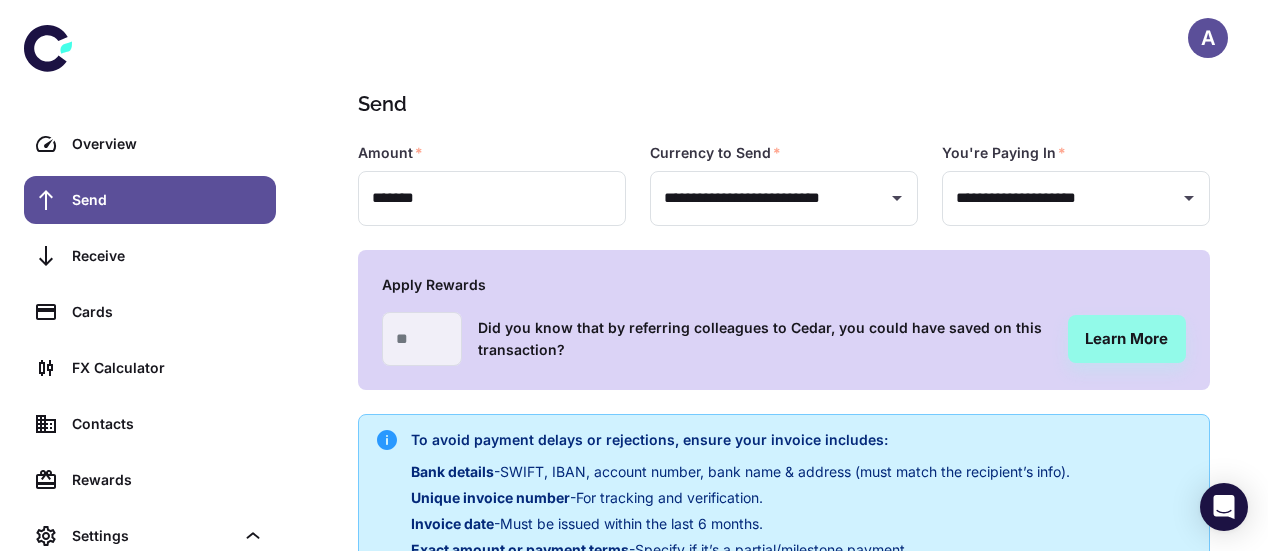 scroll, scrollTop: 30, scrollLeft: 0, axis: vertical 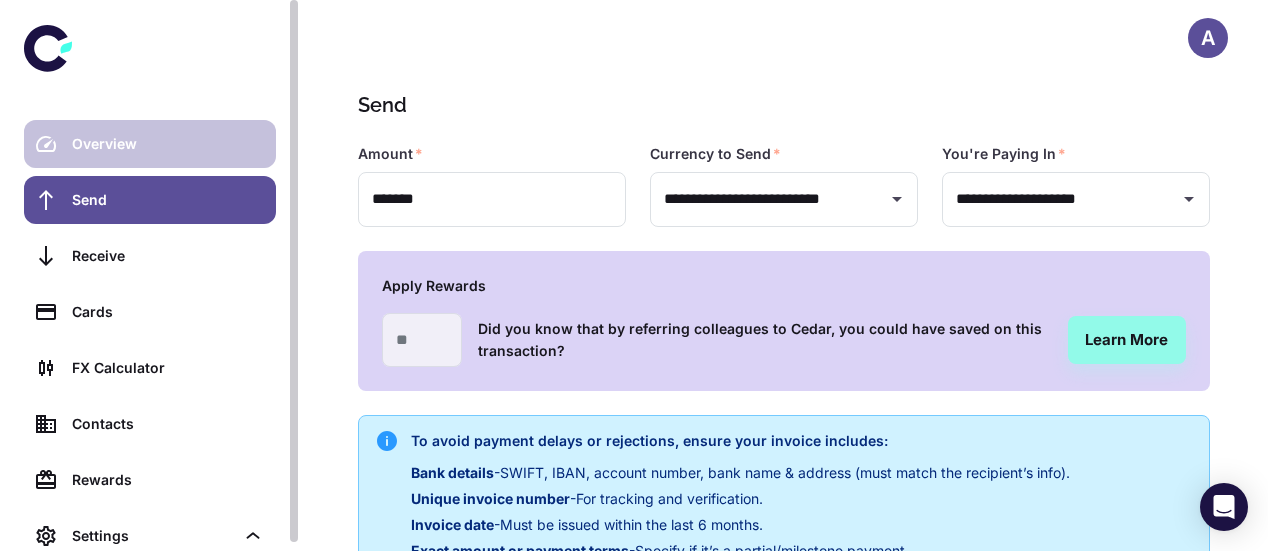 click on "Overview" at bounding box center [150, 144] 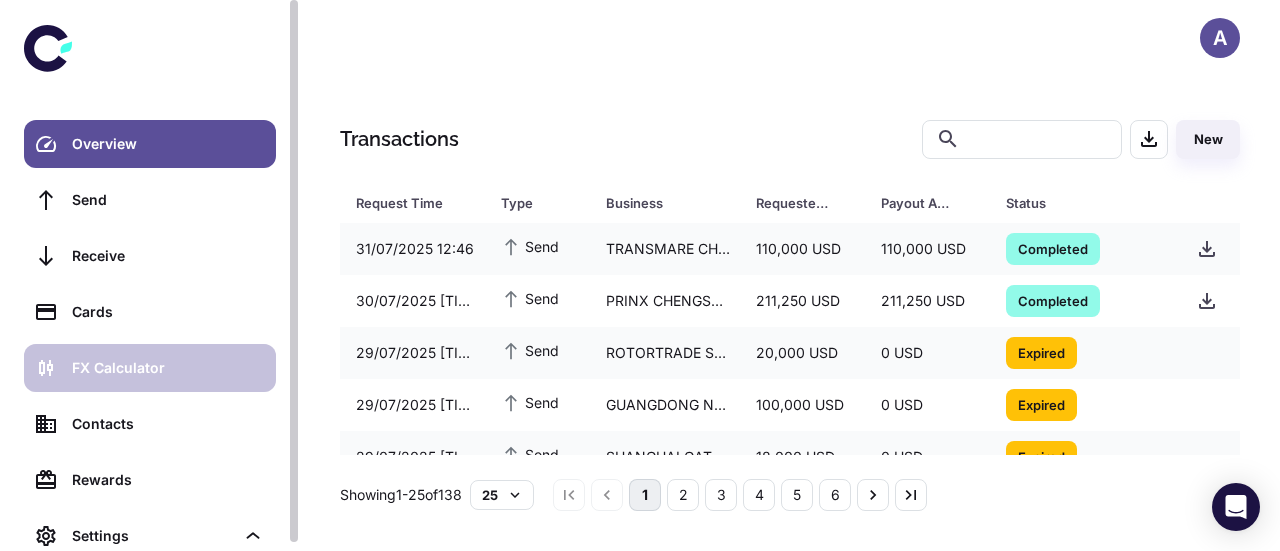 click on "FX Calculator" at bounding box center [168, 368] 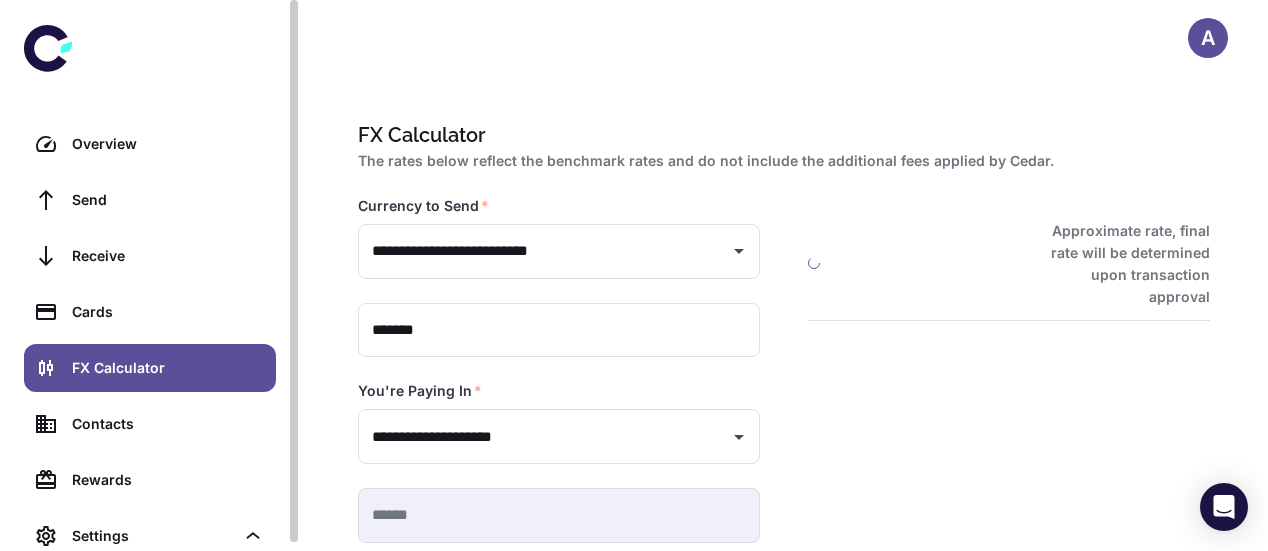 type on "**********" 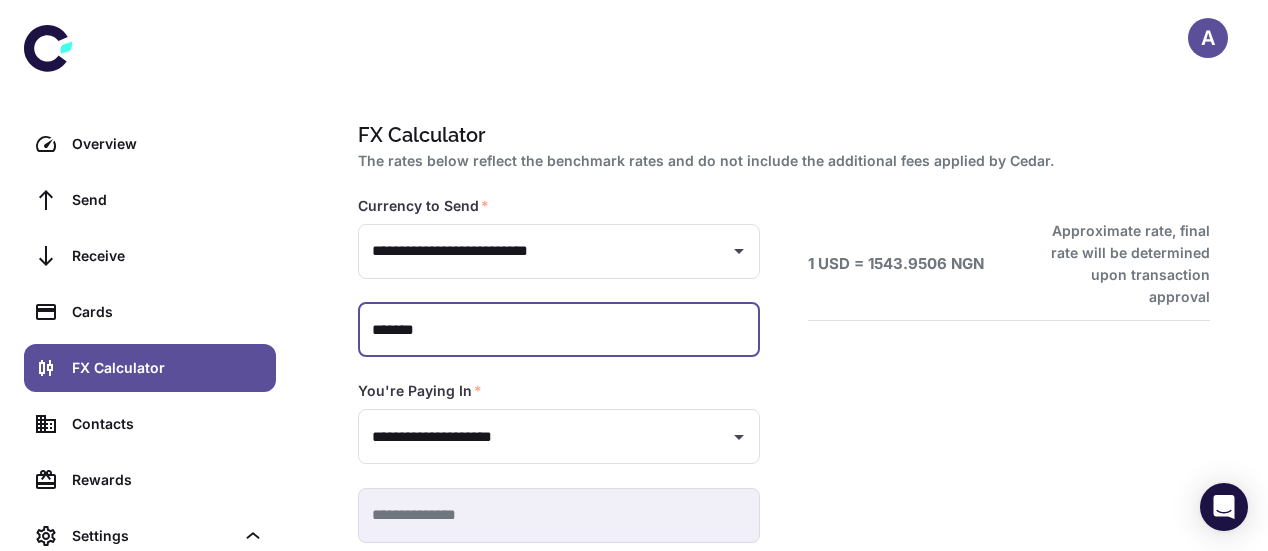 paste 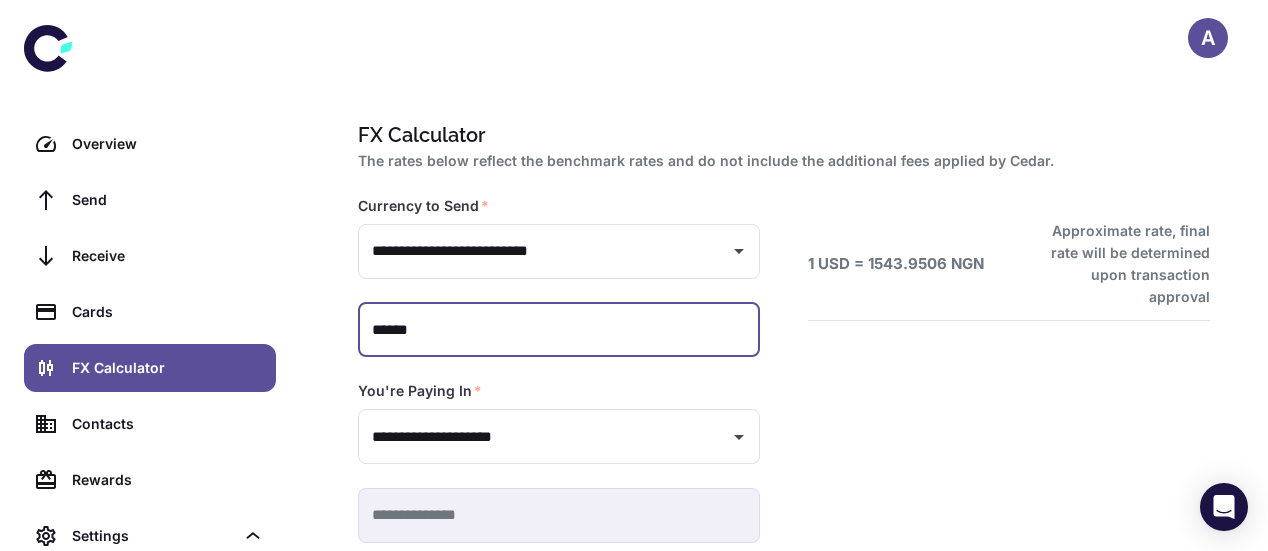 type 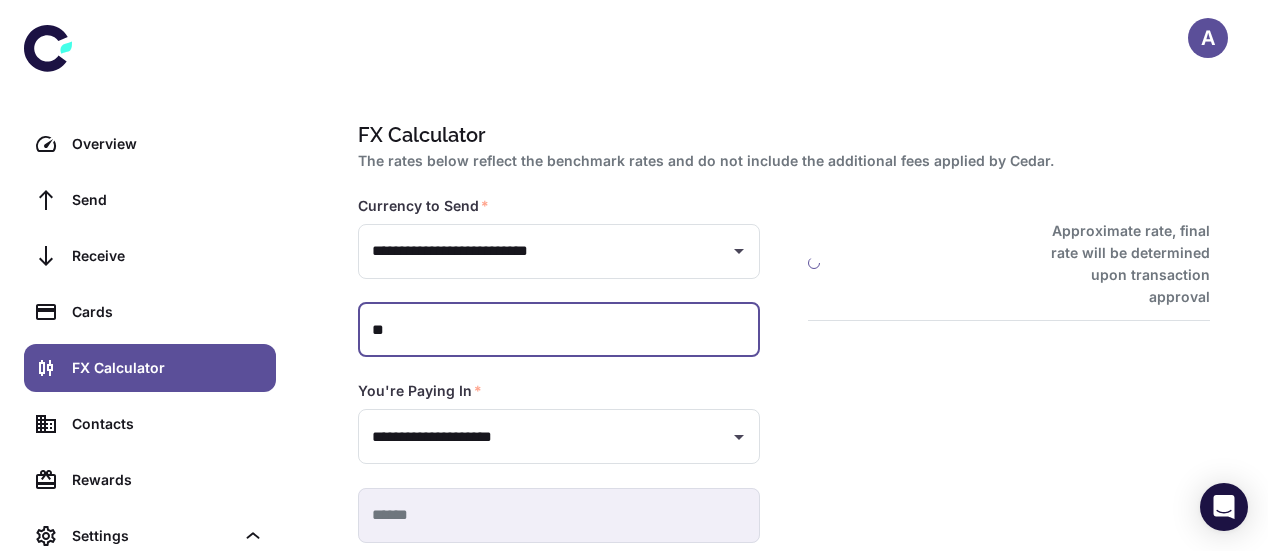 type on "*" 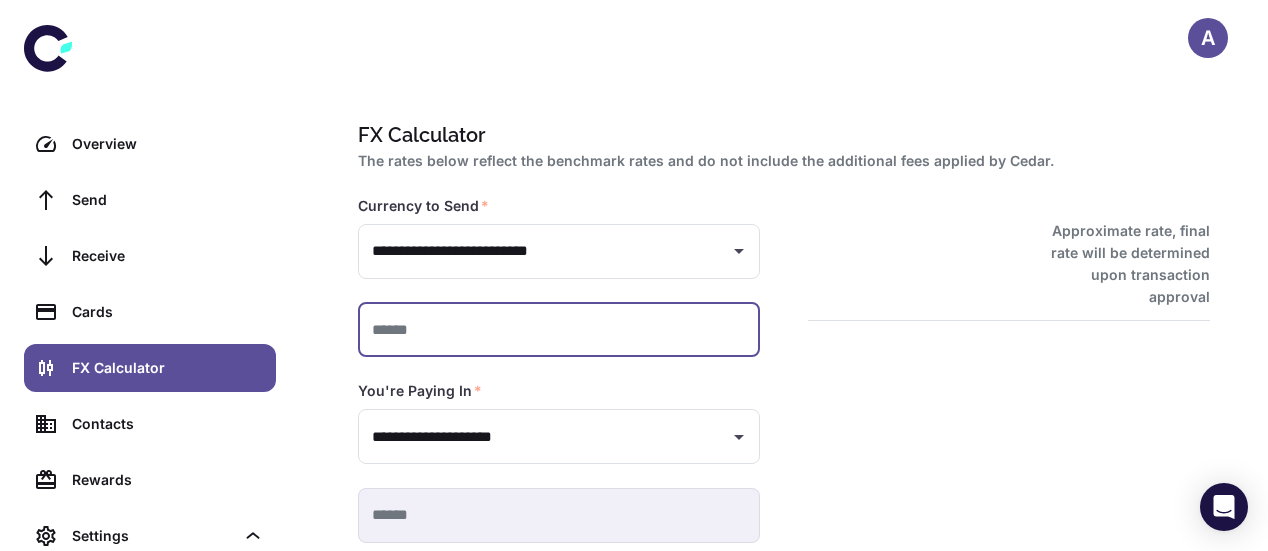 type on "*" 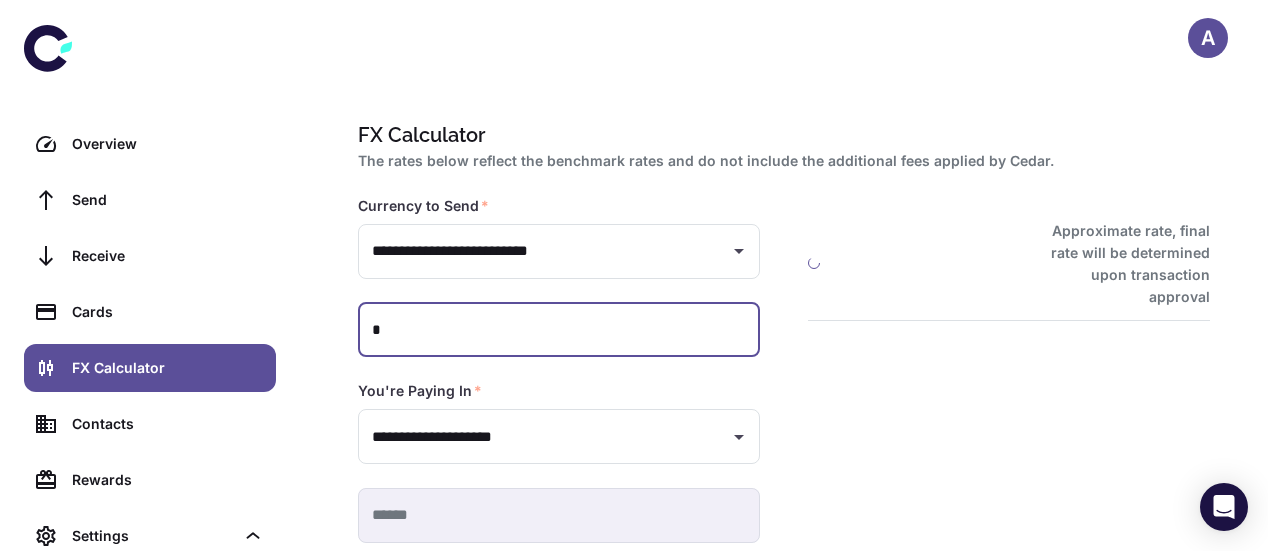 type on "*********" 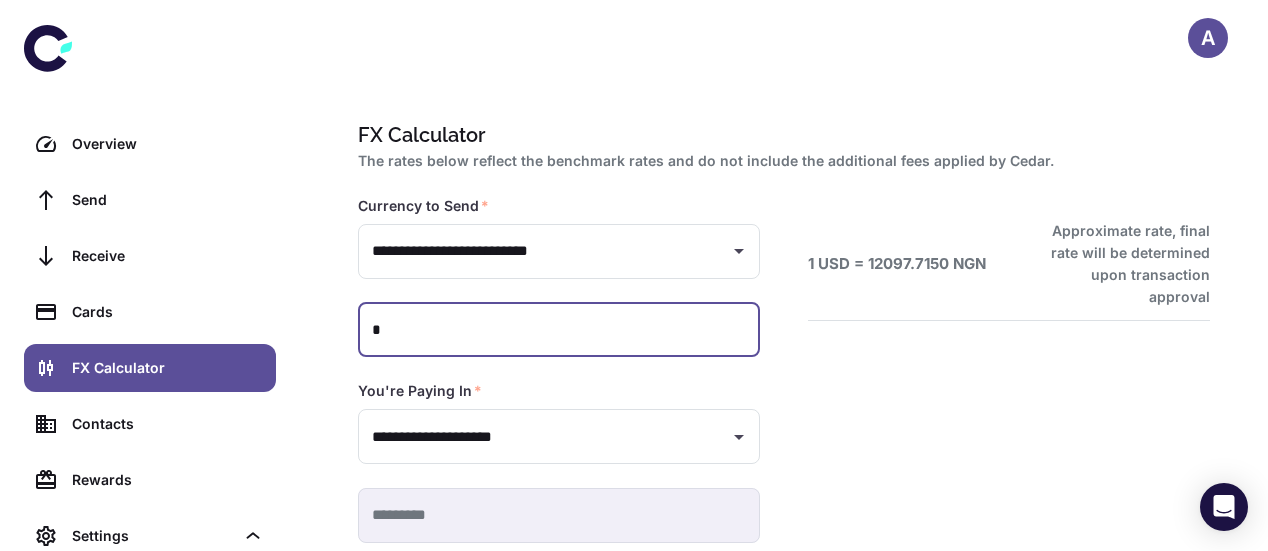 type on "**" 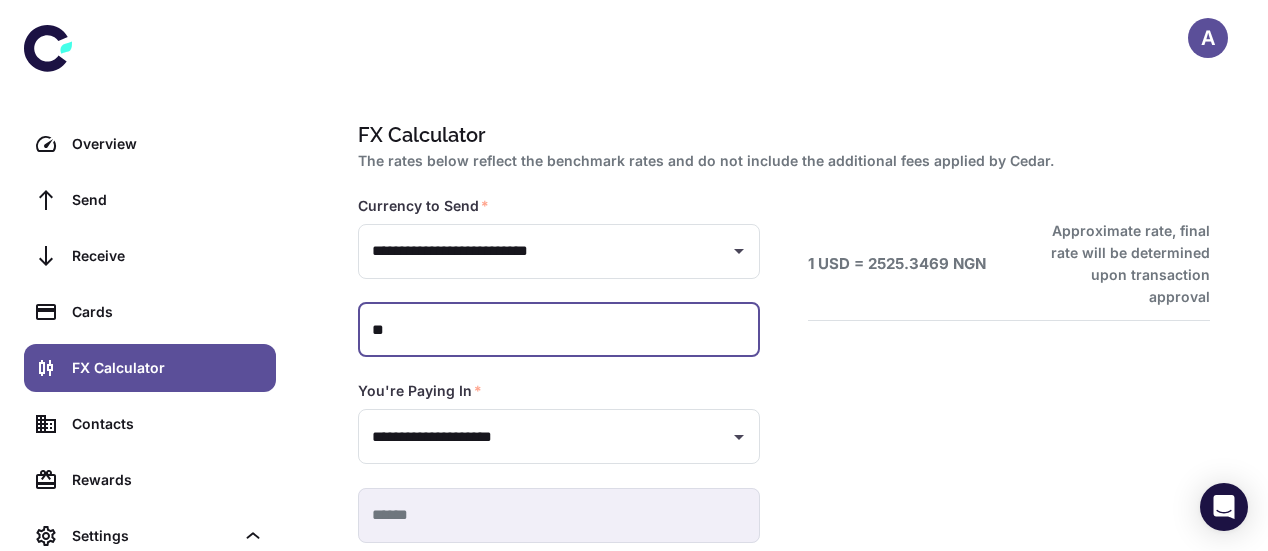 type on "**********" 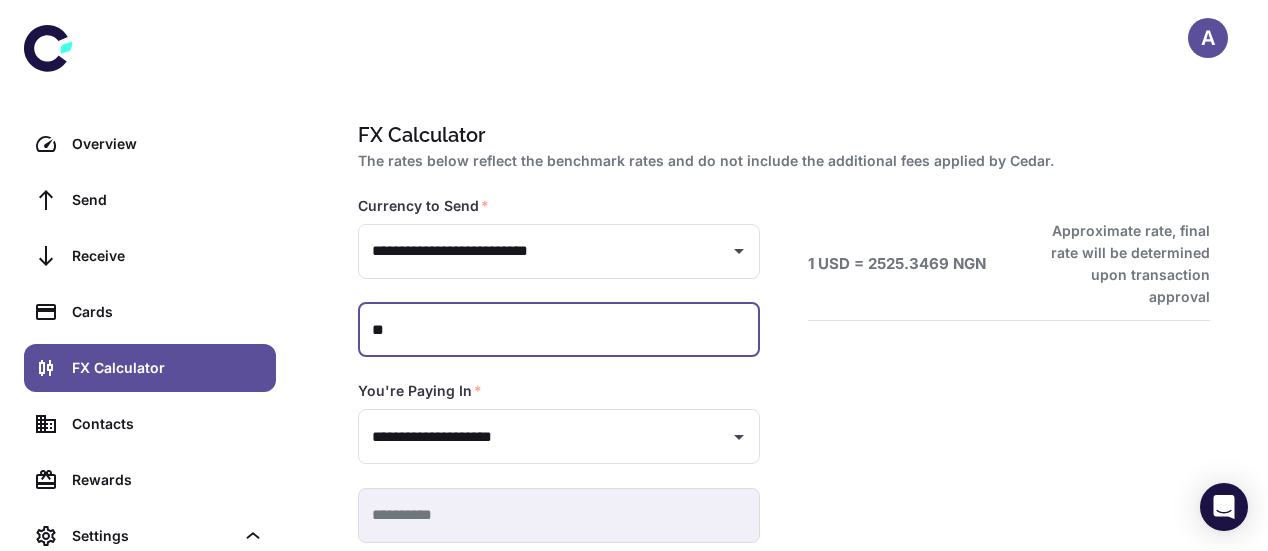 type on "***" 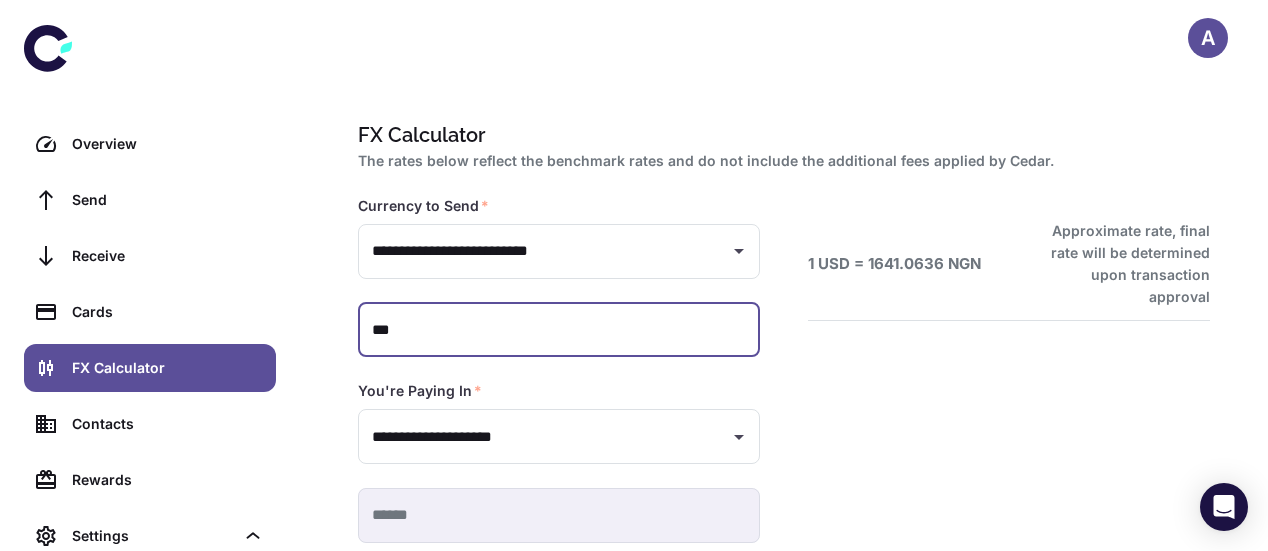 type on "**********" 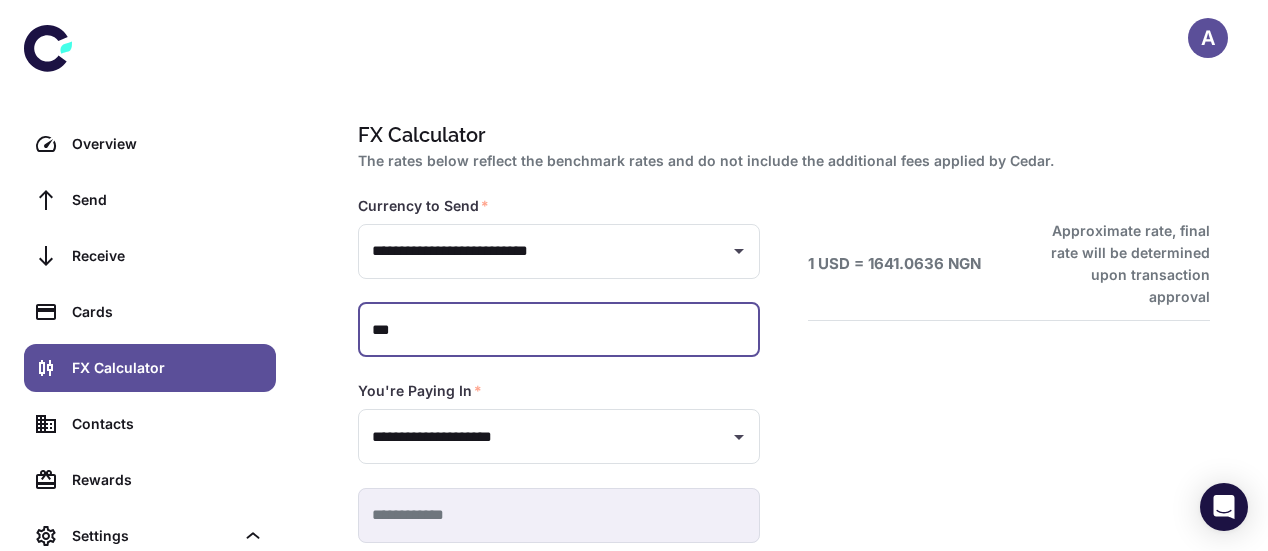 type on "*****" 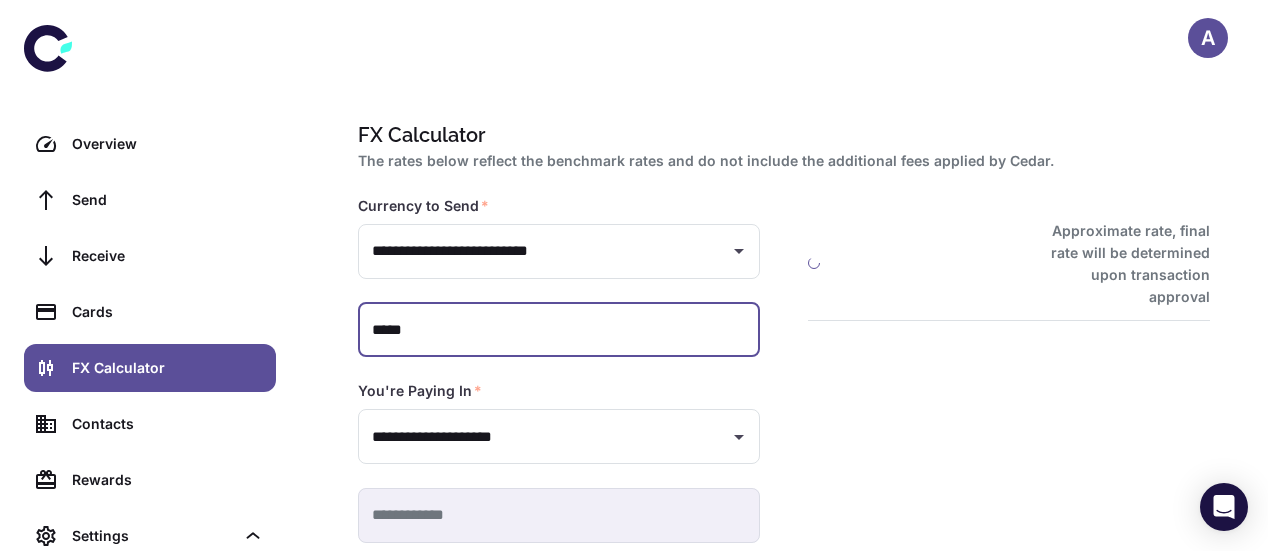 type 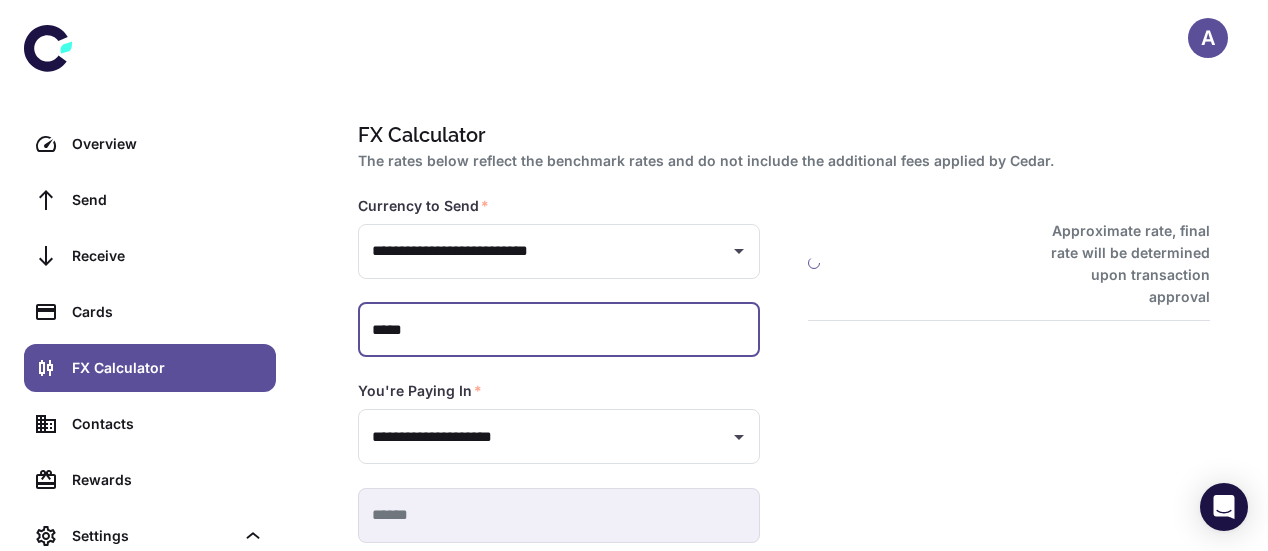 type on "******" 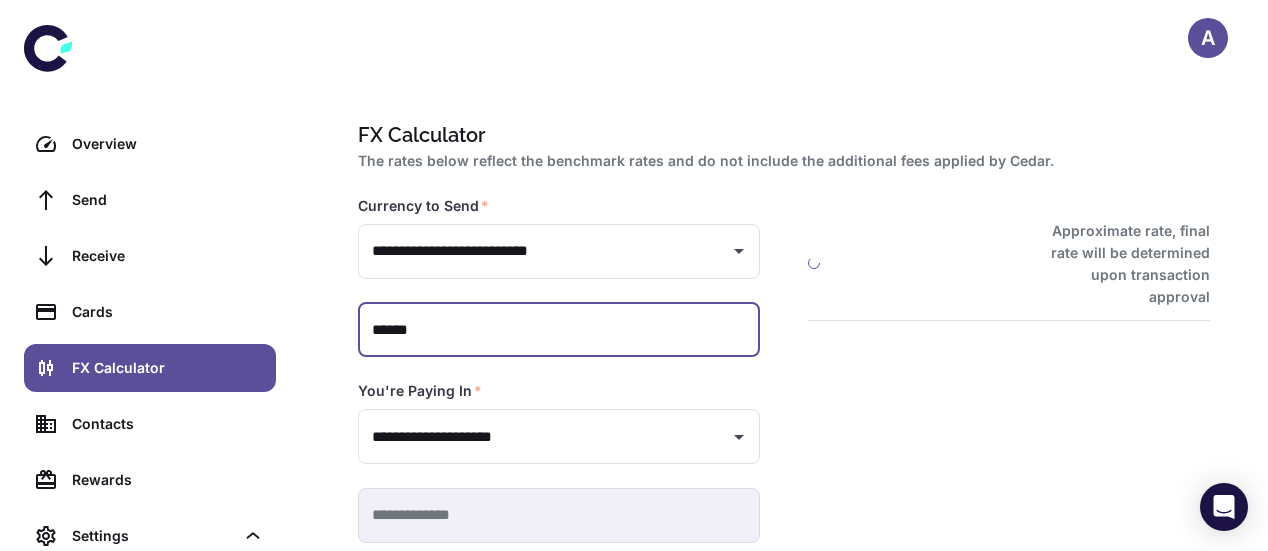type 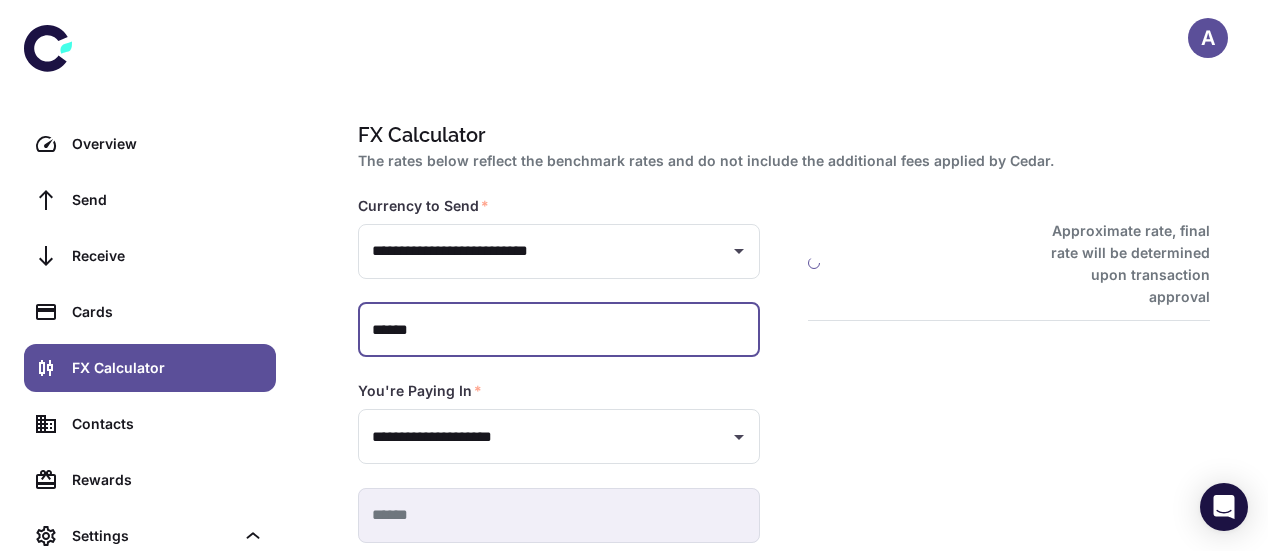 type on "*******" 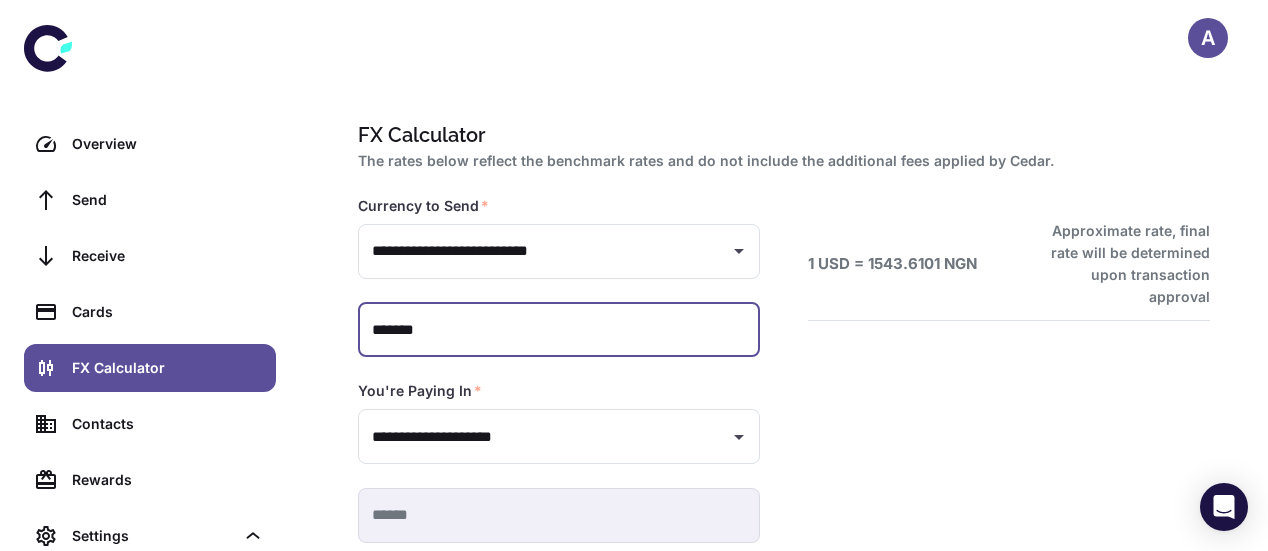 type on "**********" 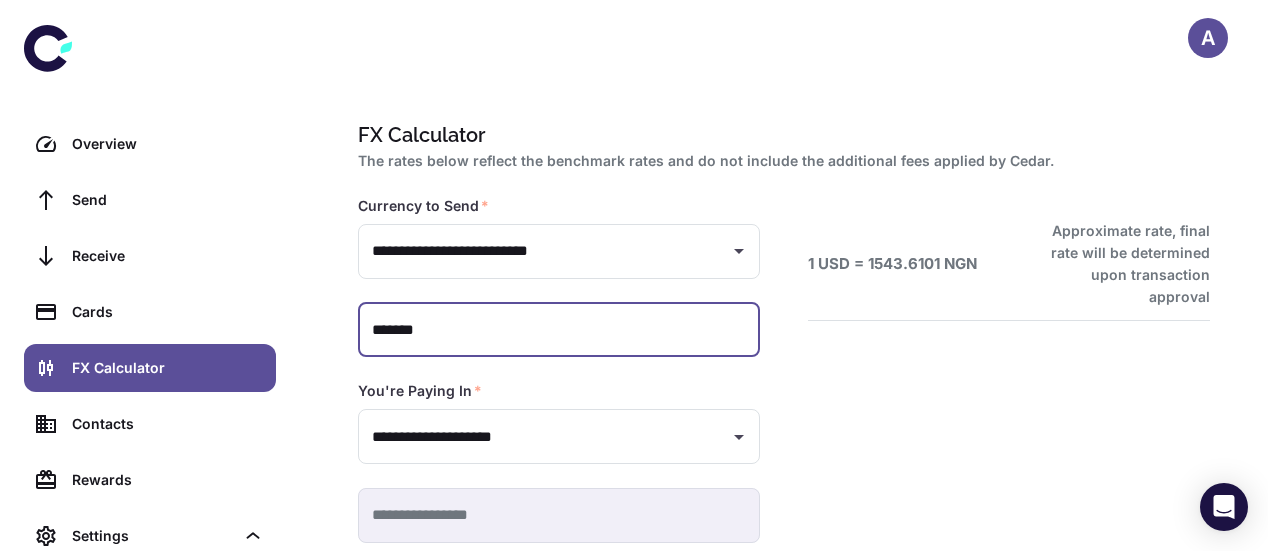 scroll, scrollTop: 103, scrollLeft: 0, axis: vertical 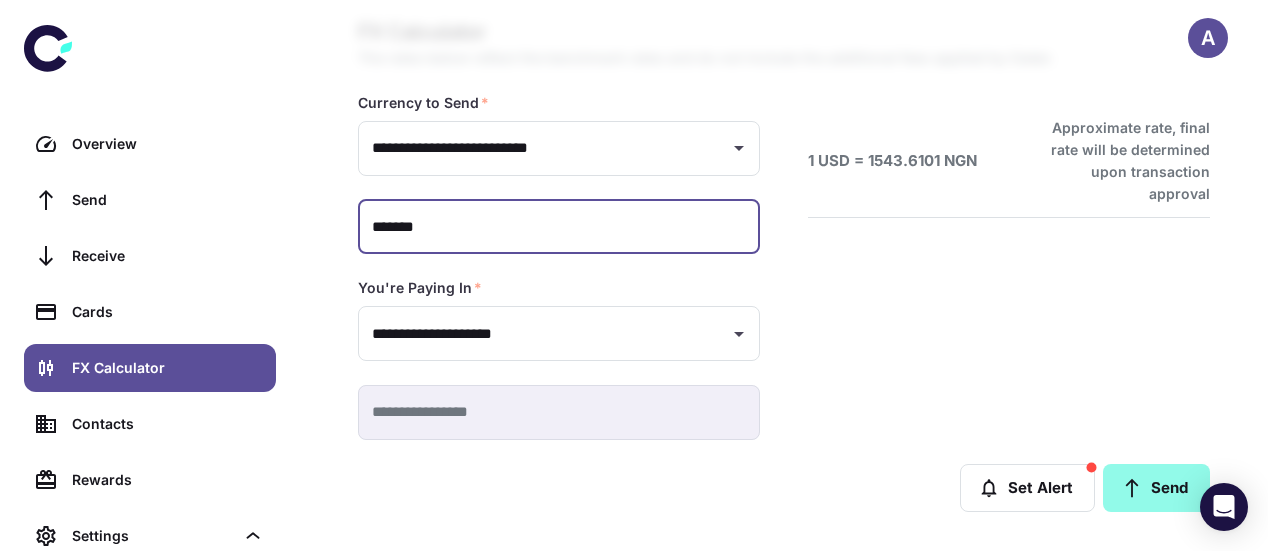 type on "*******" 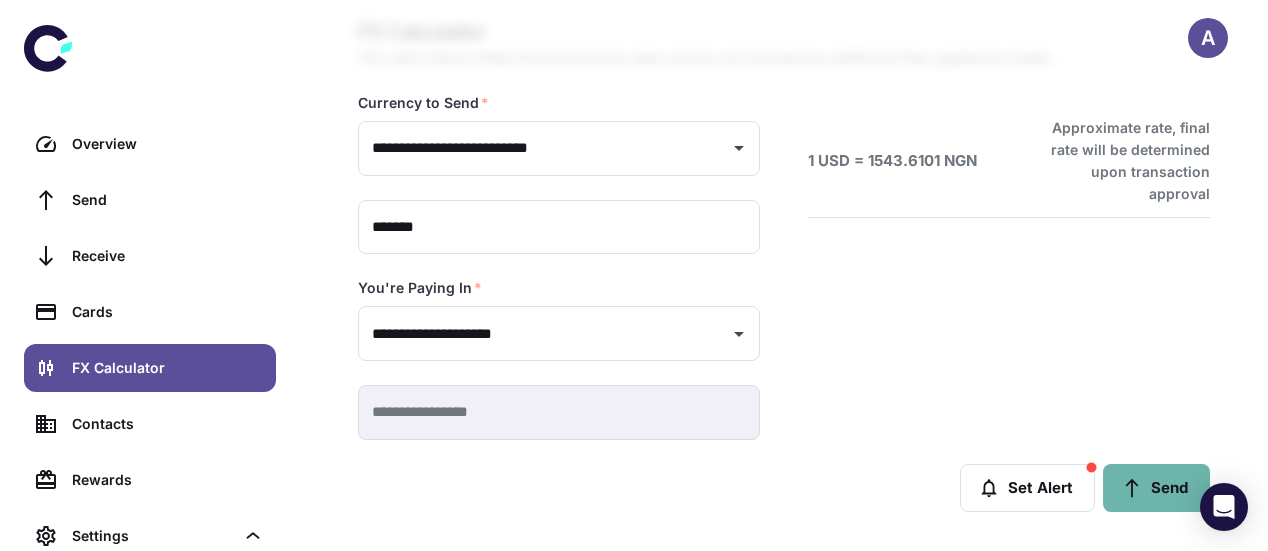 click on "Send" at bounding box center [1156, 488] 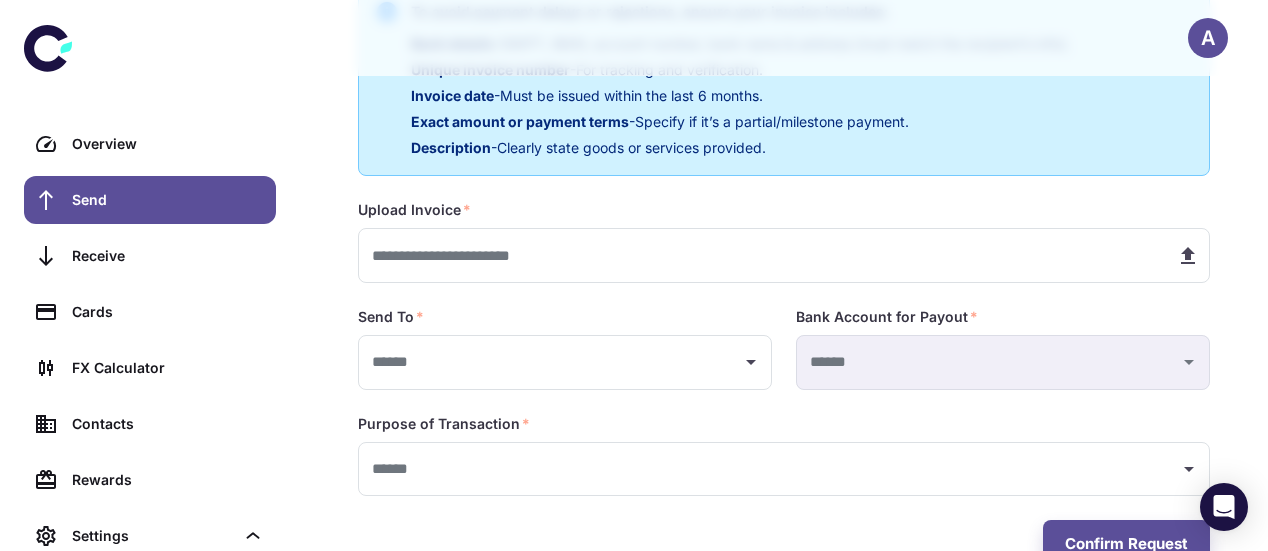 scroll, scrollTop: 460, scrollLeft: 0, axis: vertical 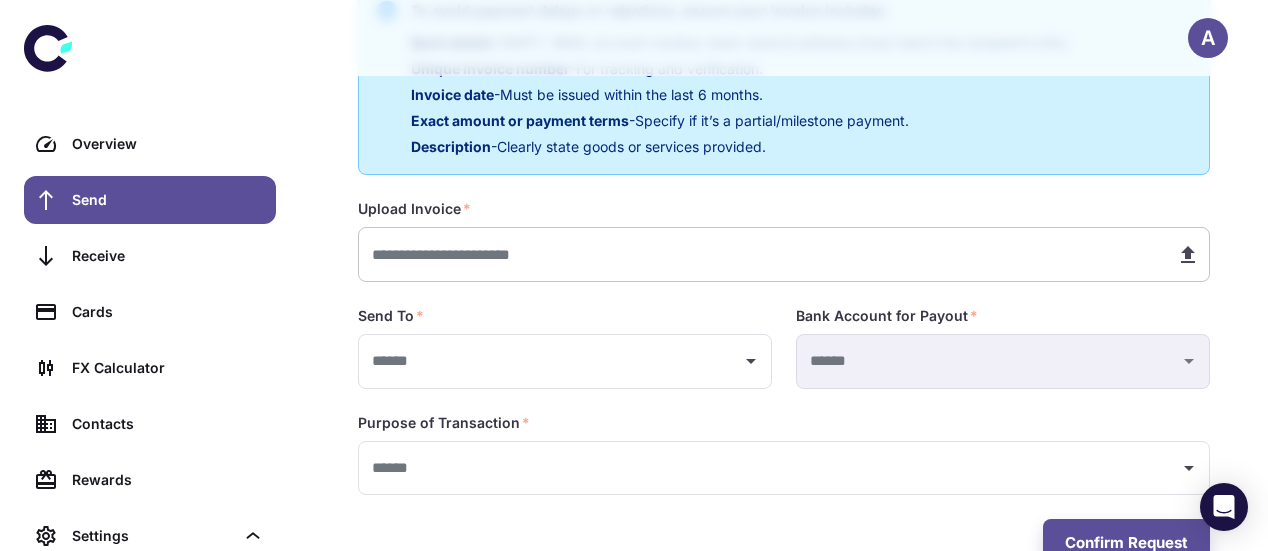 click at bounding box center [759, 254] 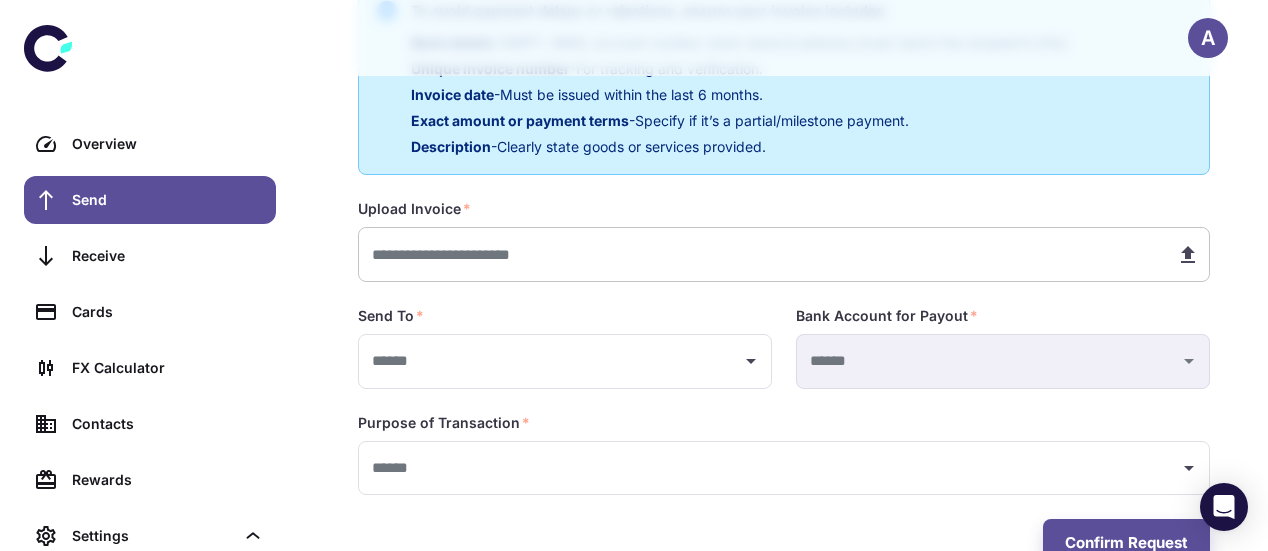 type on "**********" 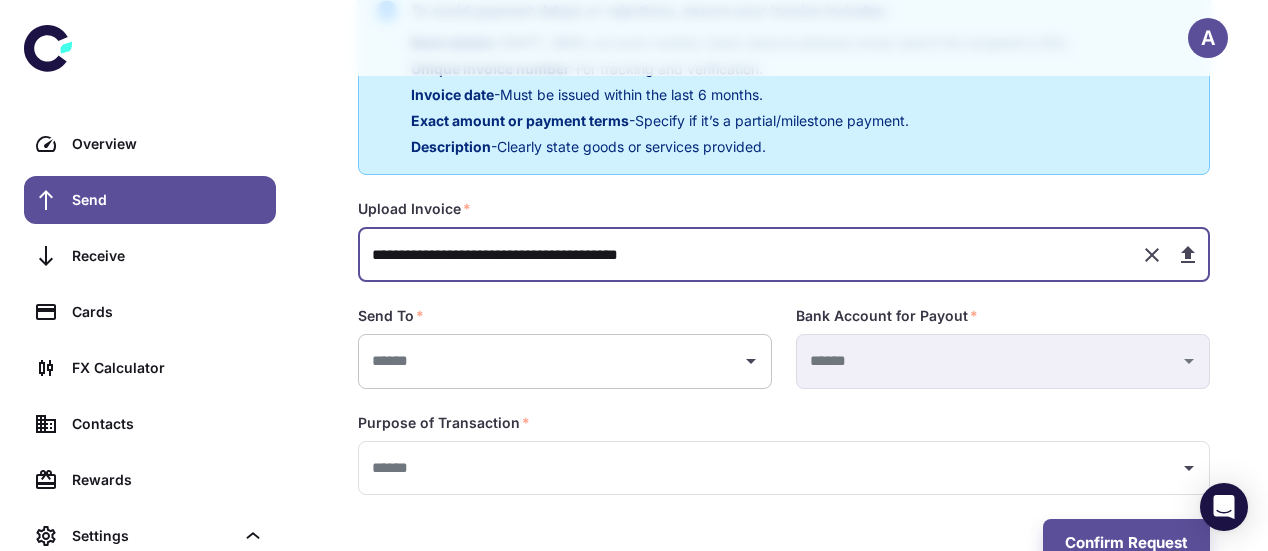 scroll, scrollTop: 515, scrollLeft: 0, axis: vertical 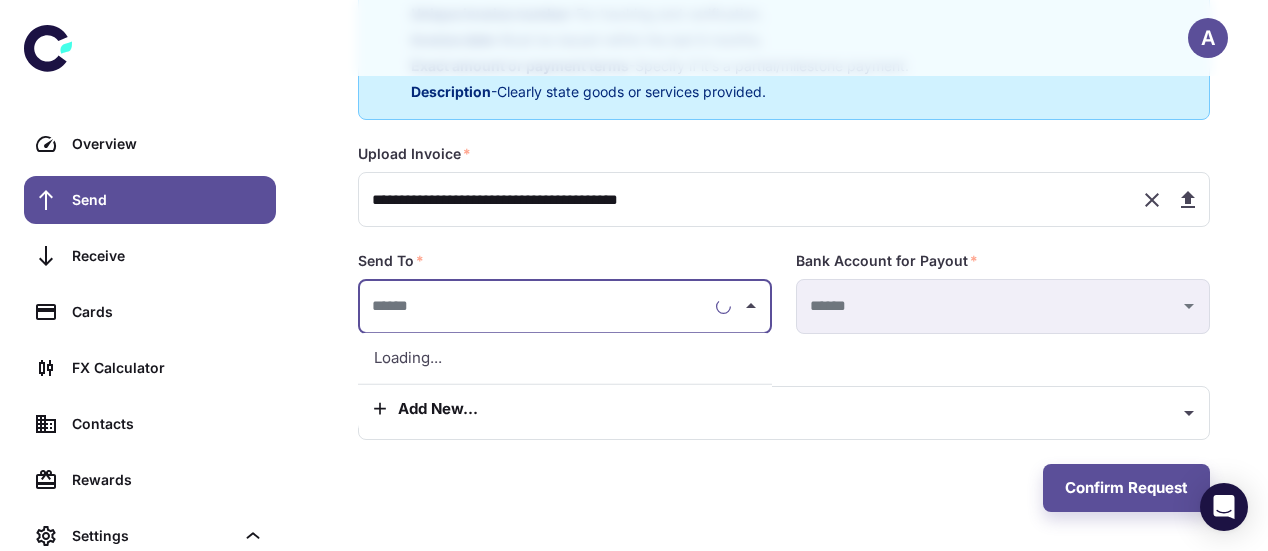 click at bounding box center (537, 306) 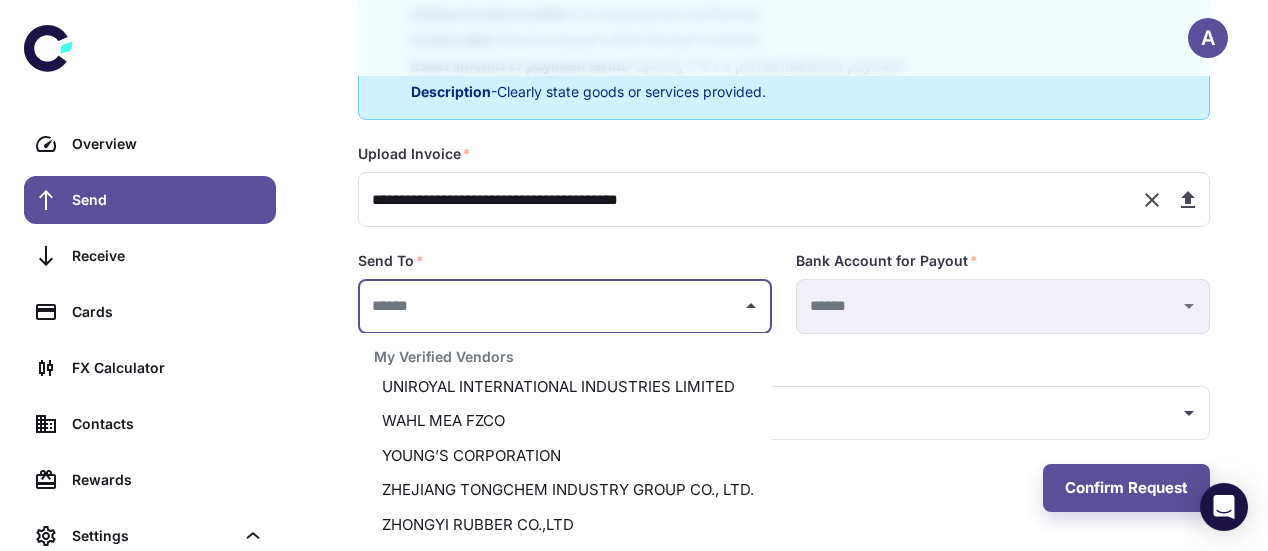 scroll, scrollTop: 1571, scrollLeft: 0, axis: vertical 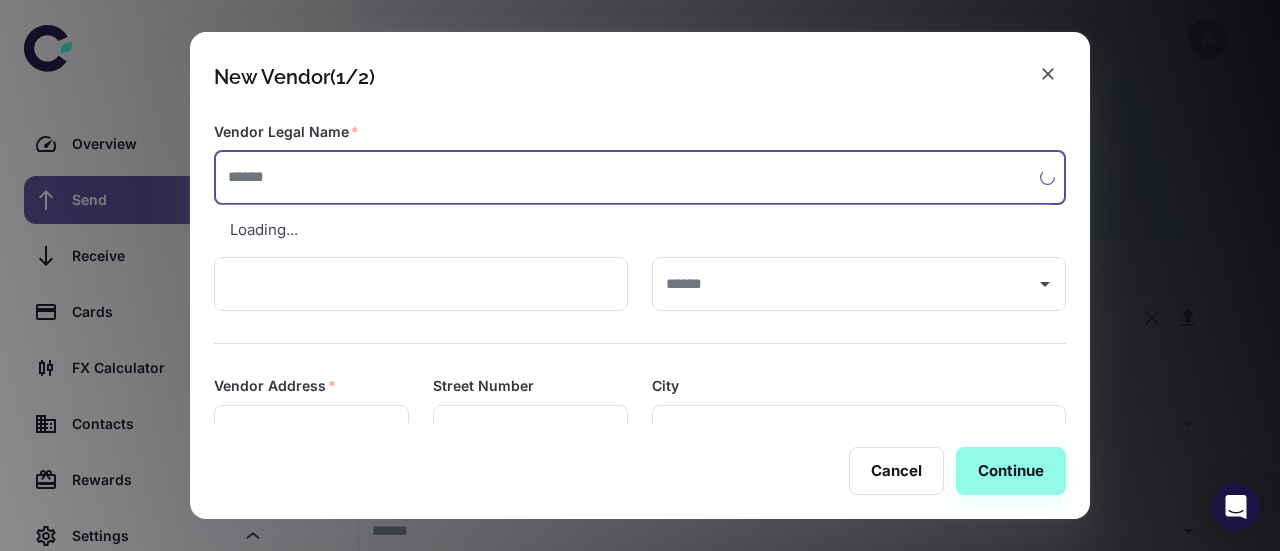 click at bounding box center [627, 177] 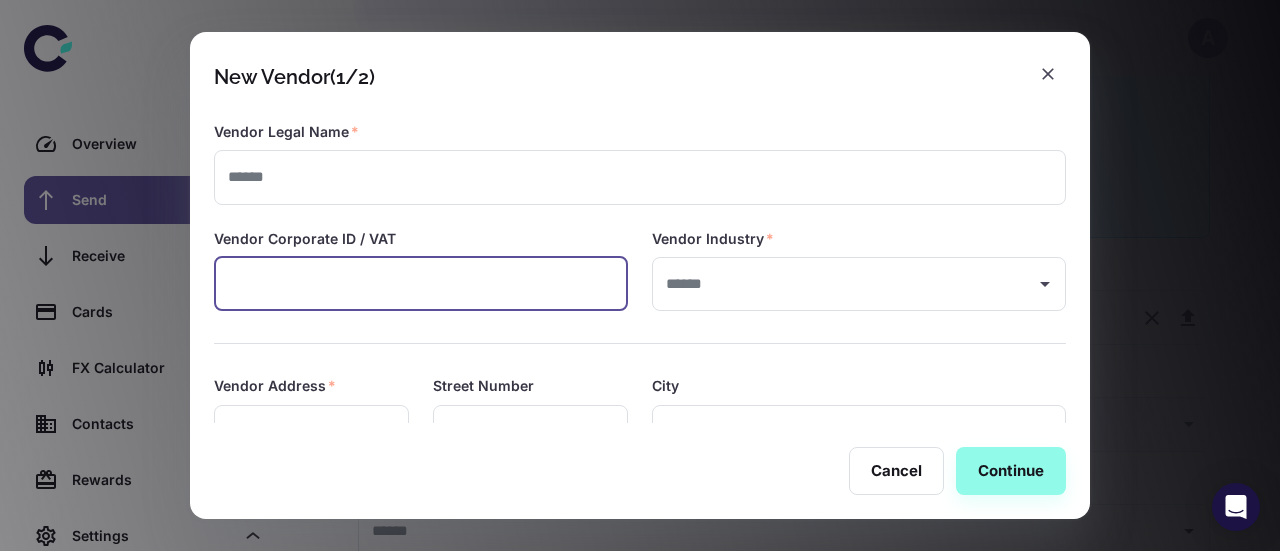 paste on "**********" 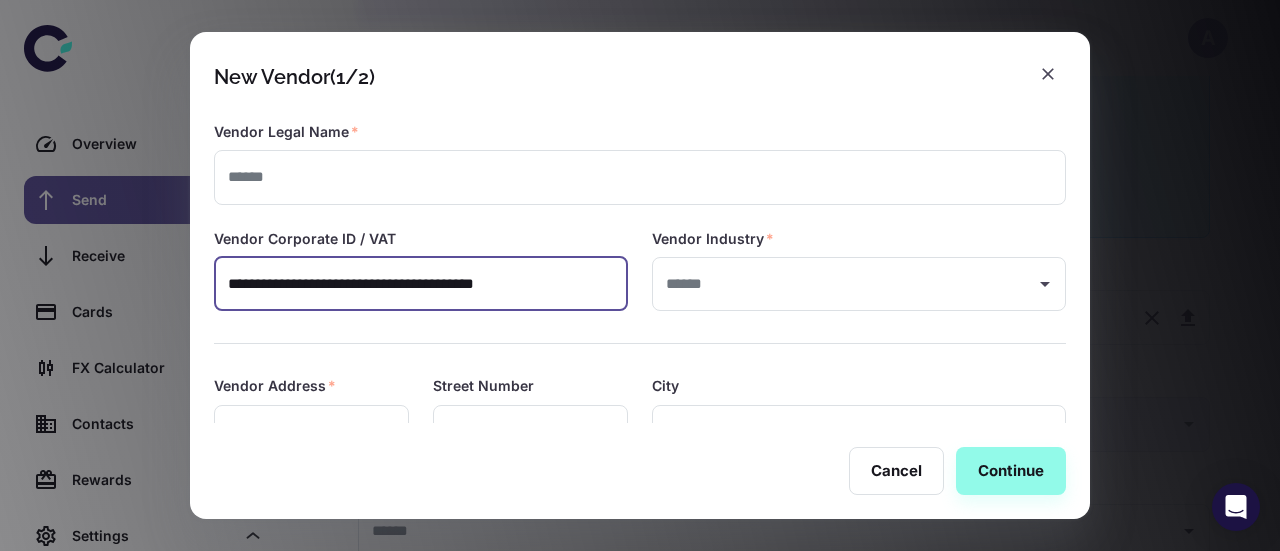 scroll, scrollTop: 0, scrollLeft: 2, axis: horizontal 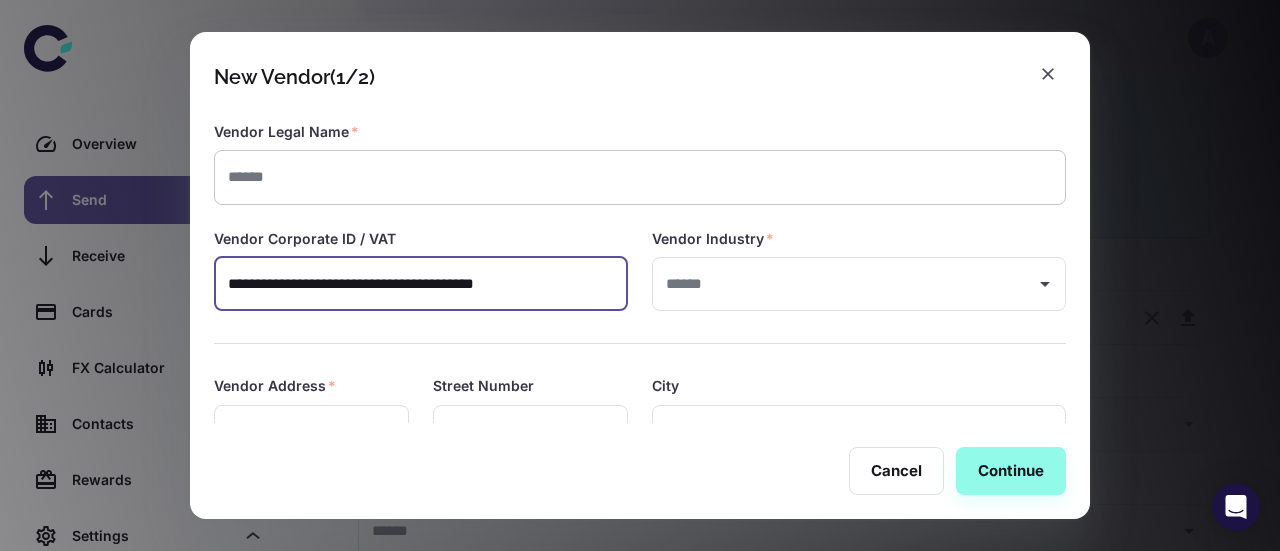 type 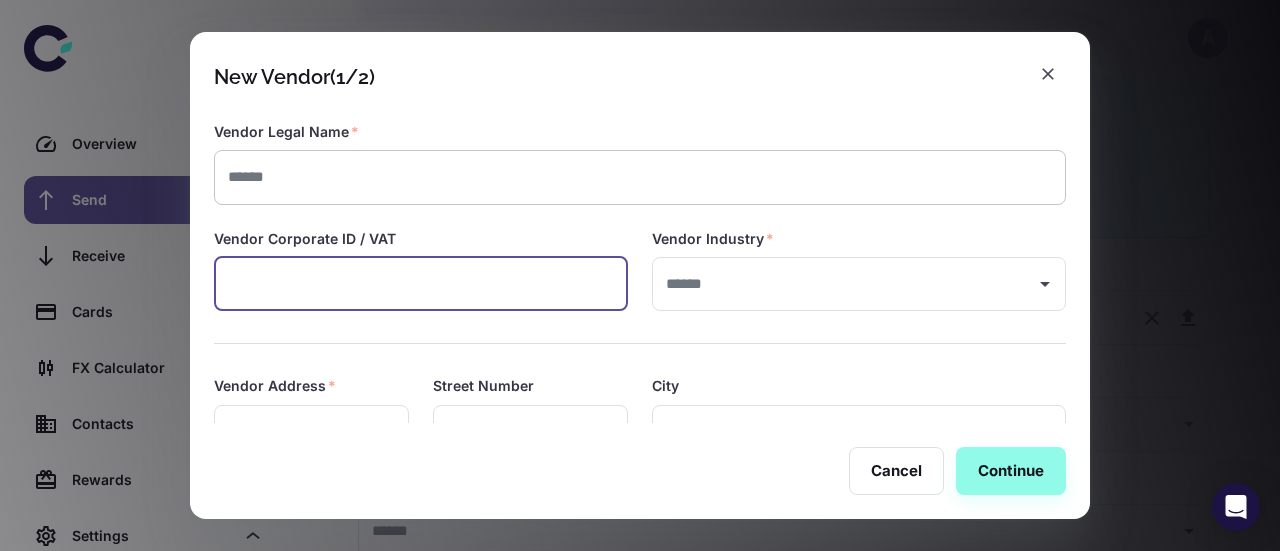 scroll, scrollTop: 0, scrollLeft: 0, axis: both 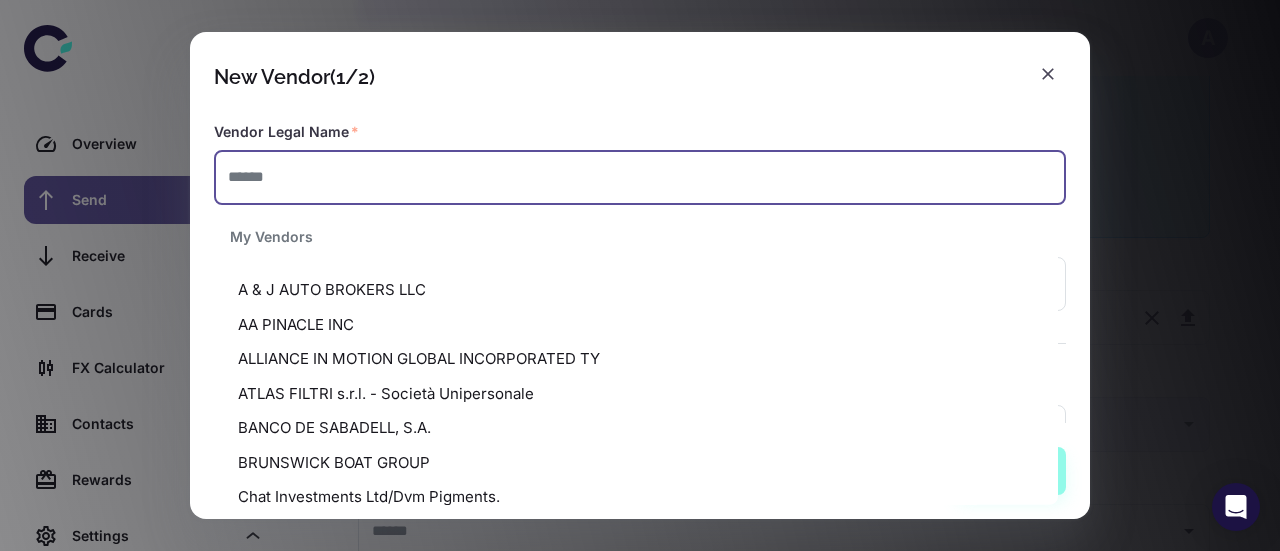 click at bounding box center [640, 177] 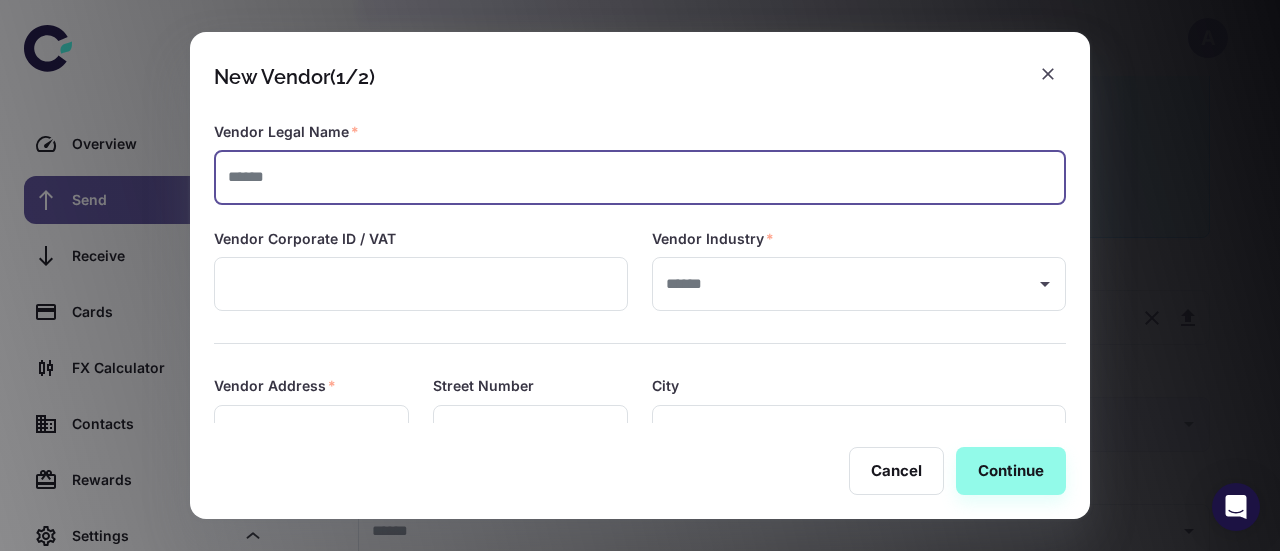 click at bounding box center [640, 177] 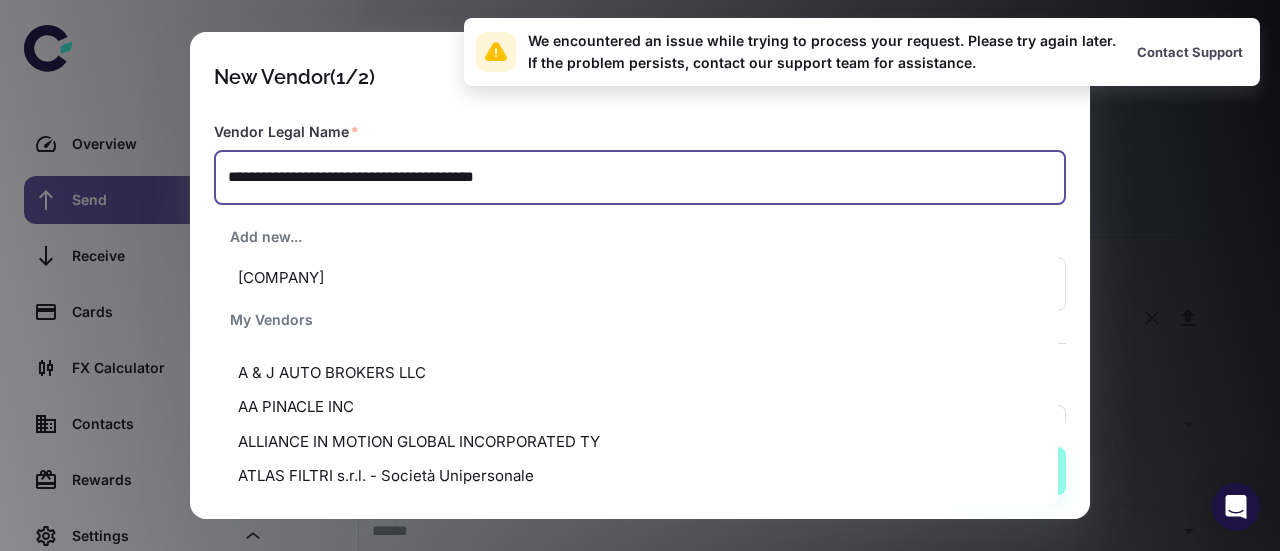 click on "ZHONGTONG BUS (HONG KONG) COMPANY LIMITED" at bounding box center [636, 278] 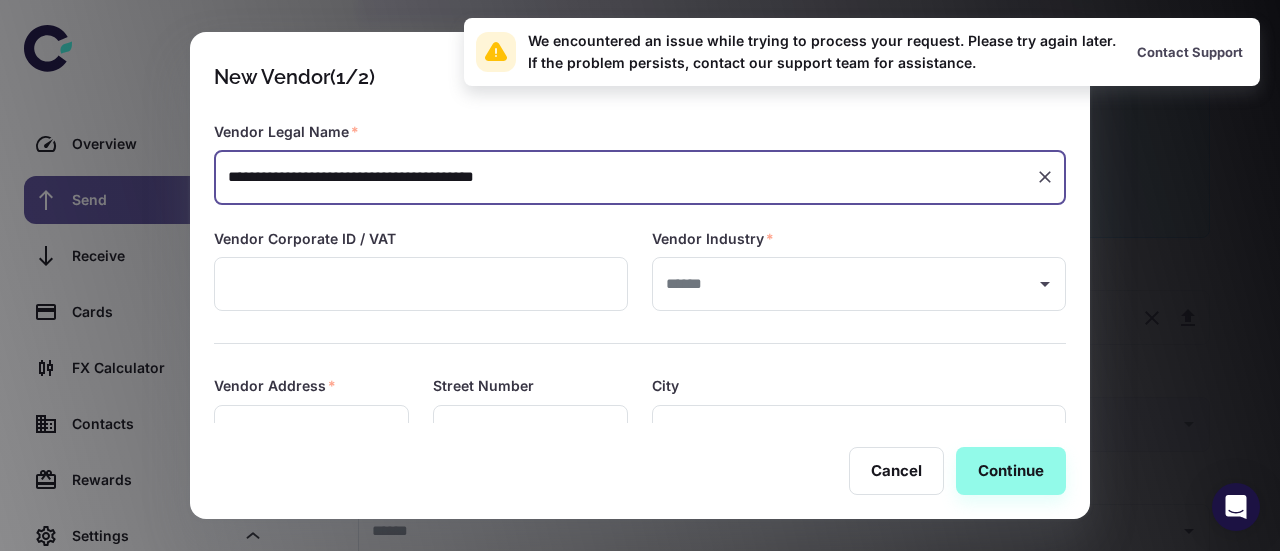 type on "**********" 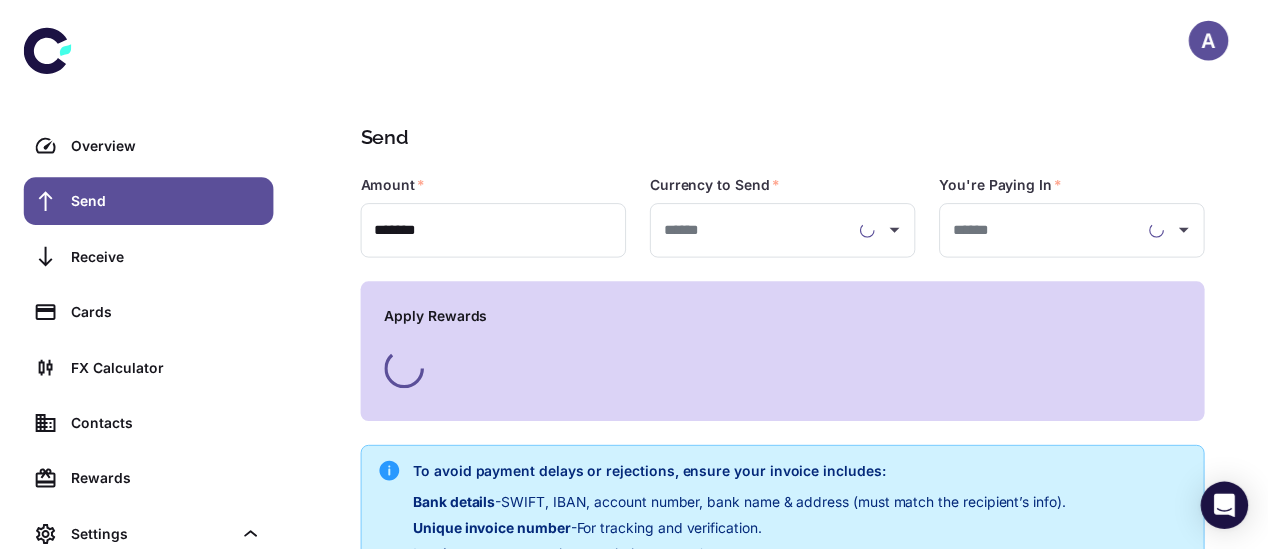 scroll, scrollTop: 0, scrollLeft: 0, axis: both 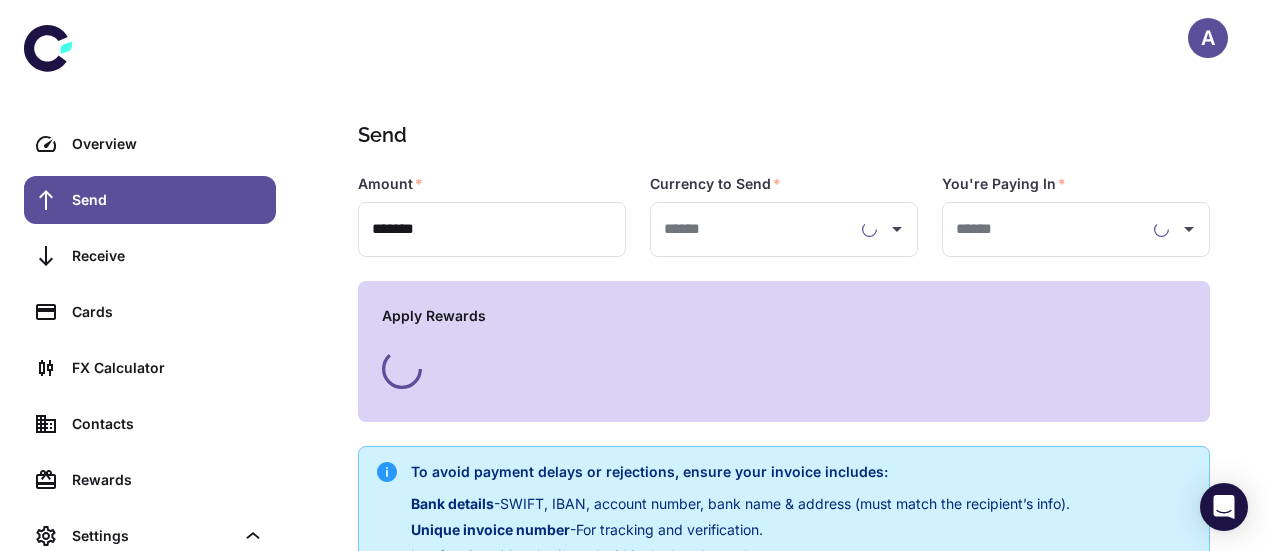 type on "**********" 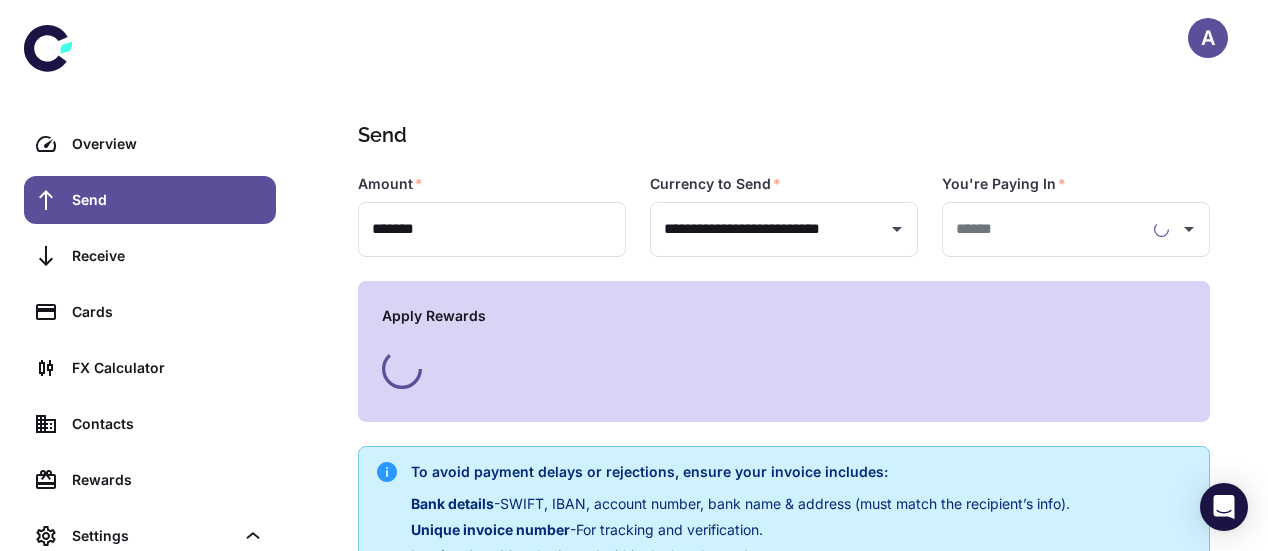 type on "**********" 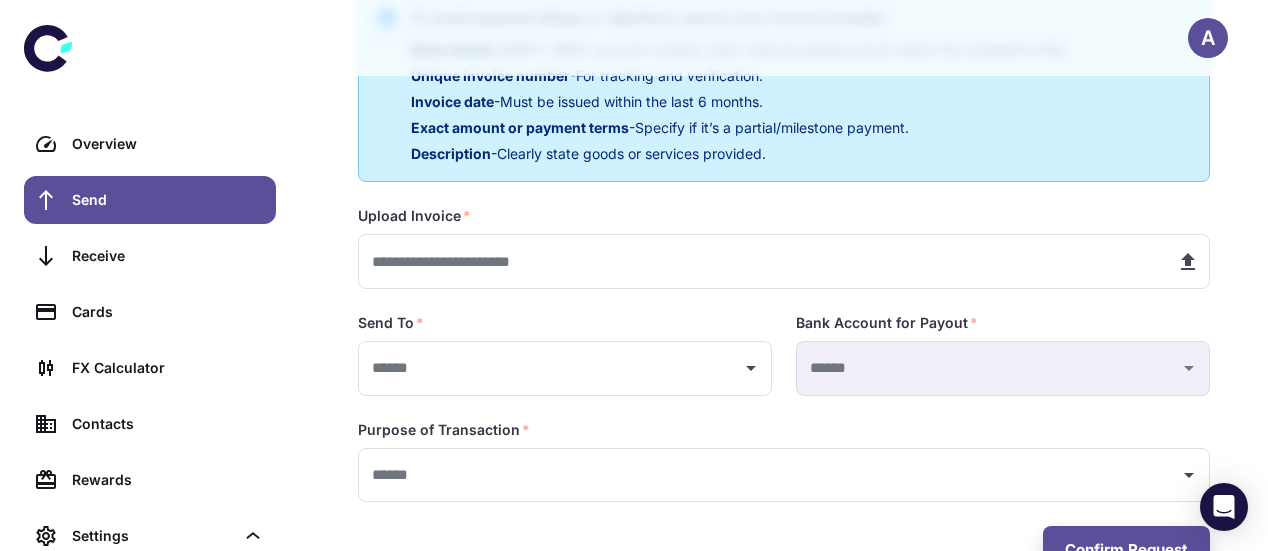 scroll, scrollTop: 455, scrollLeft: 0, axis: vertical 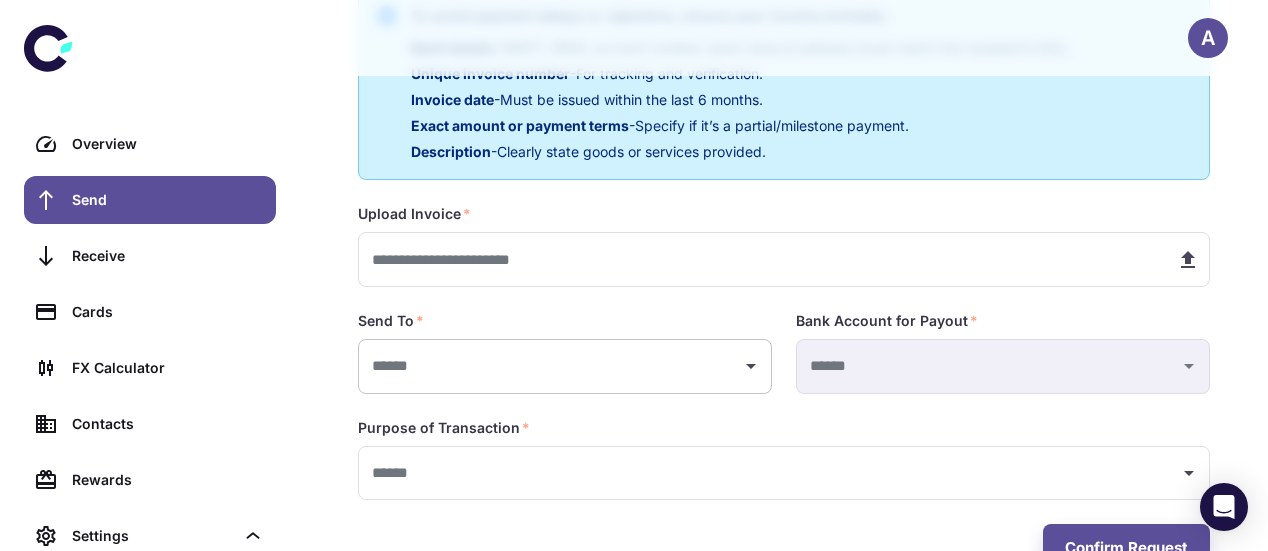 click on "​" at bounding box center (565, 366) 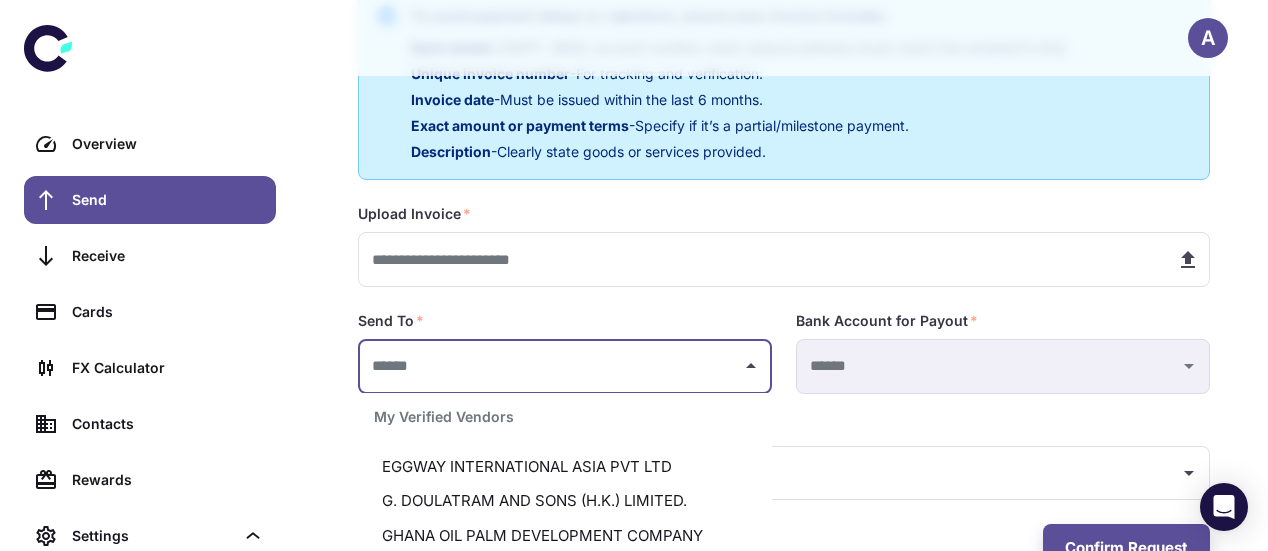 scroll, scrollTop: 312, scrollLeft: 0, axis: vertical 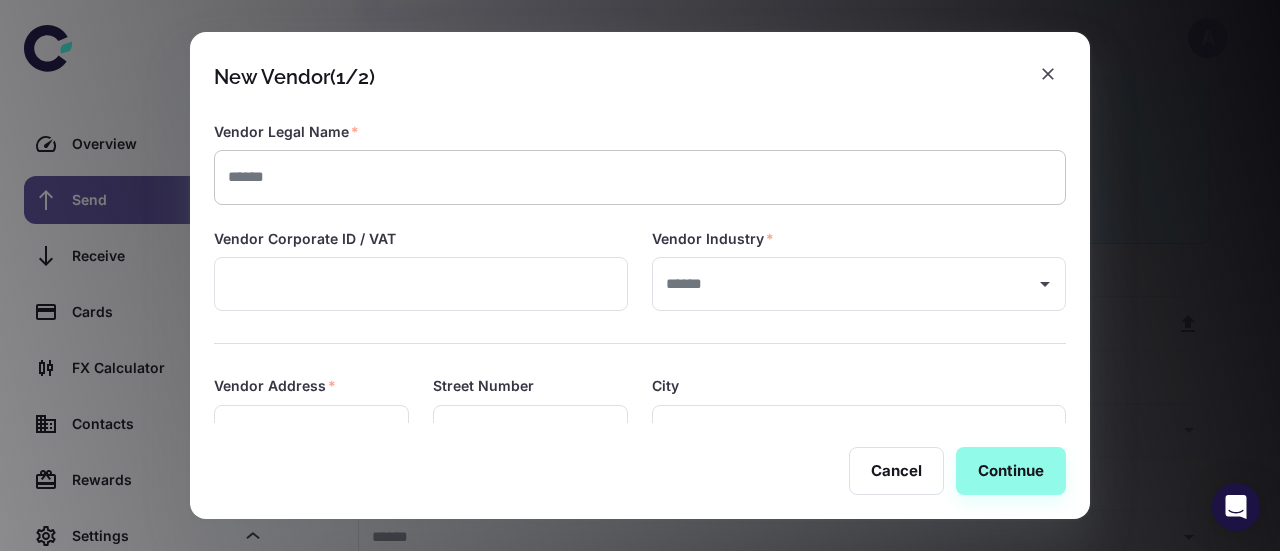 click on "​" at bounding box center [640, 177] 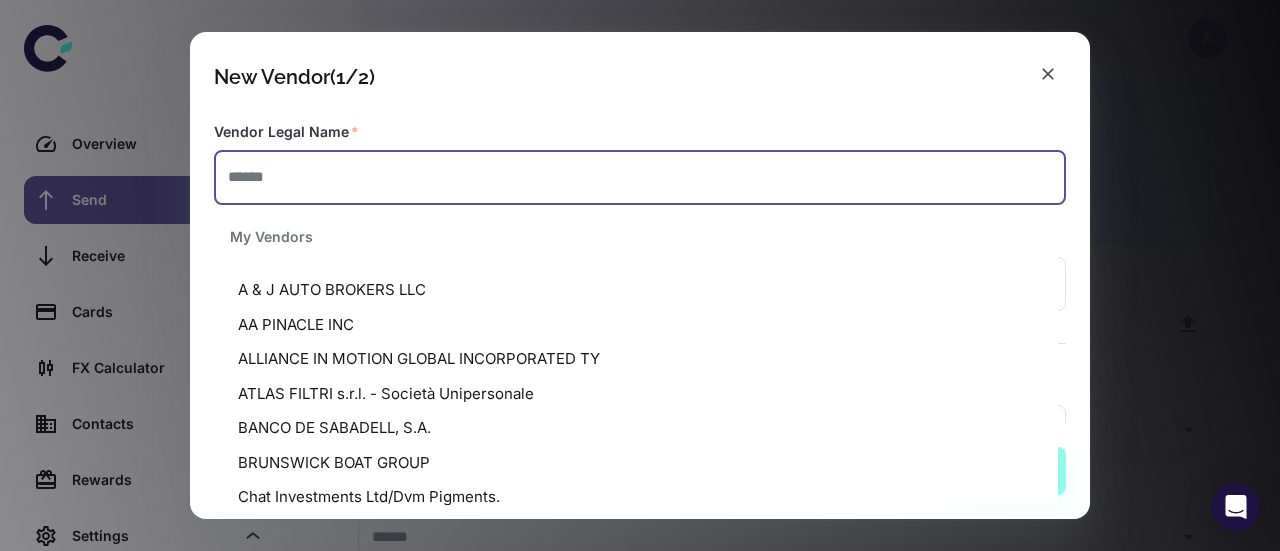 paste on "**********" 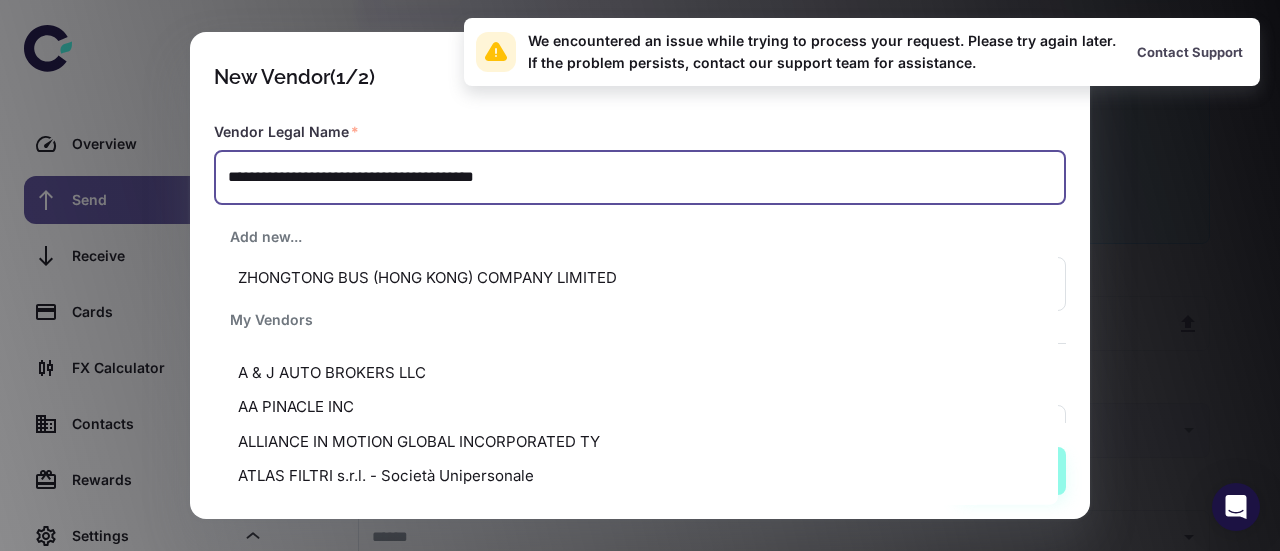 click on "ZHONGTONG BUS (HONG KONG) COMPANY LIMITED" at bounding box center (636, 278) 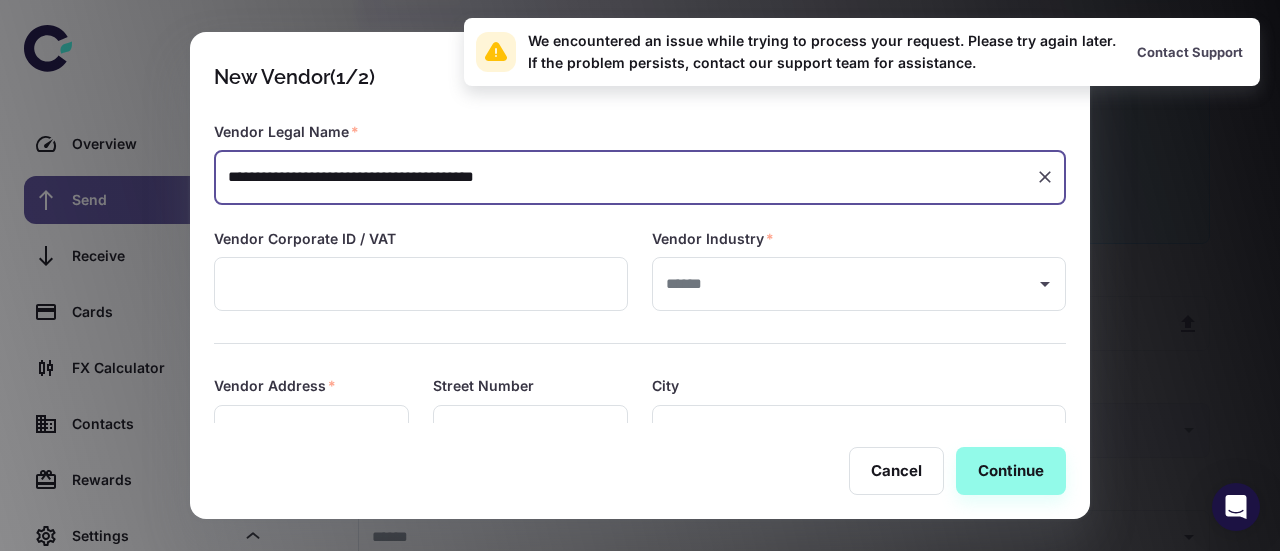 type on "**********" 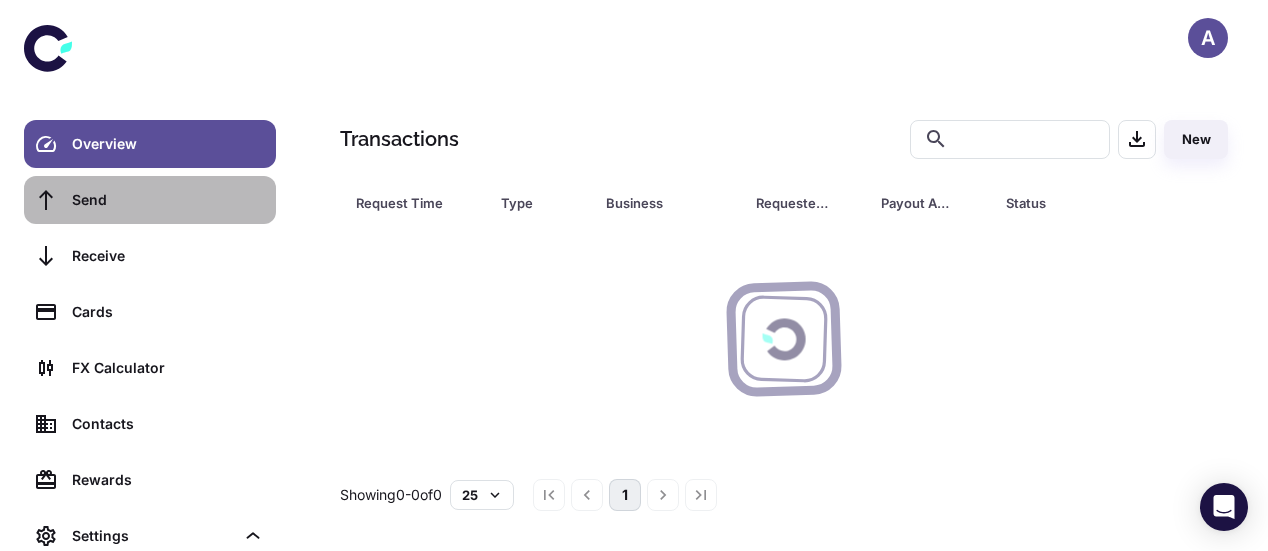 scroll, scrollTop: 0, scrollLeft: 0, axis: both 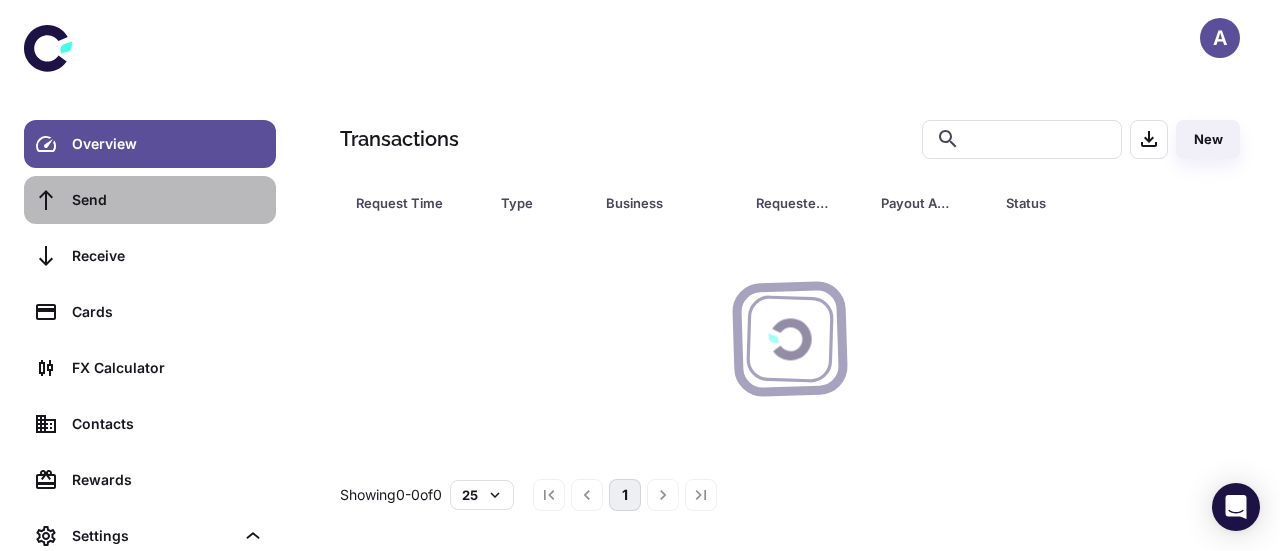 click on "Send" at bounding box center [150, 200] 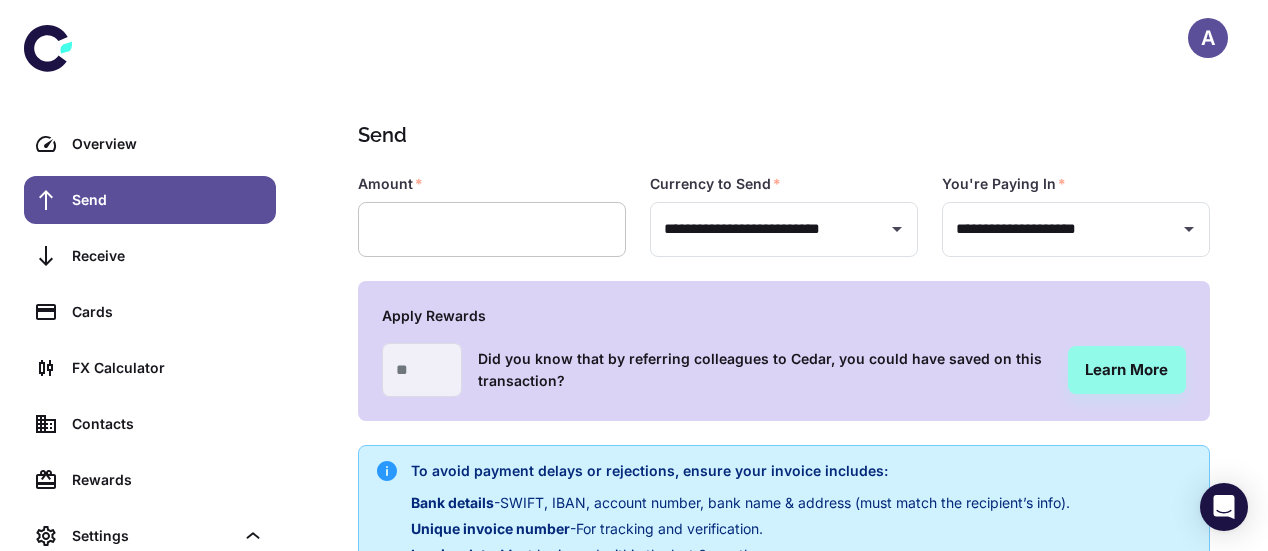 click at bounding box center (492, 229) 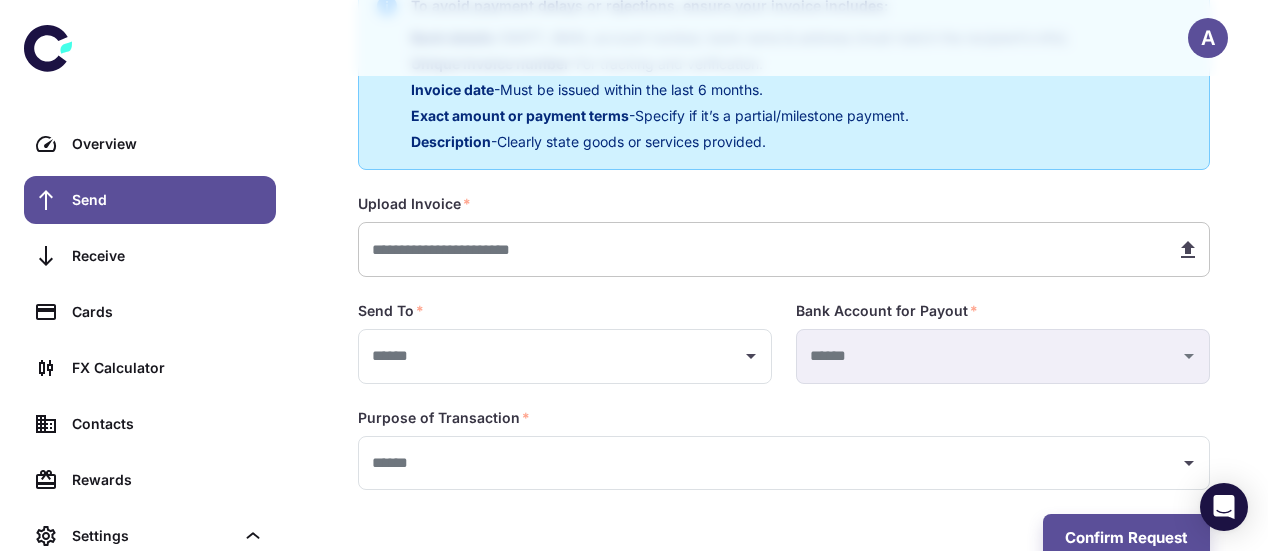 scroll, scrollTop: 468, scrollLeft: 0, axis: vertical 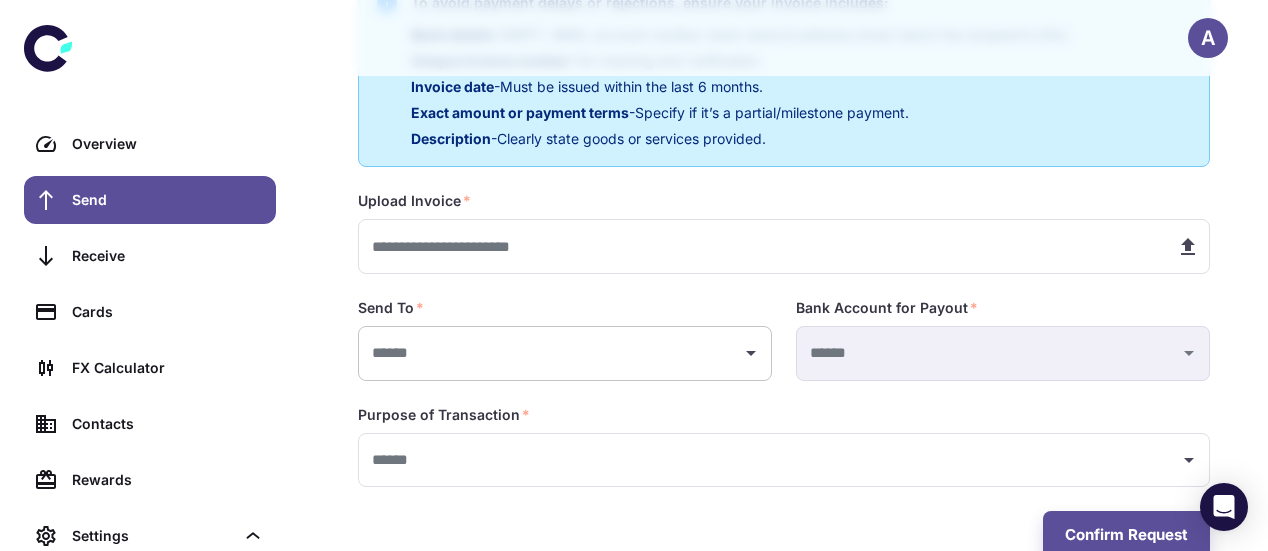 type on "*******" 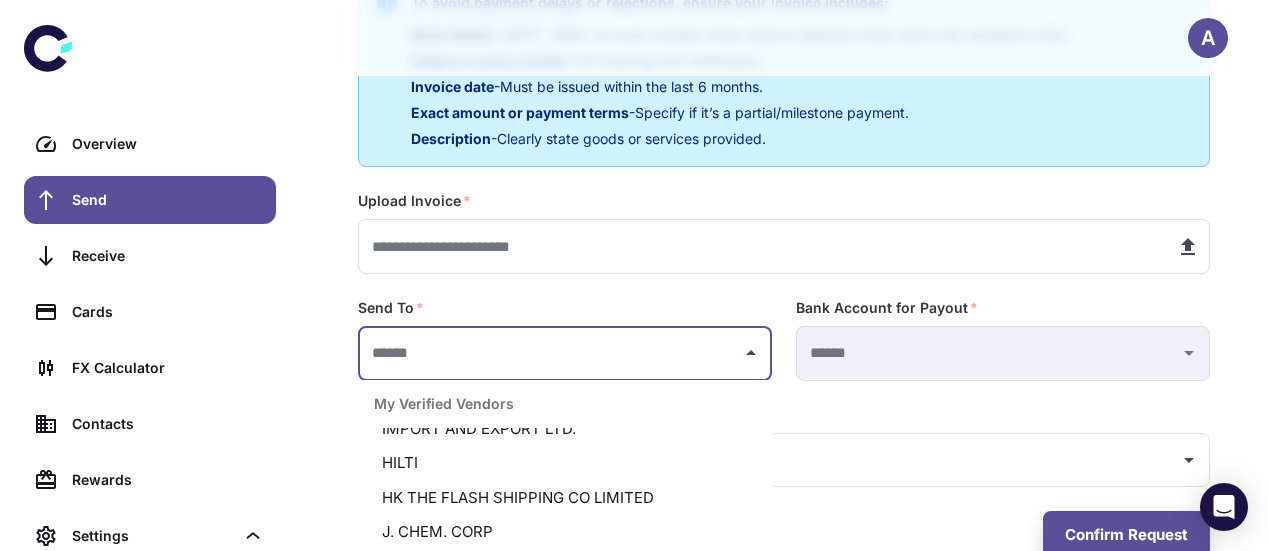 scroll, scrollTop: 512, scrollLeft: 0, axis: vertical 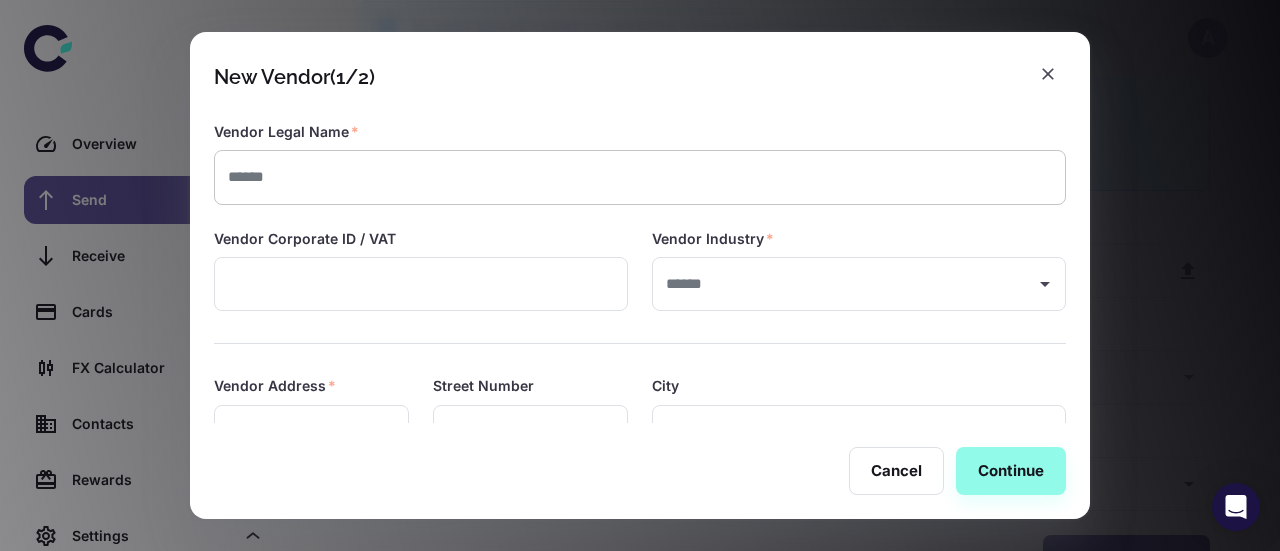 click at bounding box center [640, 177] 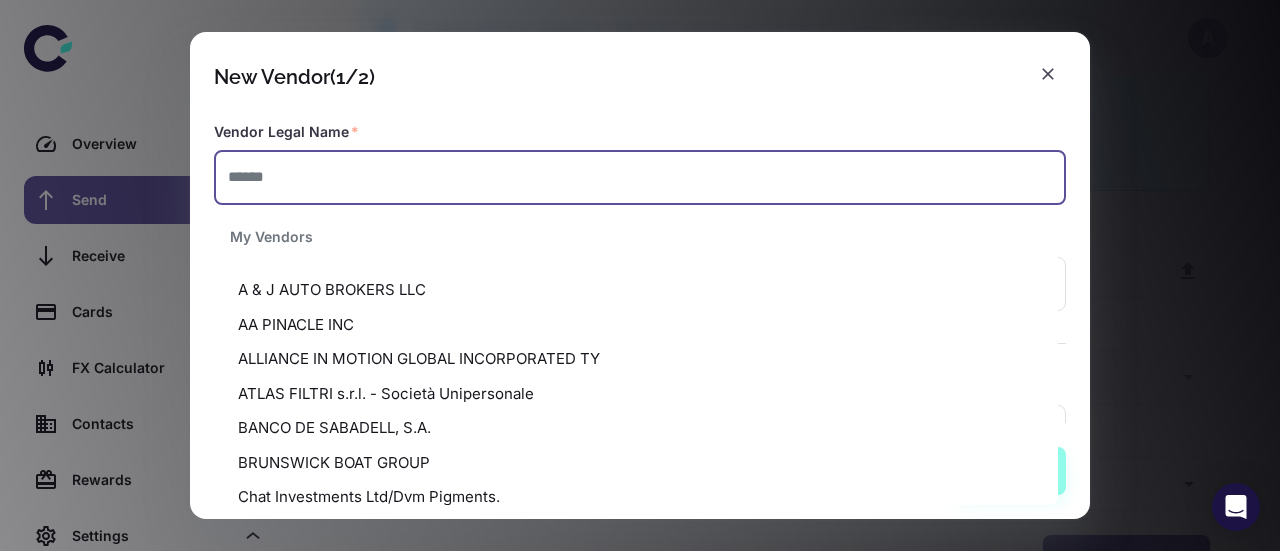 paste on "**********" 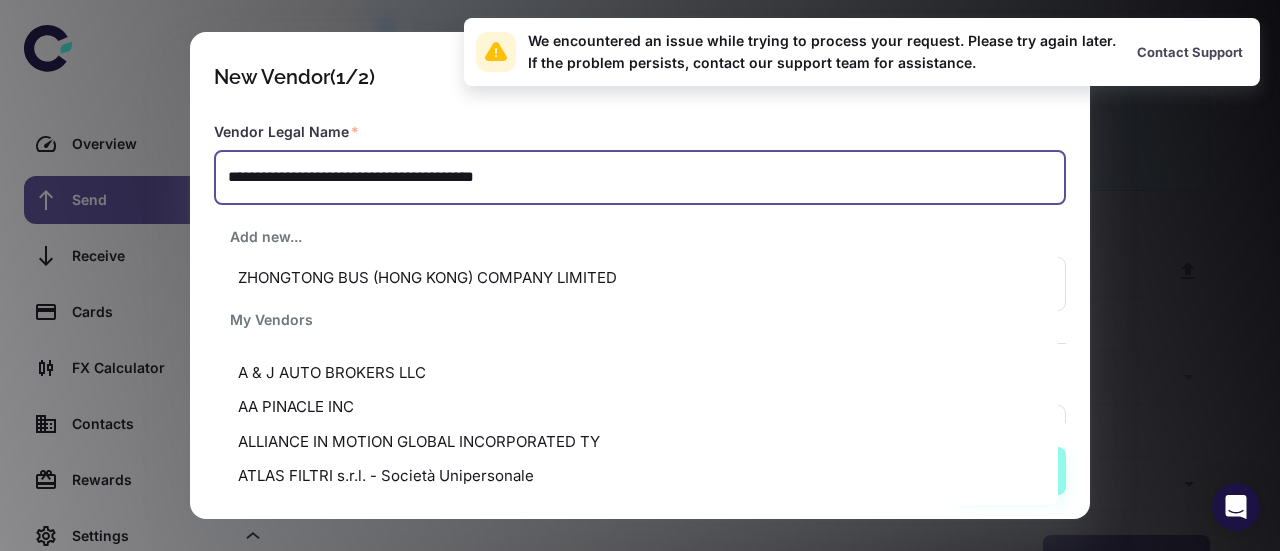 click on "ZHONGTONG BUS (HONG KONG) COMPANY LIMITED" at bounding box center (636, 278) 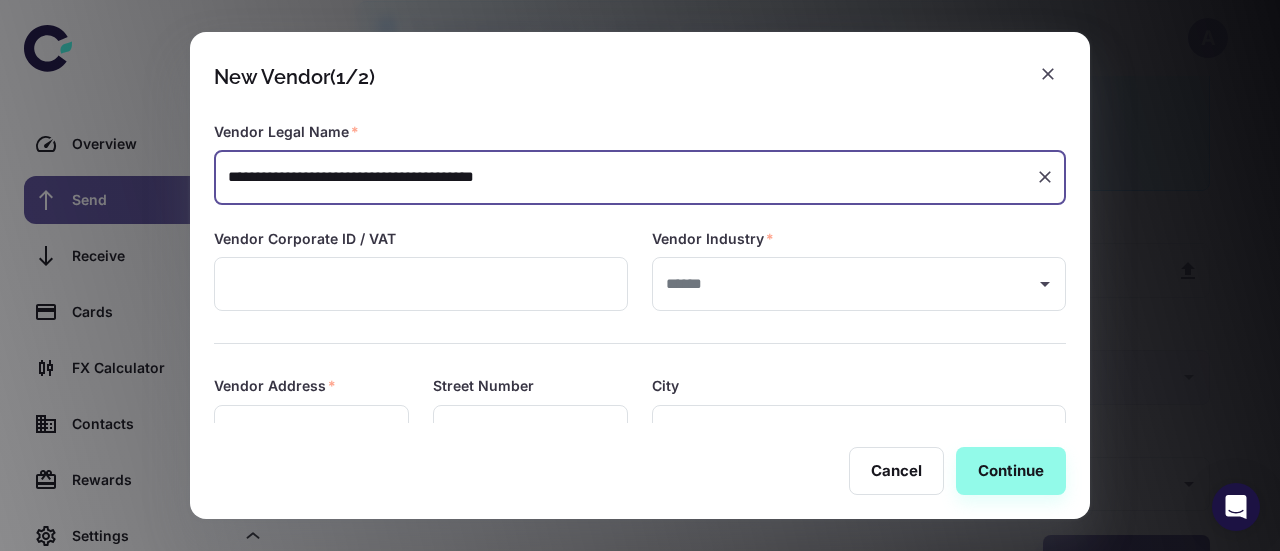 click on "**********" at bounding box center (625, 177) 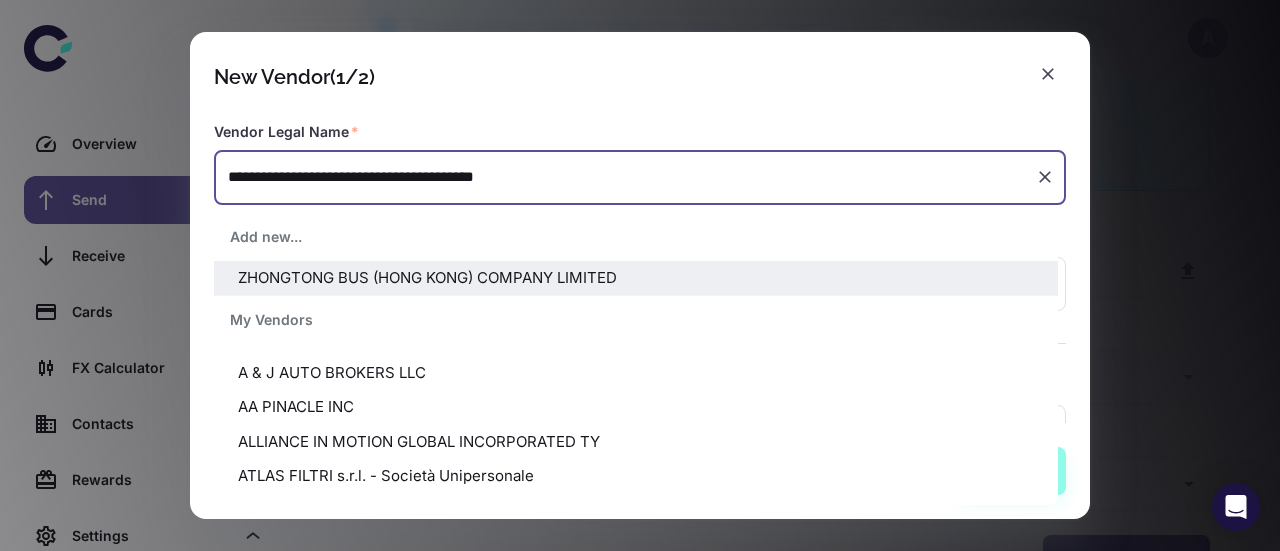 click on "ZHONGTONG BUS (HONG KONG) COMPANY LIMITED" at bounding box center [636, 278] 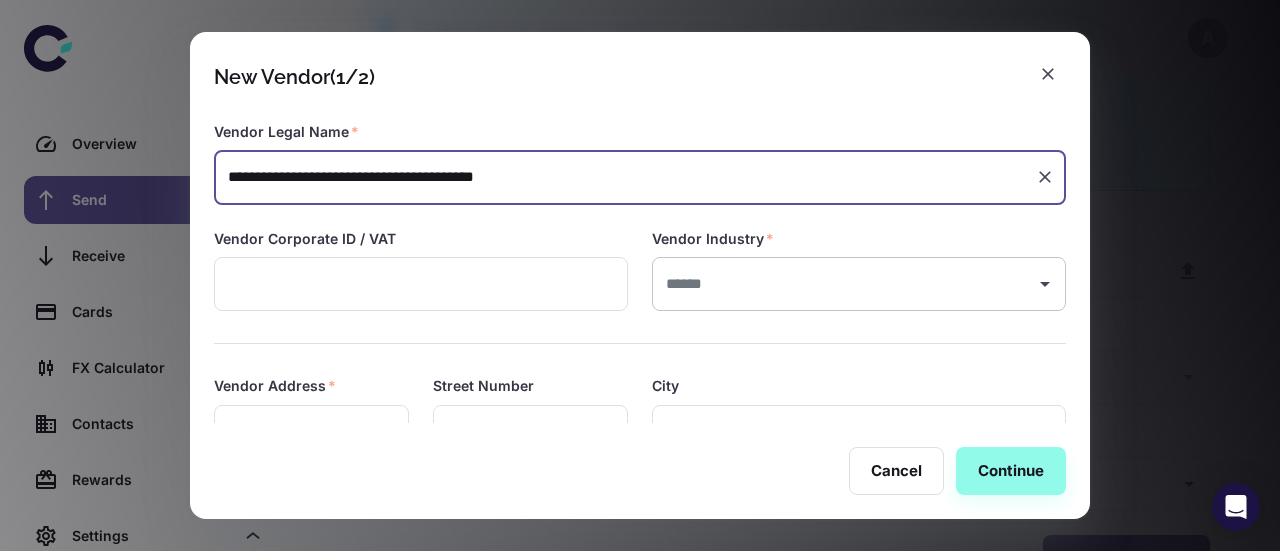 type on "**********" 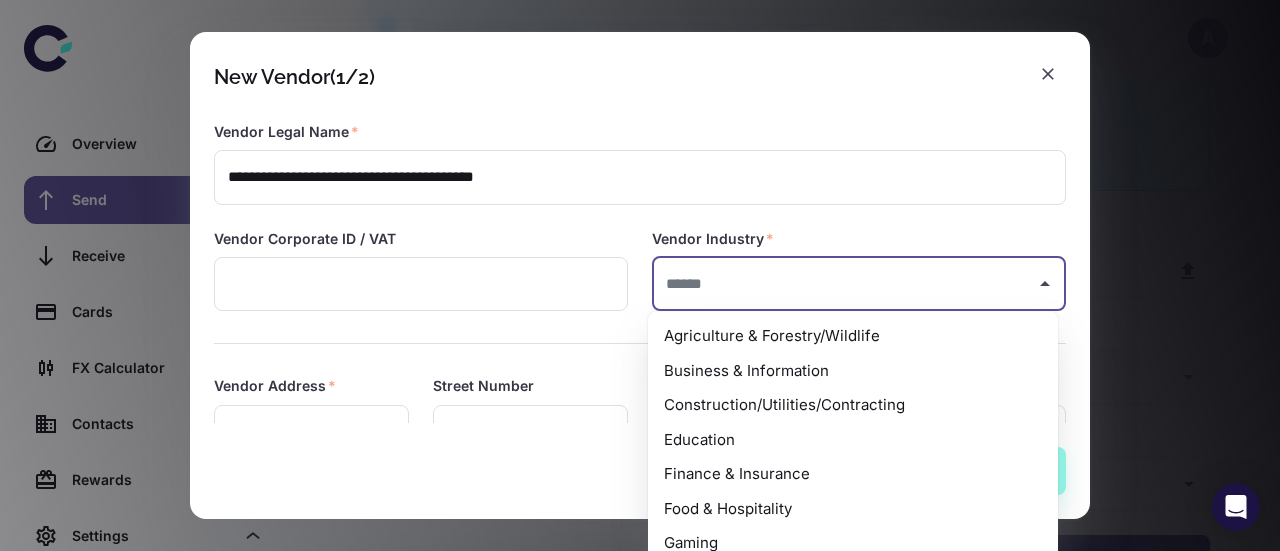 click at bounding box center [844, 284] 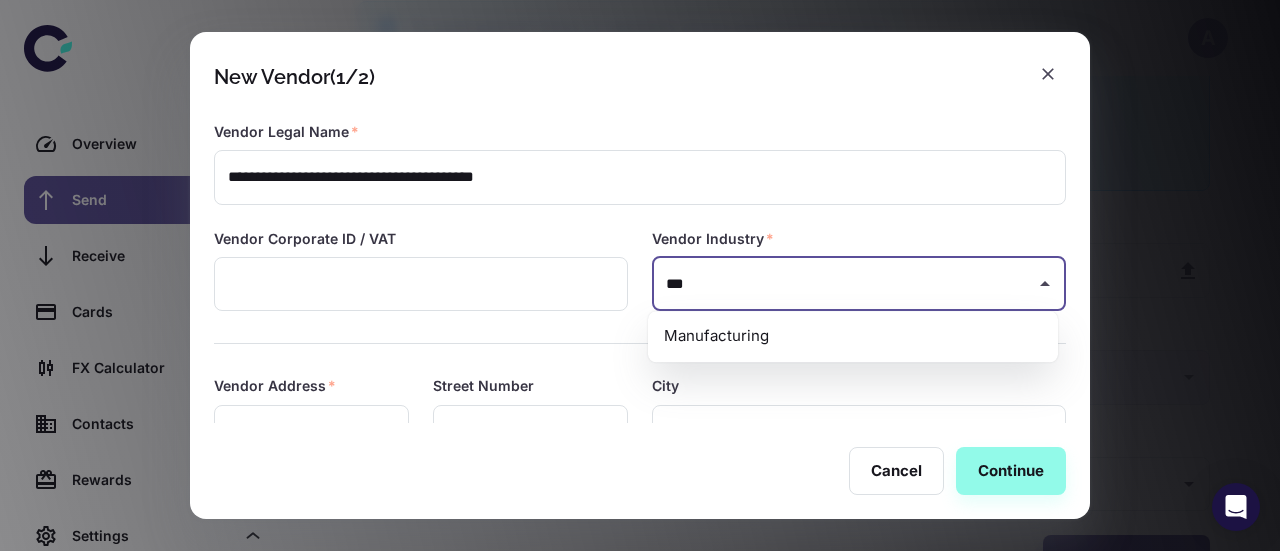 click on "Manufacturing" at bounding box center (853, 336) 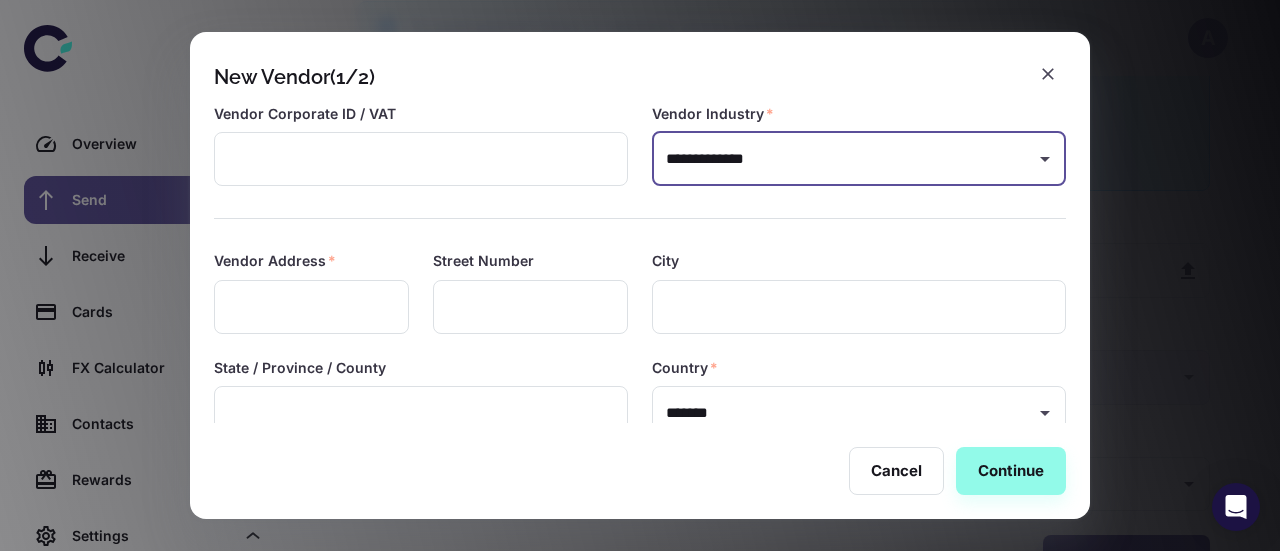 scroll, scrollTop: 128, scrollLeft: 0, axis: vertical 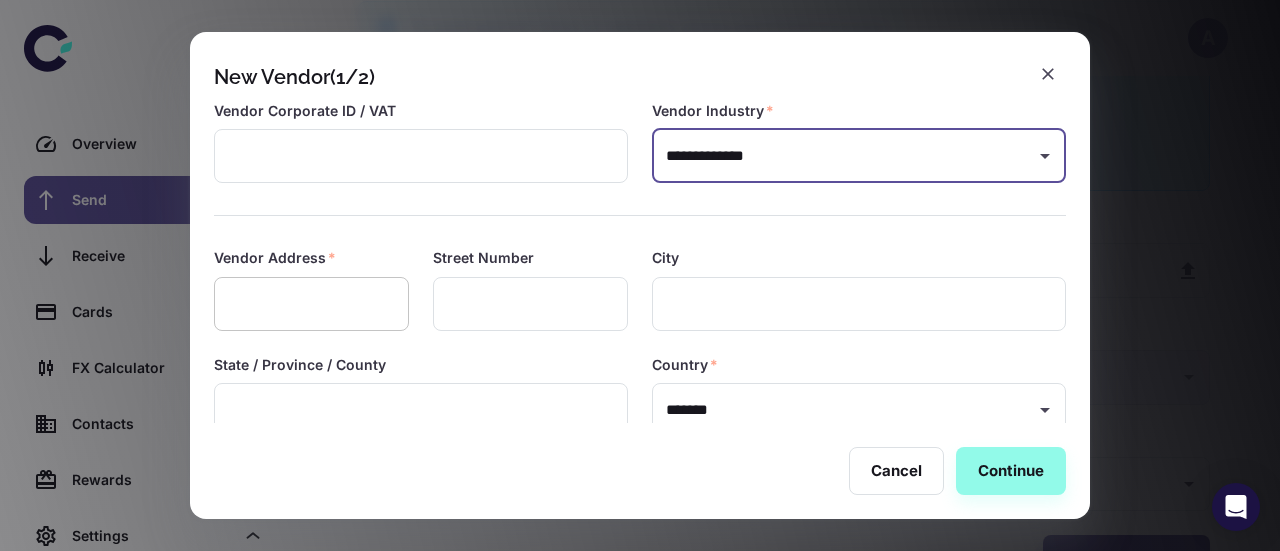 type on "**********" 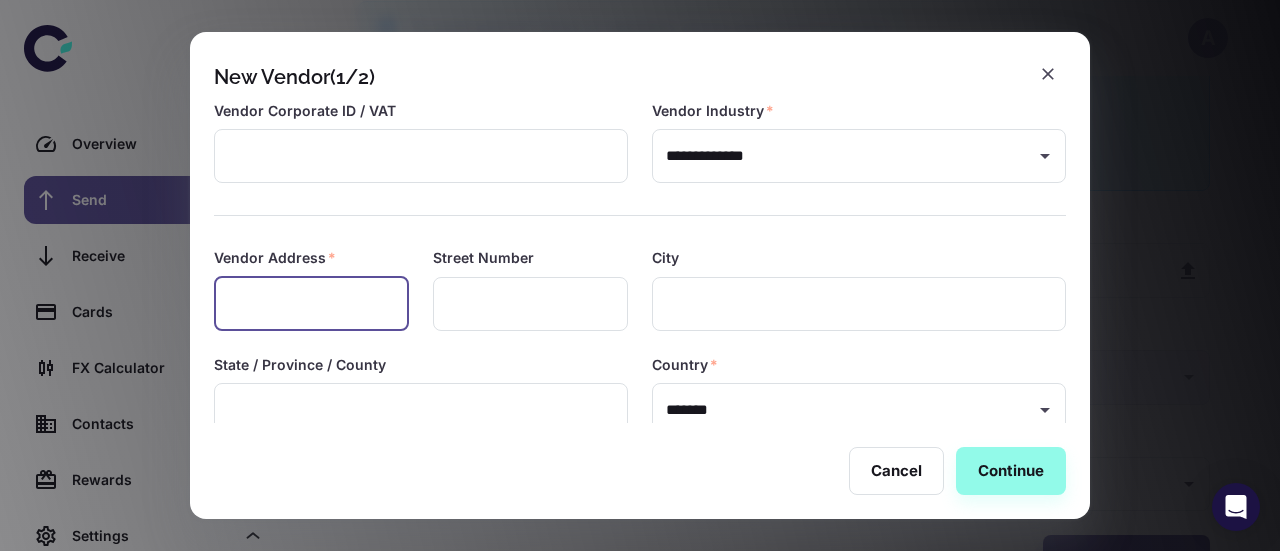 paste on "**********" 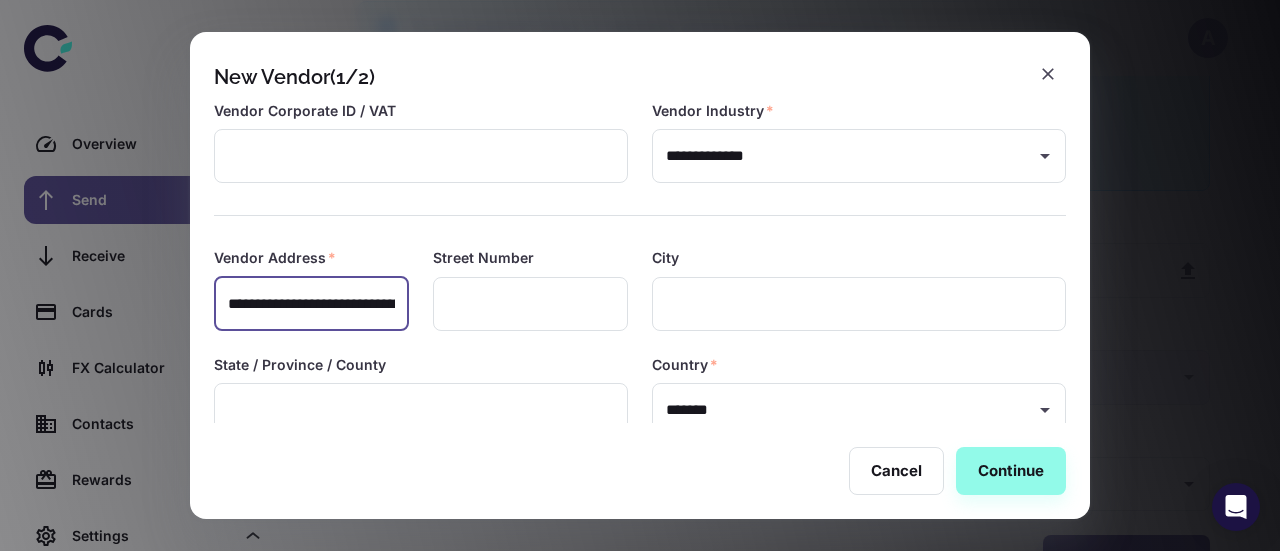 scroll, scrollTop: 0, scrollLeft: 531, axis: horizontal 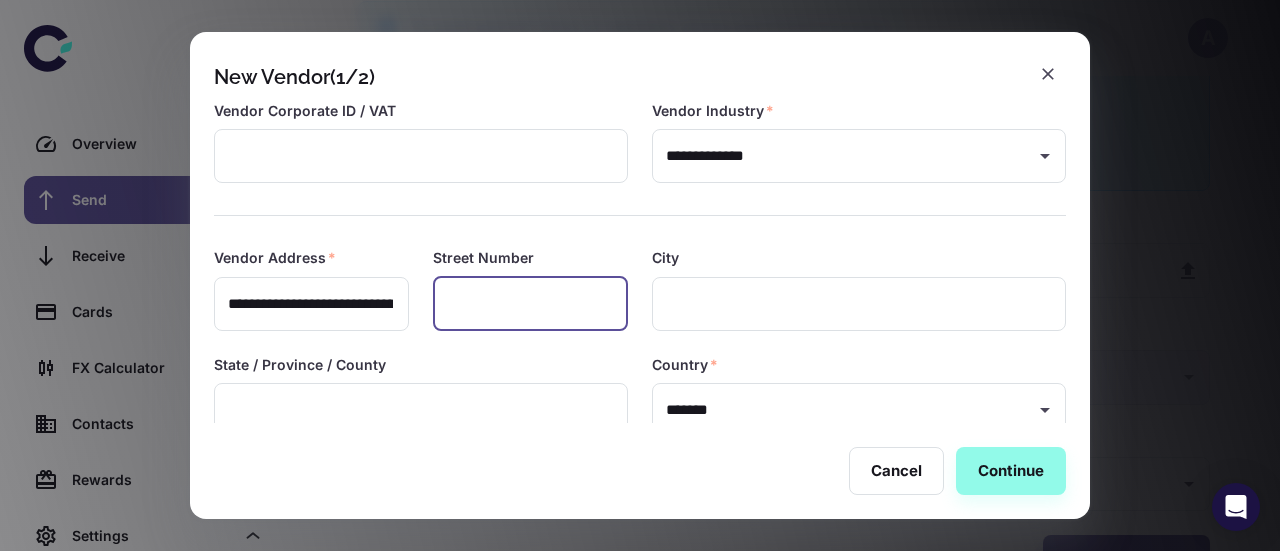 click at bounding box center (530, 304) 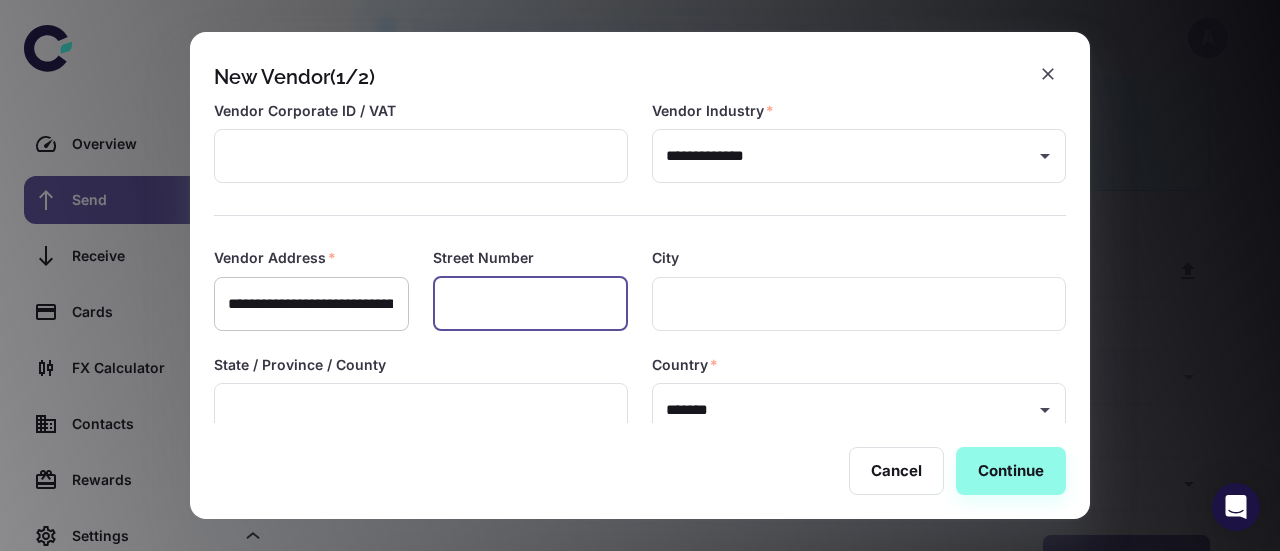 click on "**********" at bounding box center [310, 304] 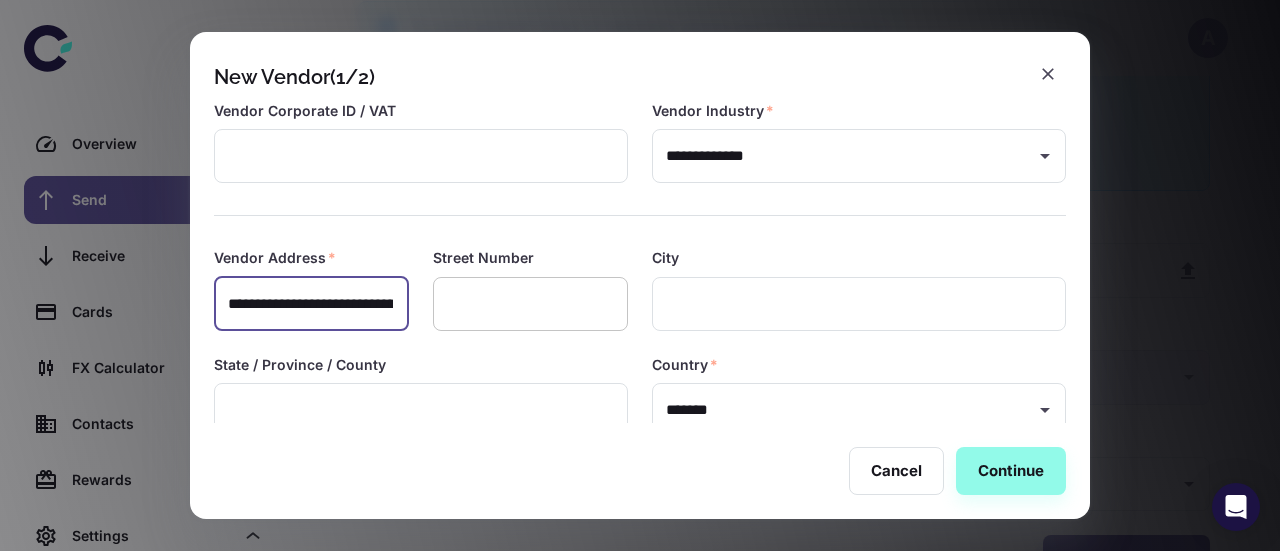 type on "**********" 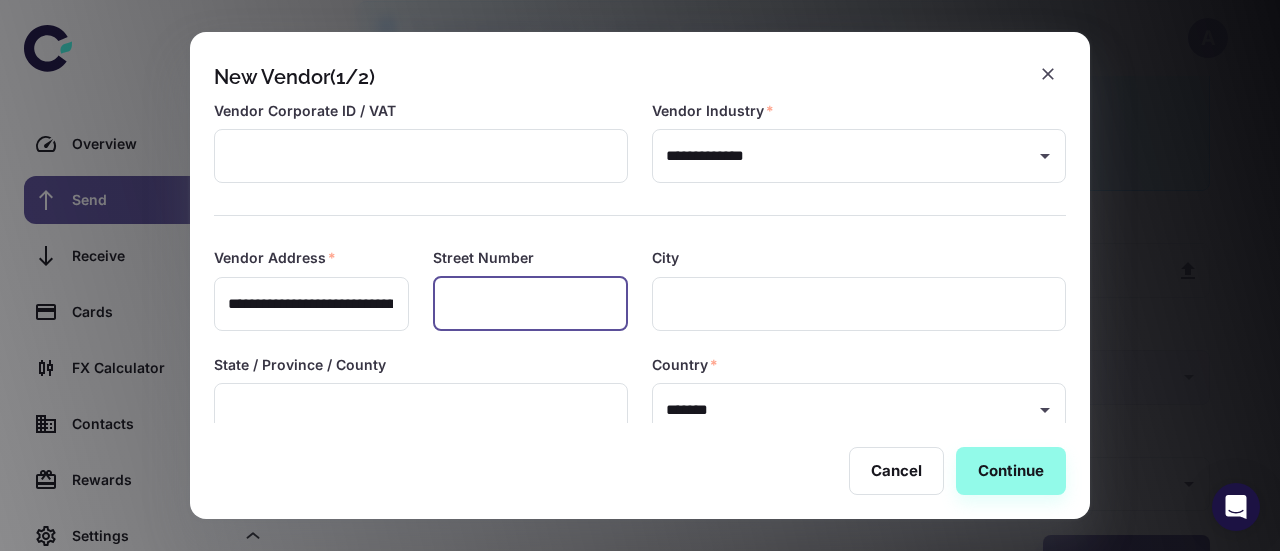 click at bounding box center [530, 304] 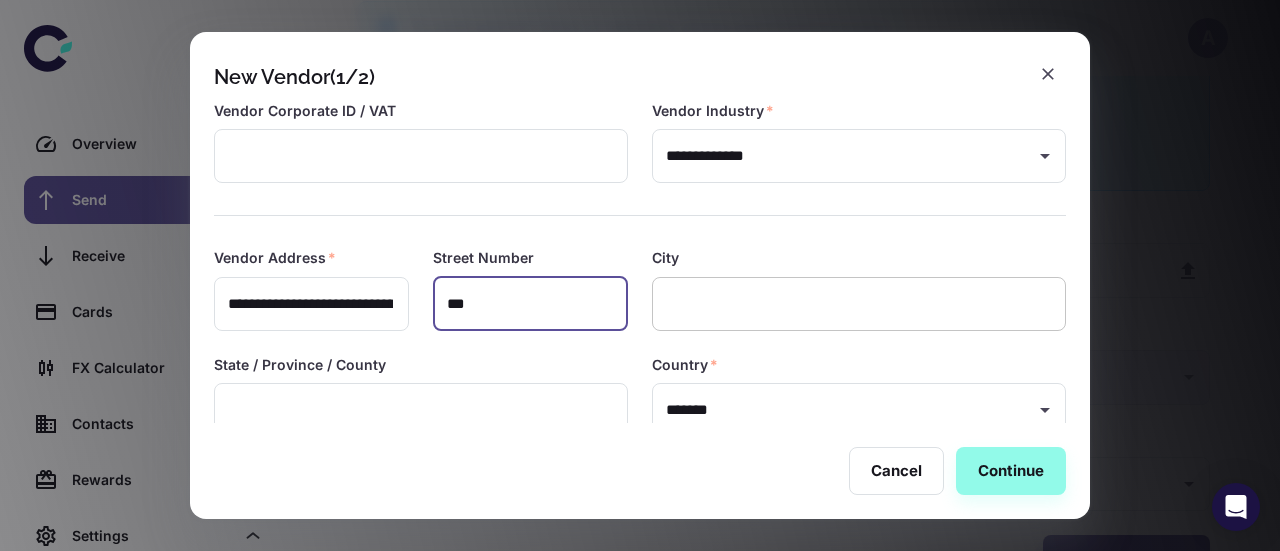 type on "***" 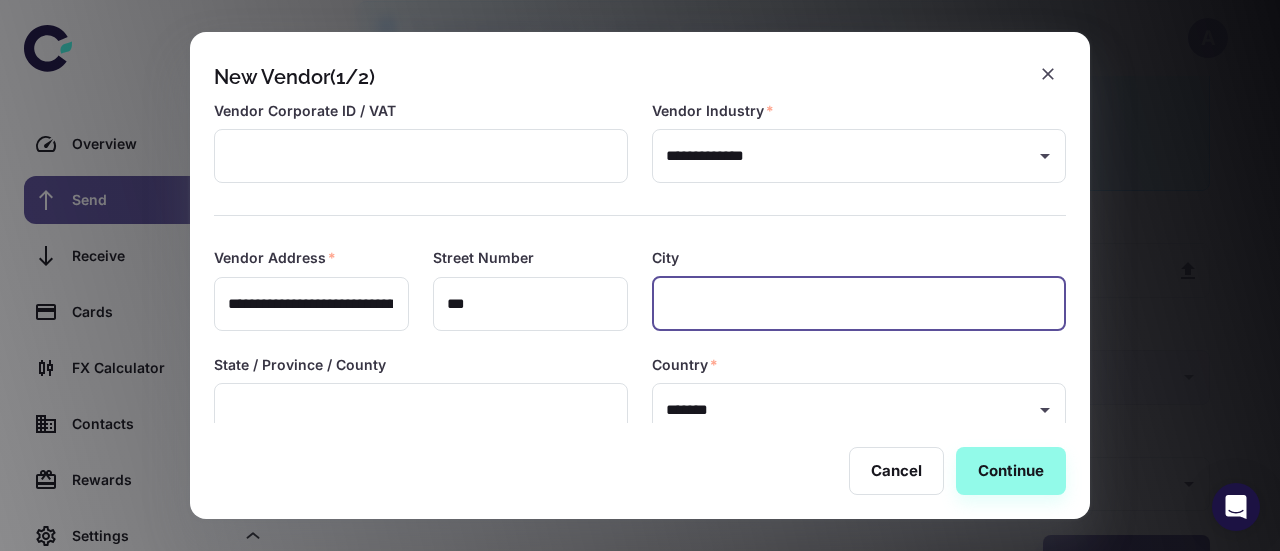 click at bounding box center [859, 304] 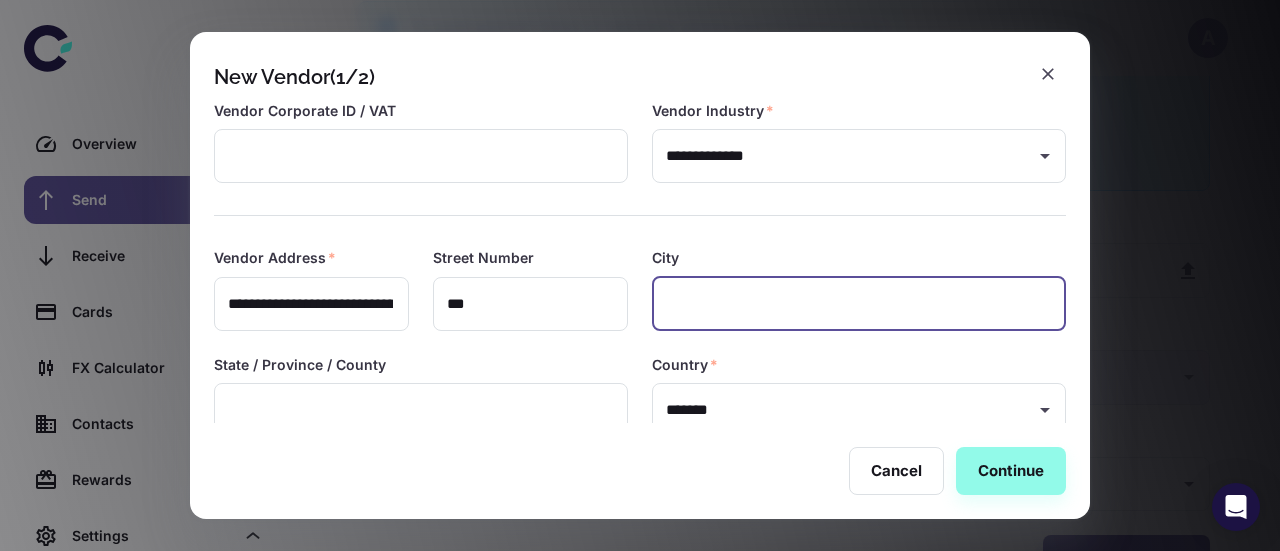 paste on "**********" 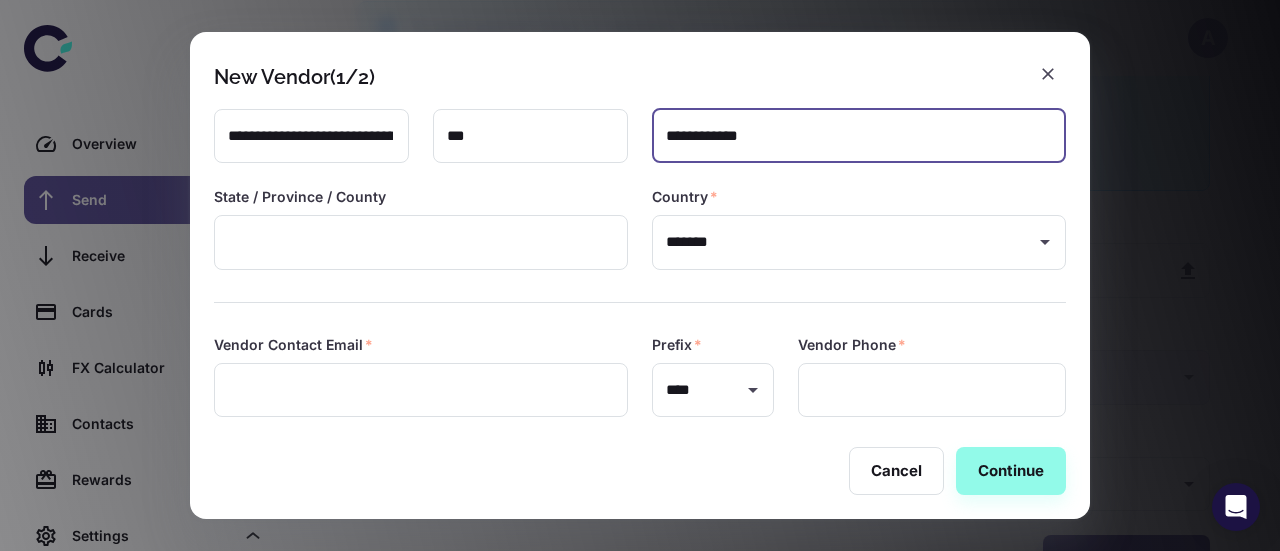 scroll, scrollTop: 298, scrollLeft: 0, axis: vertical 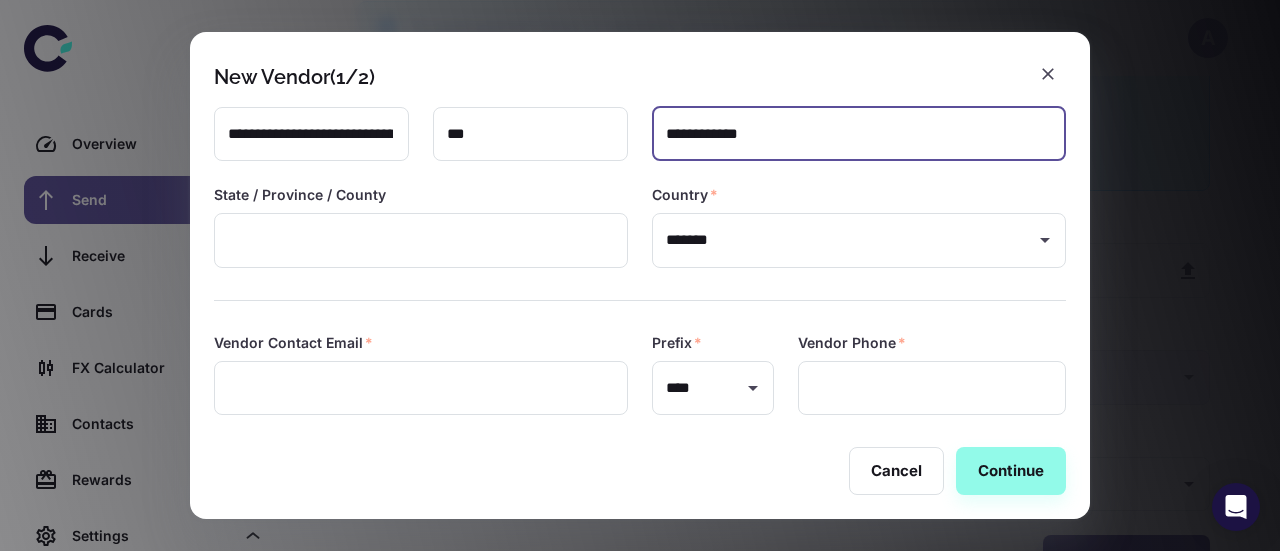 type on "**********" 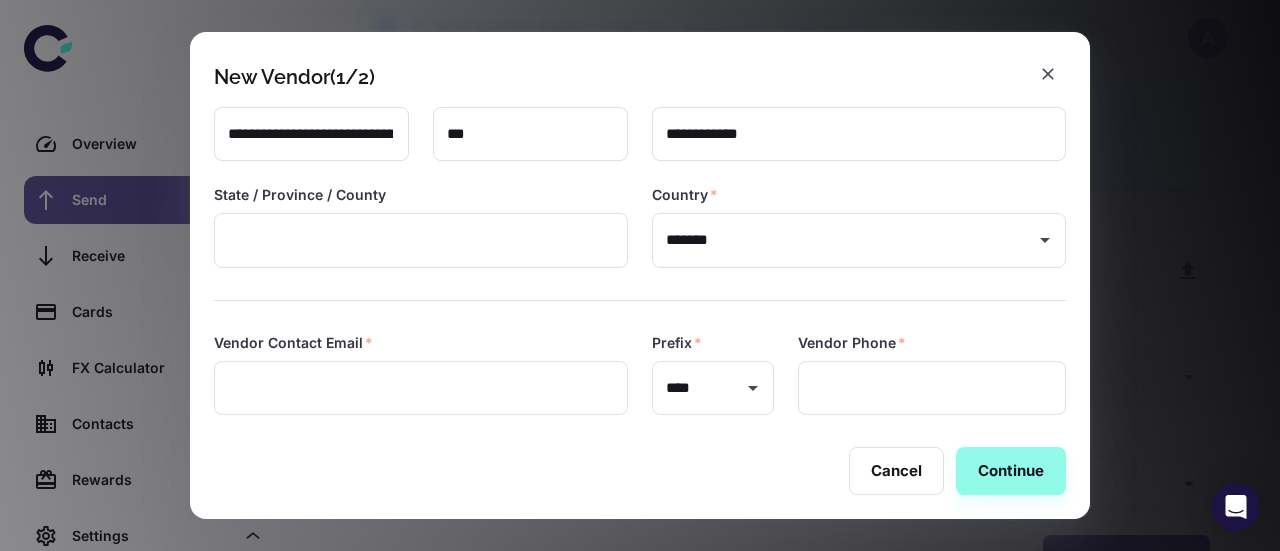 click at bounding box center (628, 288) 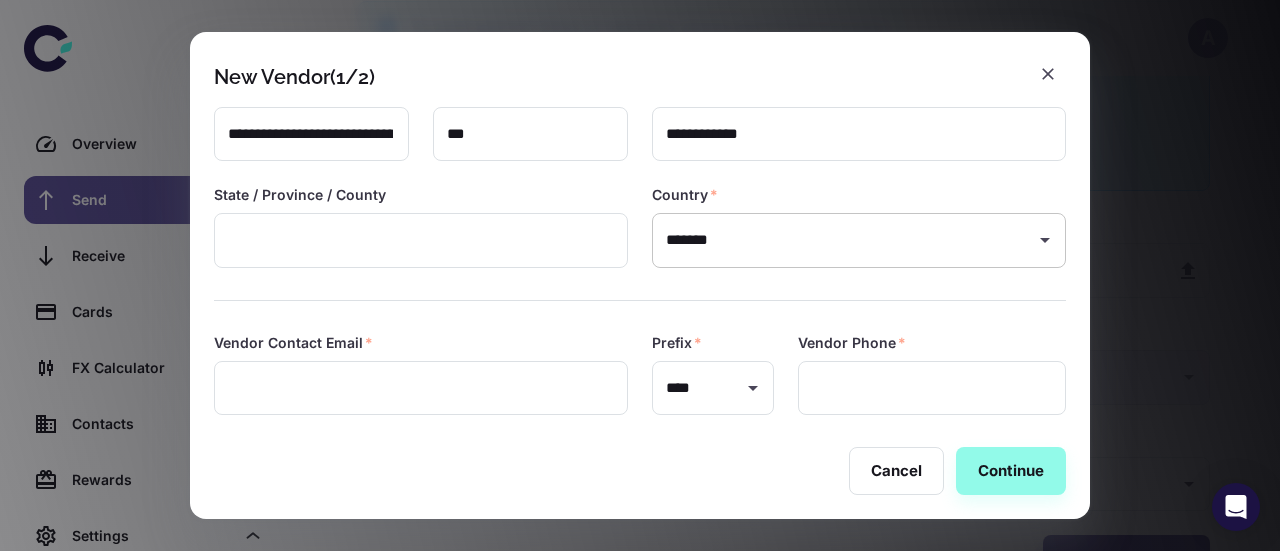 click on "*******" at bounding box center (844, 240) 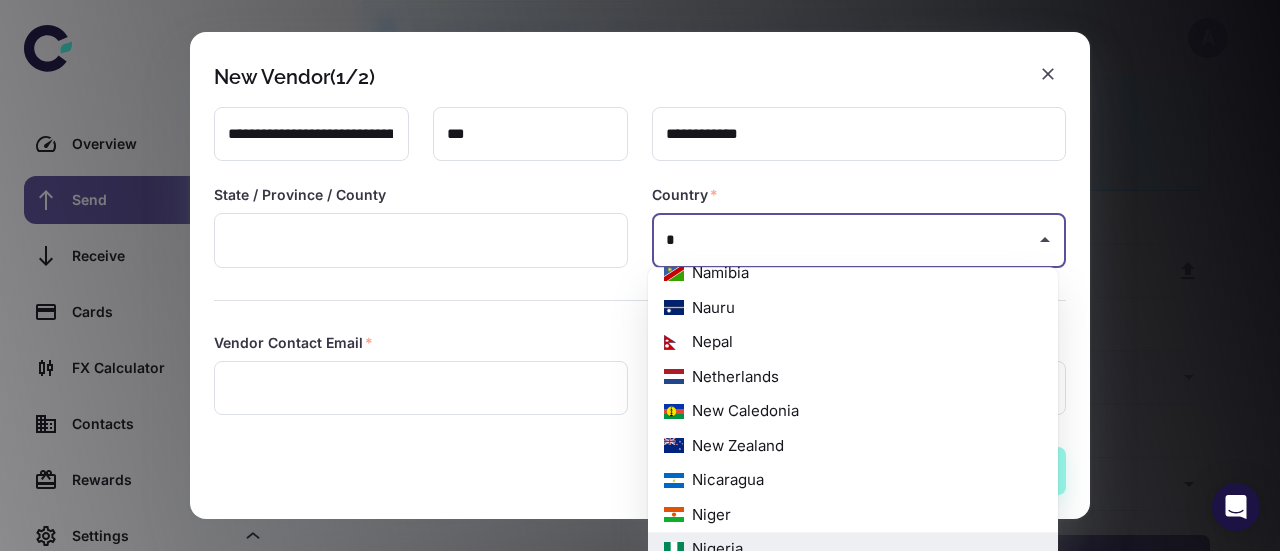 scroll, scrollTop: 0, scrollLeft: 0, axis: both 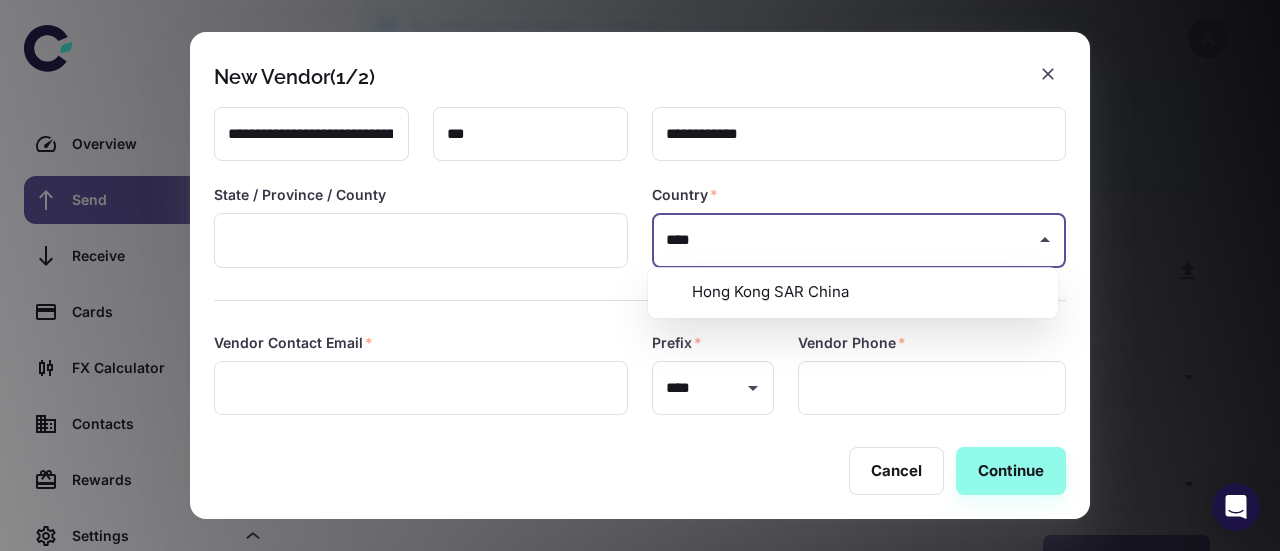 click on "Hong Kong SAR China" at bounding box center (853, 292) 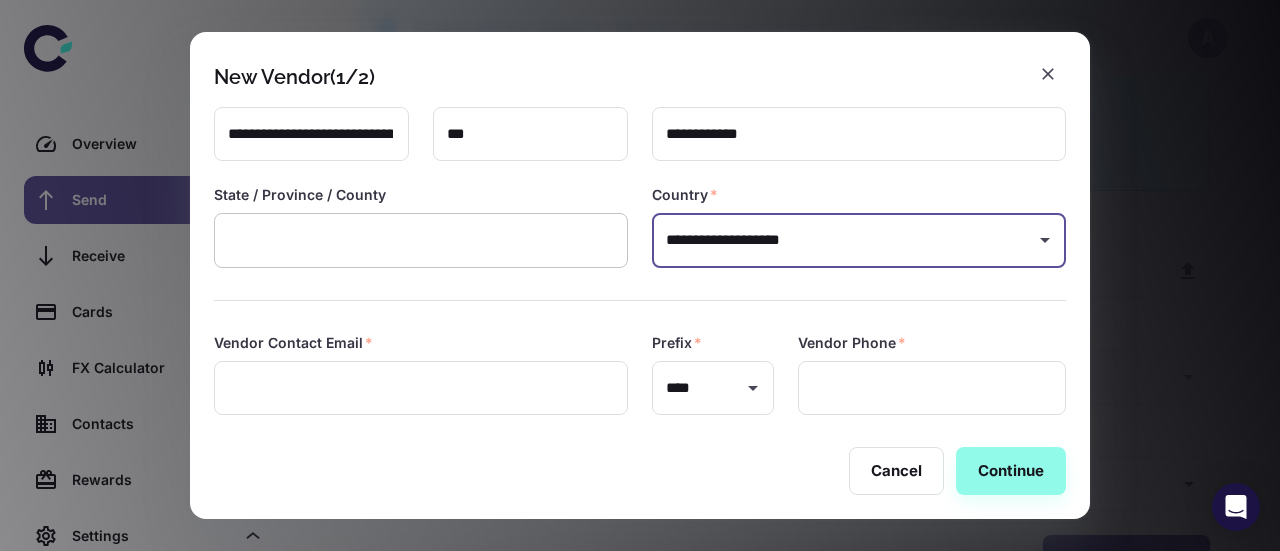 type on "**********" 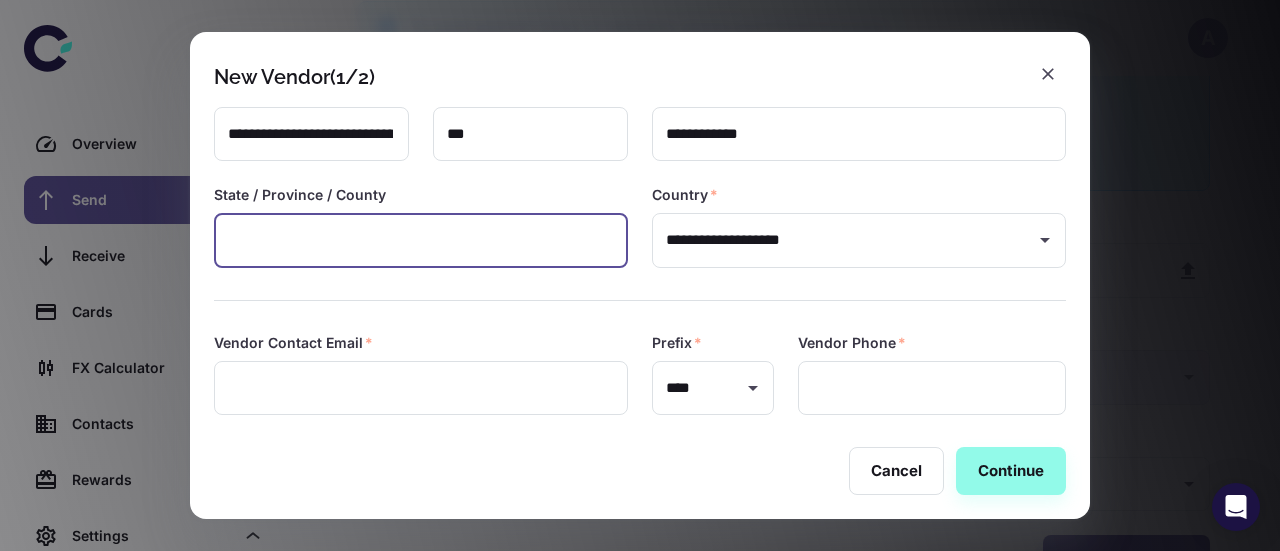 click at bounding box center [421, 240] 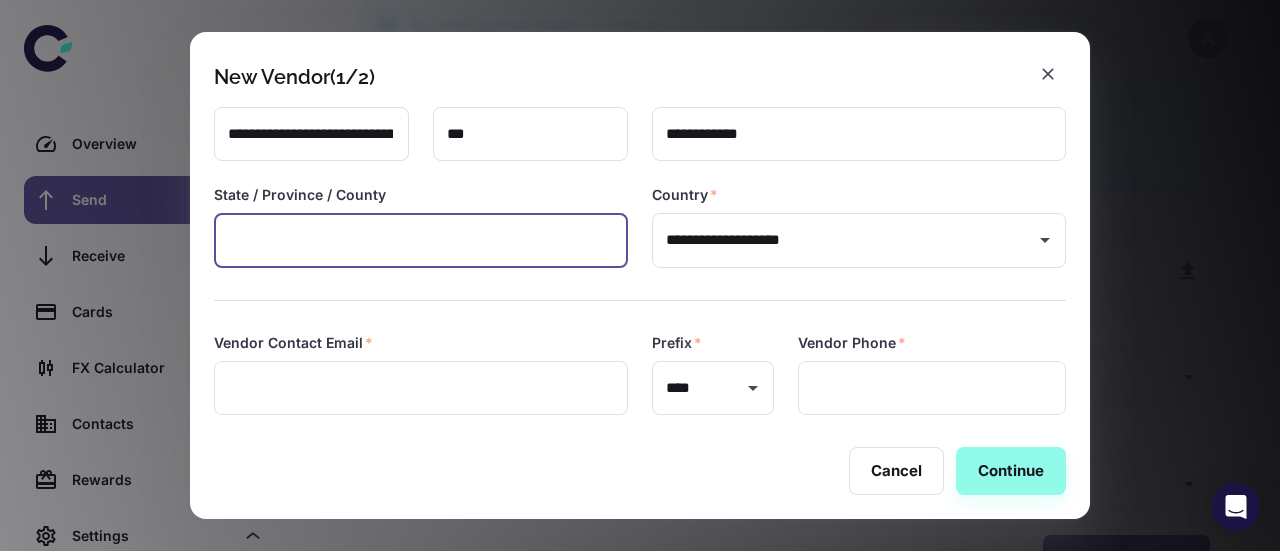 paste on "**********" 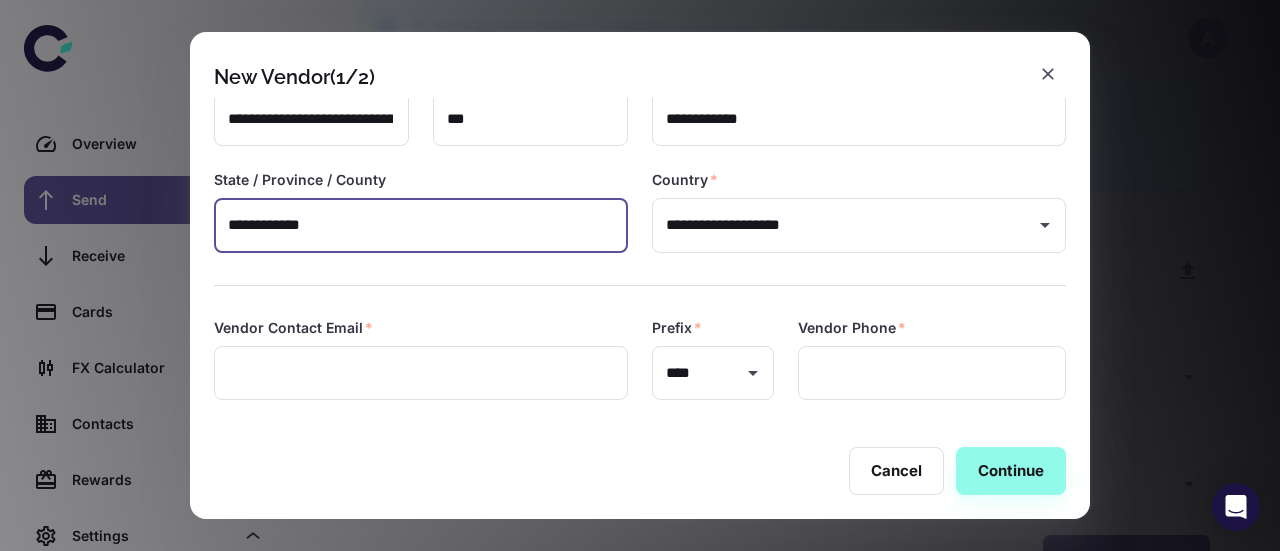 scroll, scrollTop: 305, scrollLeft: 0, axis: vertical 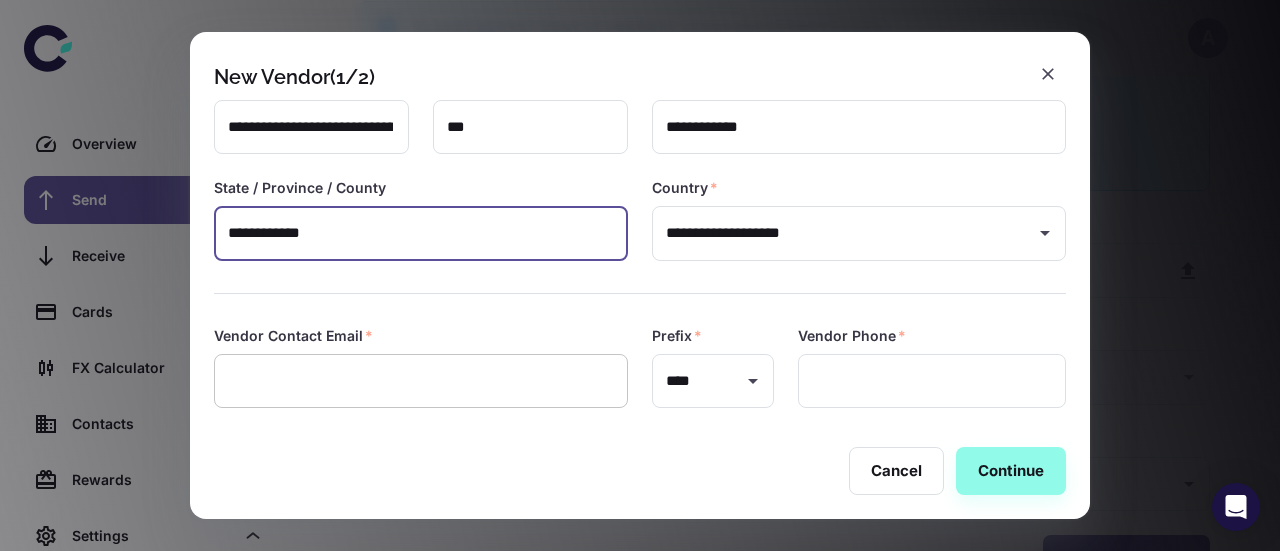 type on "**********" 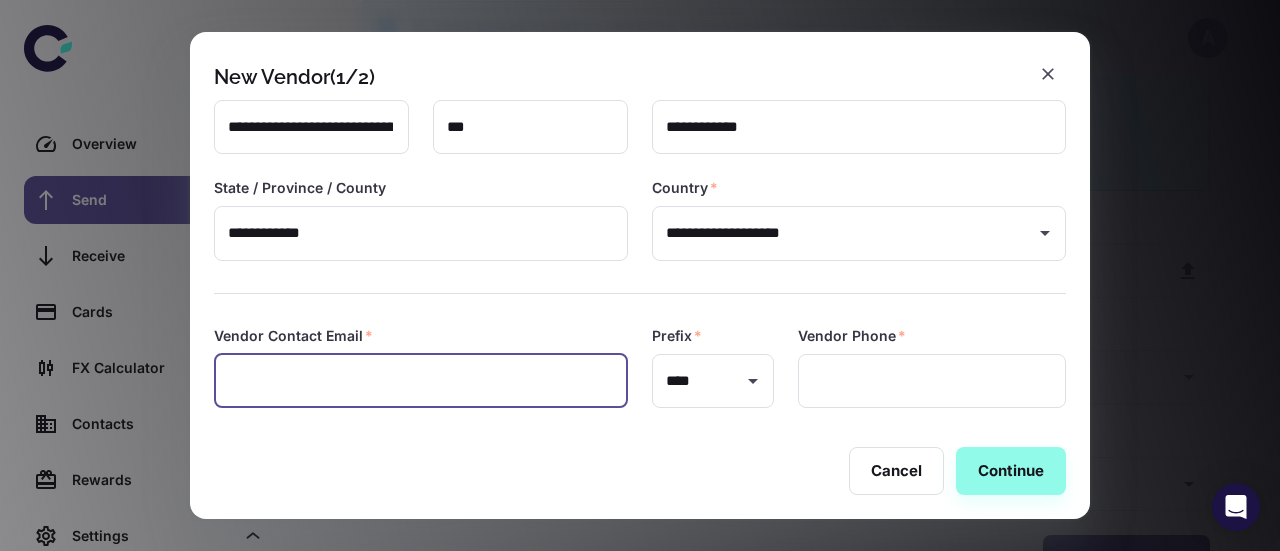click at bounding box center (421, 381) 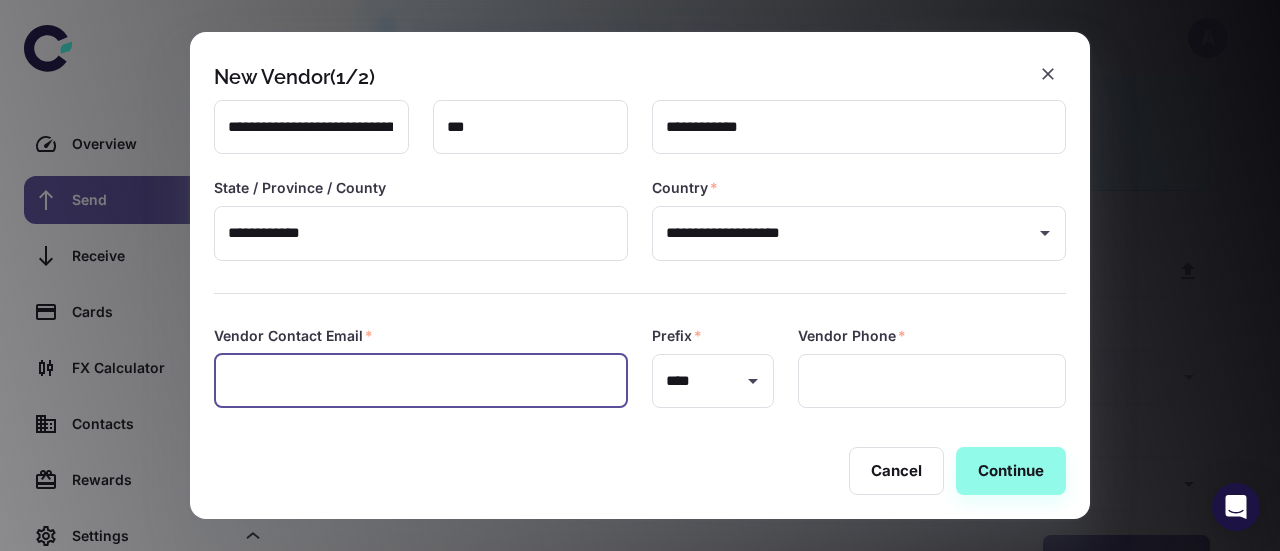 paste on "**********" 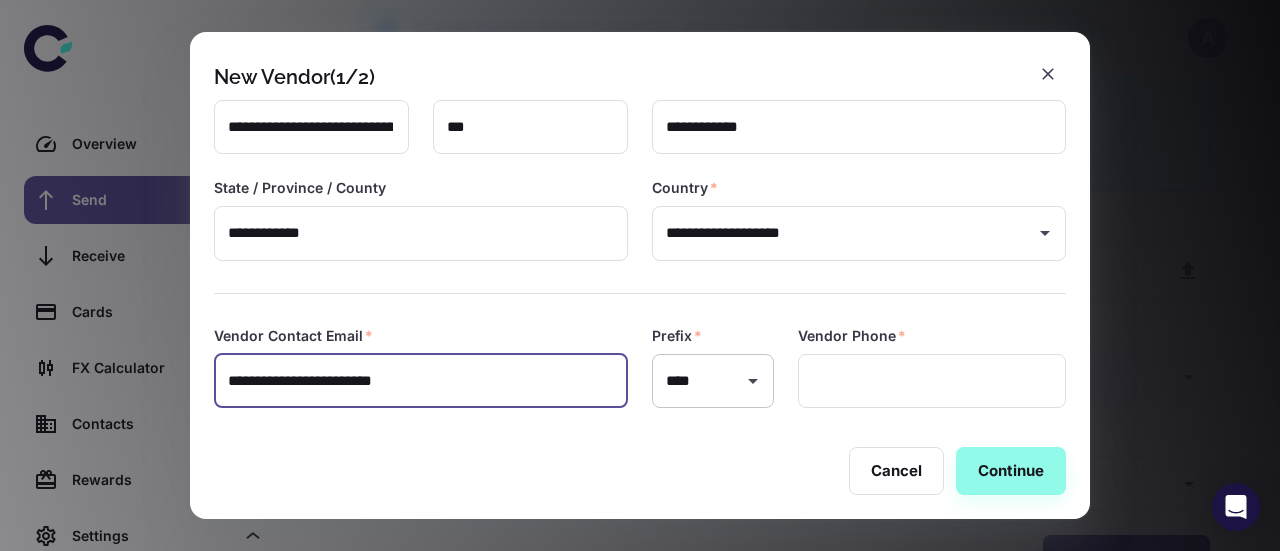 type on "**********" 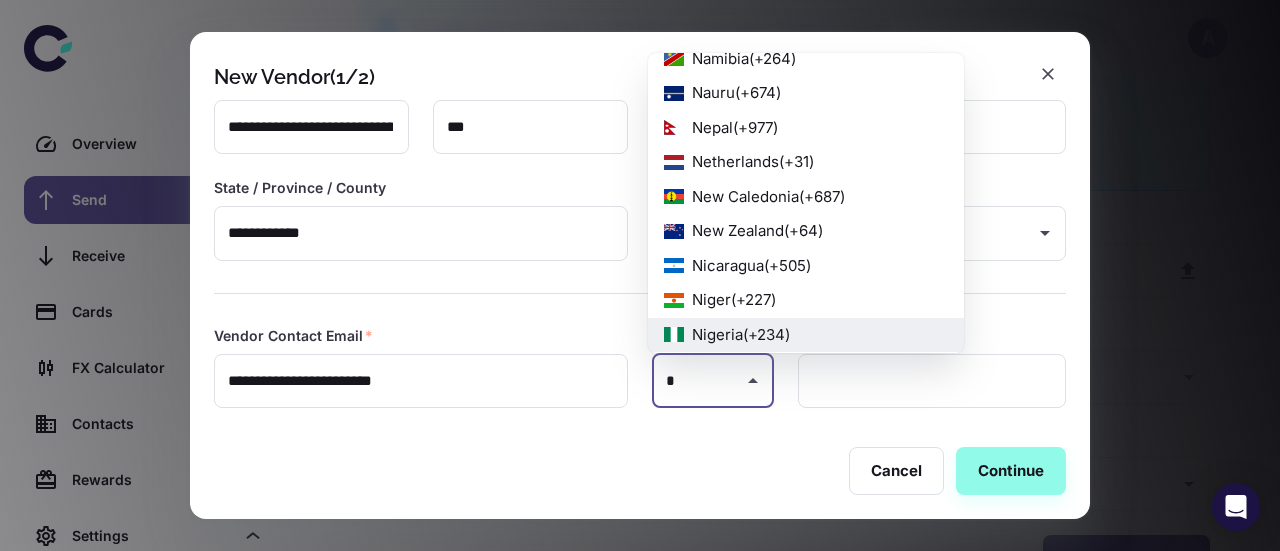 scroll, scrollTop: 0, scrollLeft: 0, axis: both 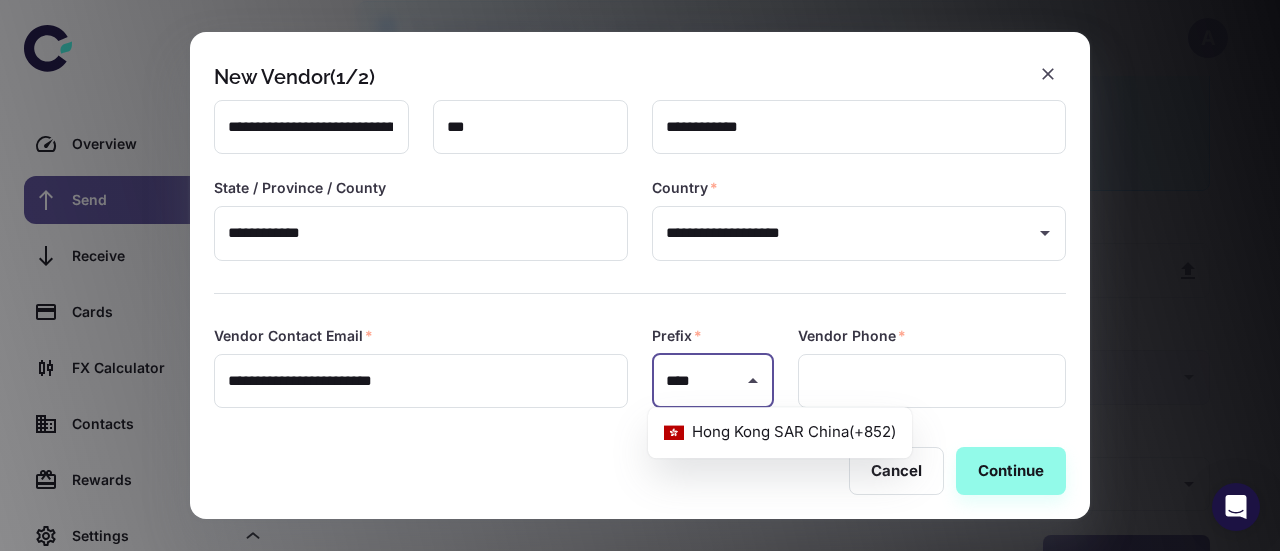 click on "Hong Kong SAR China  ( +852 )" at bounding box center [780, 432] 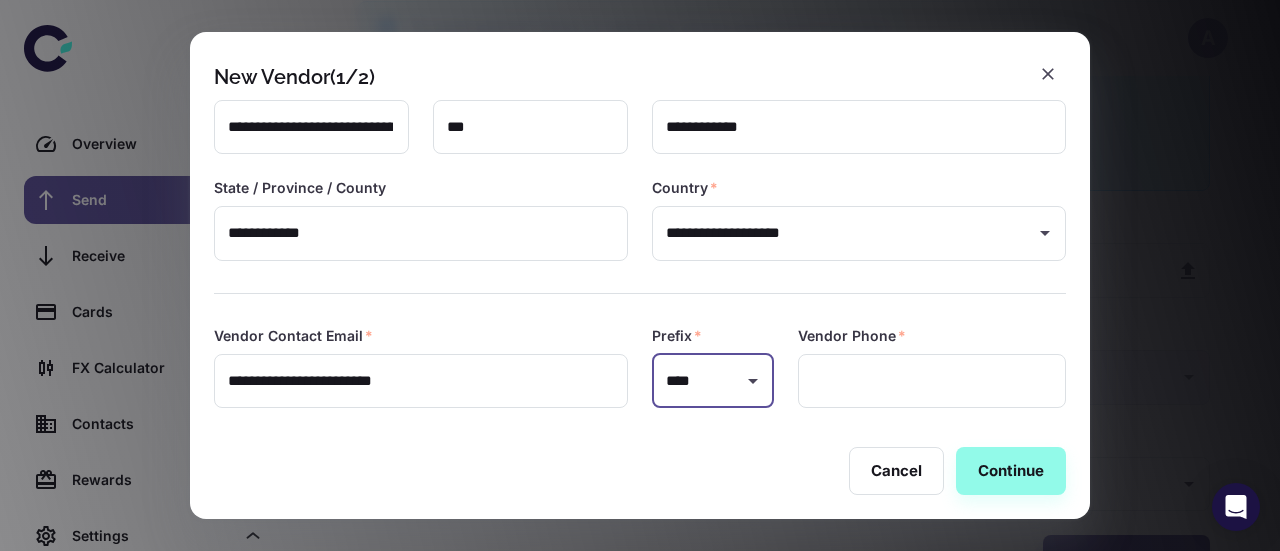 type on "****" 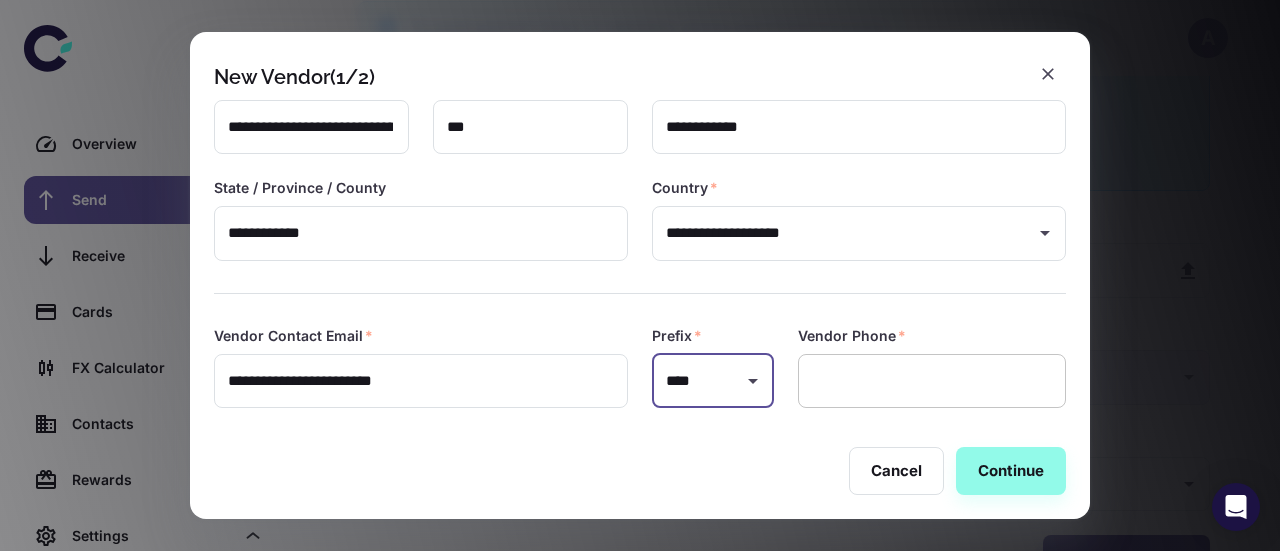 click at bounding box center (932, 381) 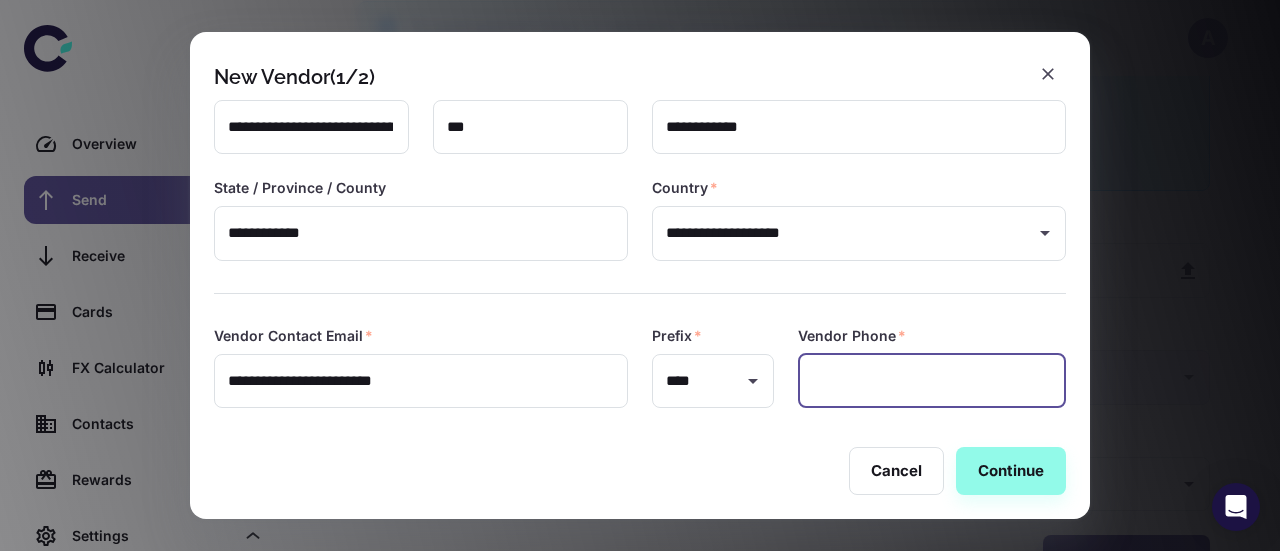 paste on "**********" 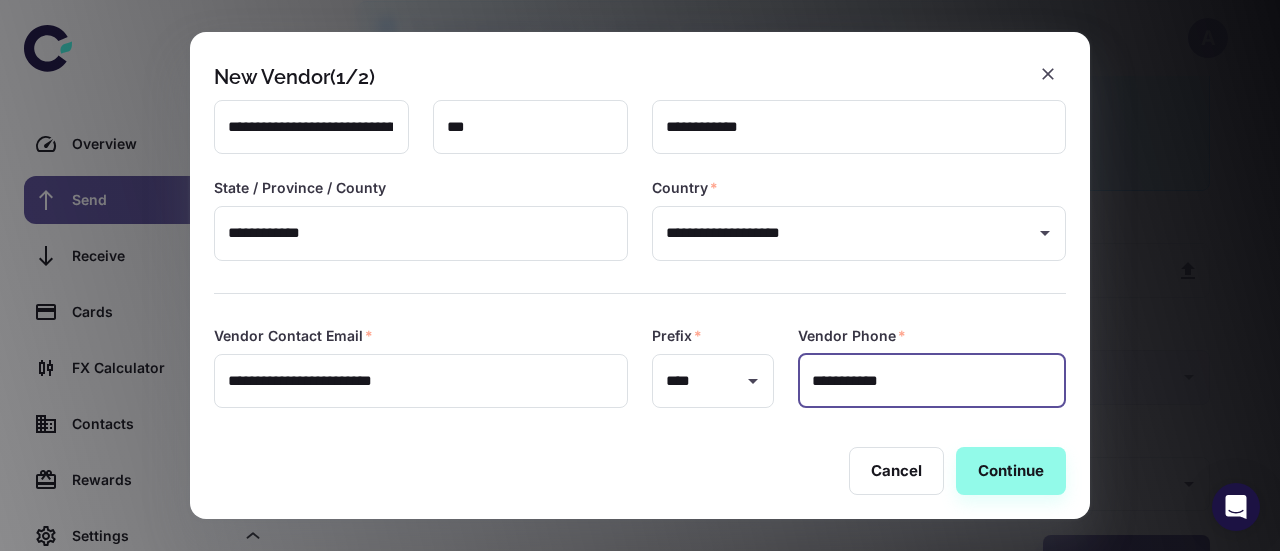 scroll, scrollTop: 313, scrollLeft: 0, axis: vertical 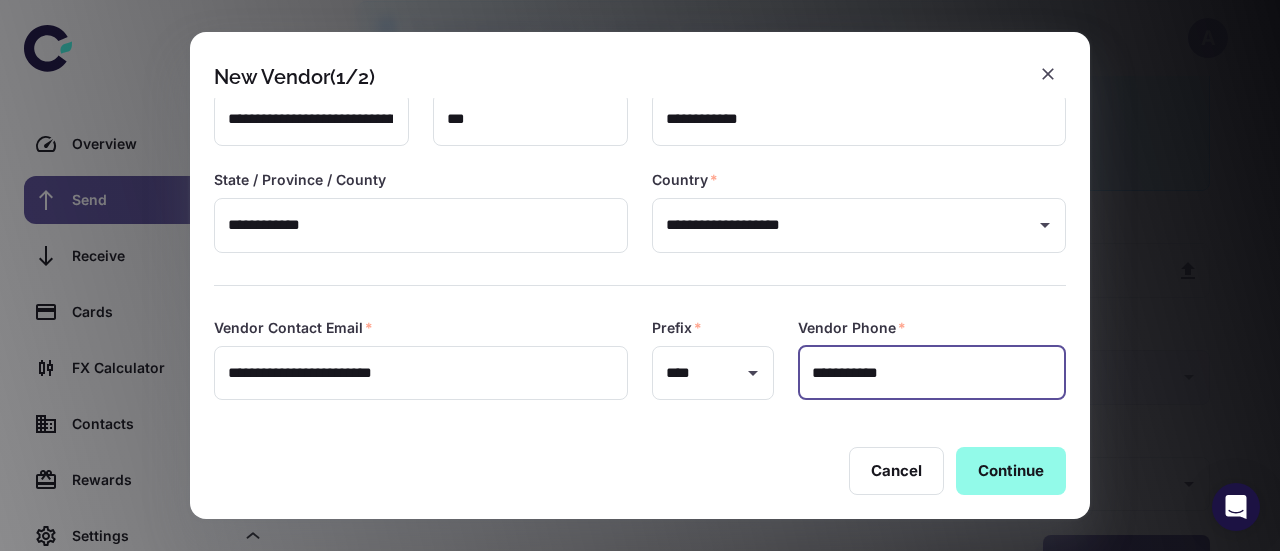 type on "**********" 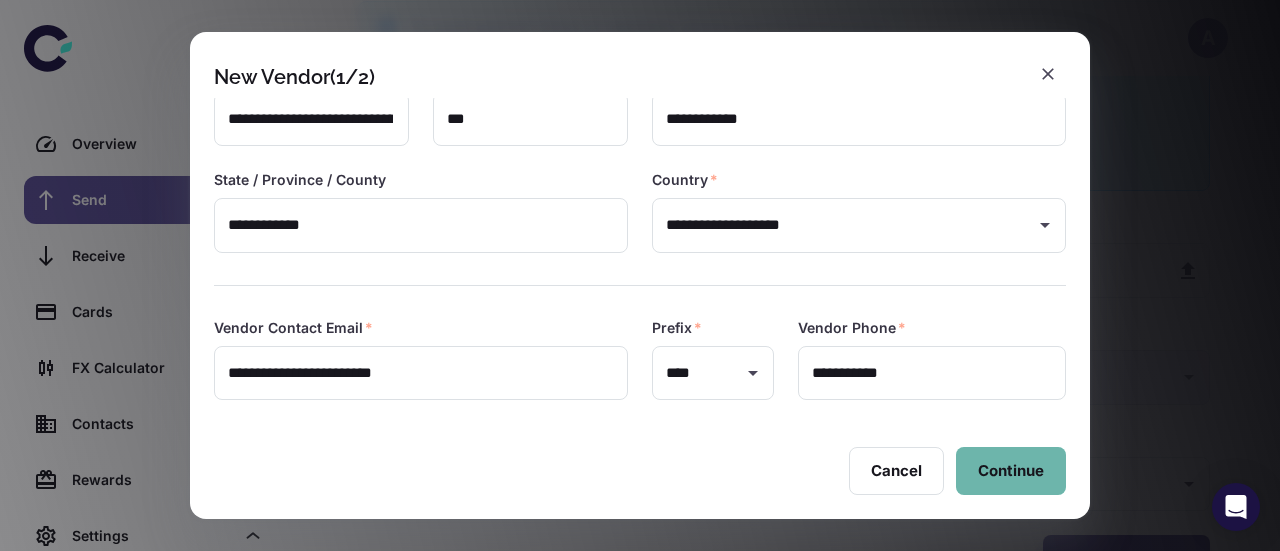 click on "Continue" at bounding box center [1011, 471] 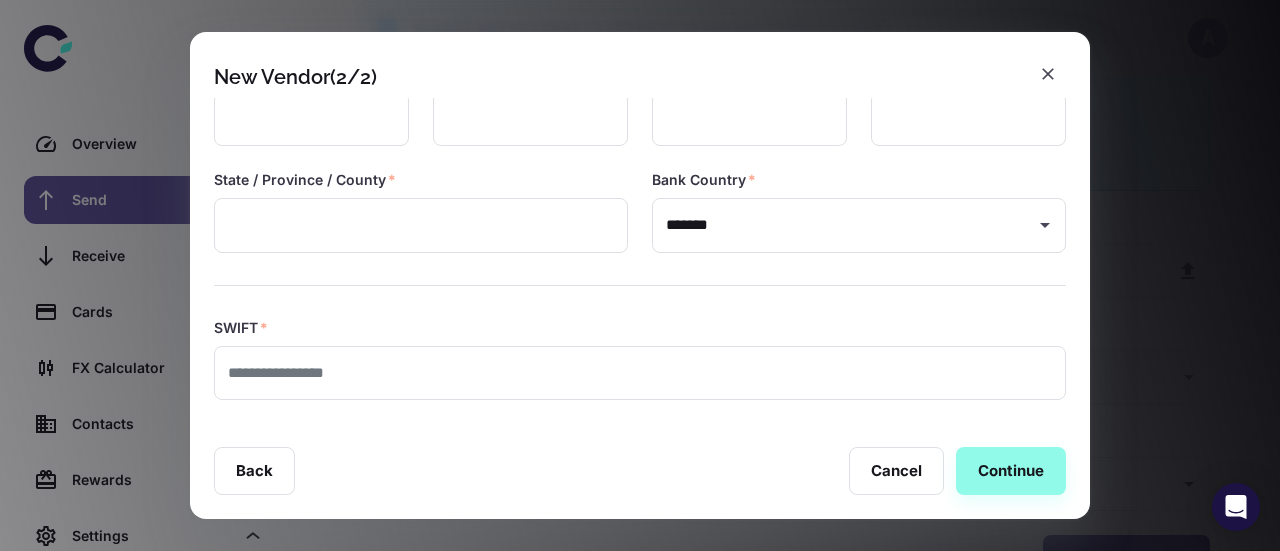 scroll, scrollTop: 0, scrollLeft: 0, axis: both 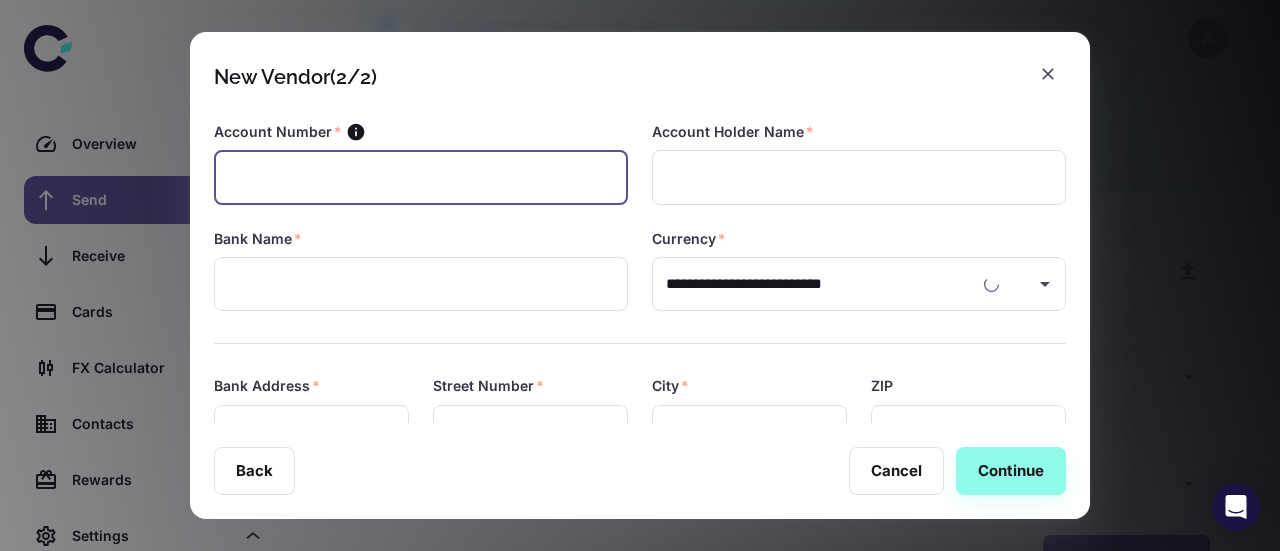 click at bounding box center [421, 177] 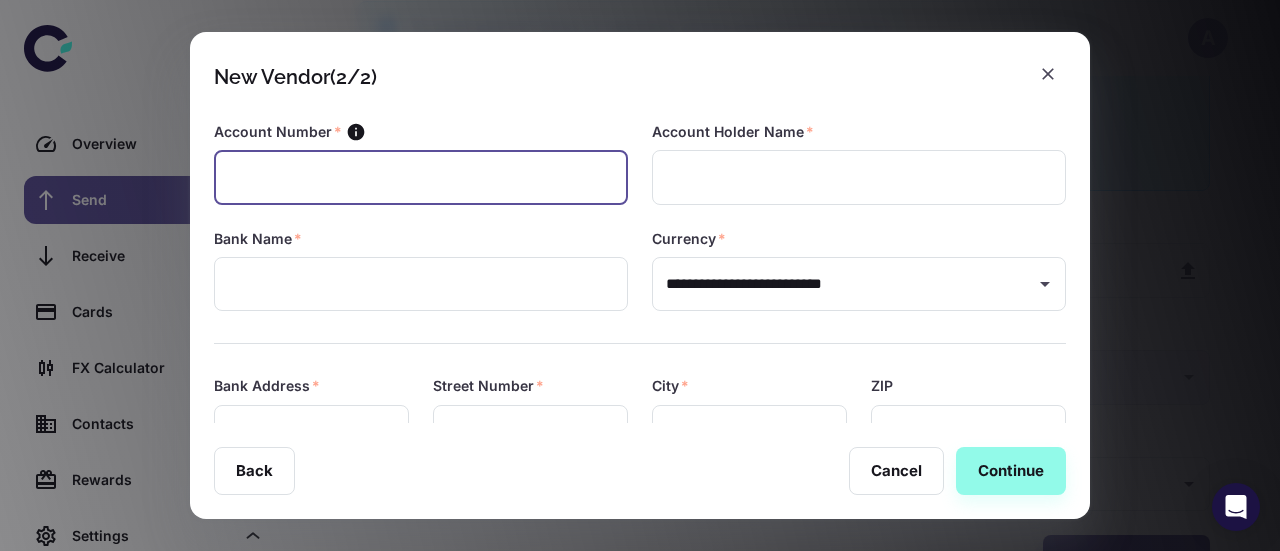 paste on "**********" 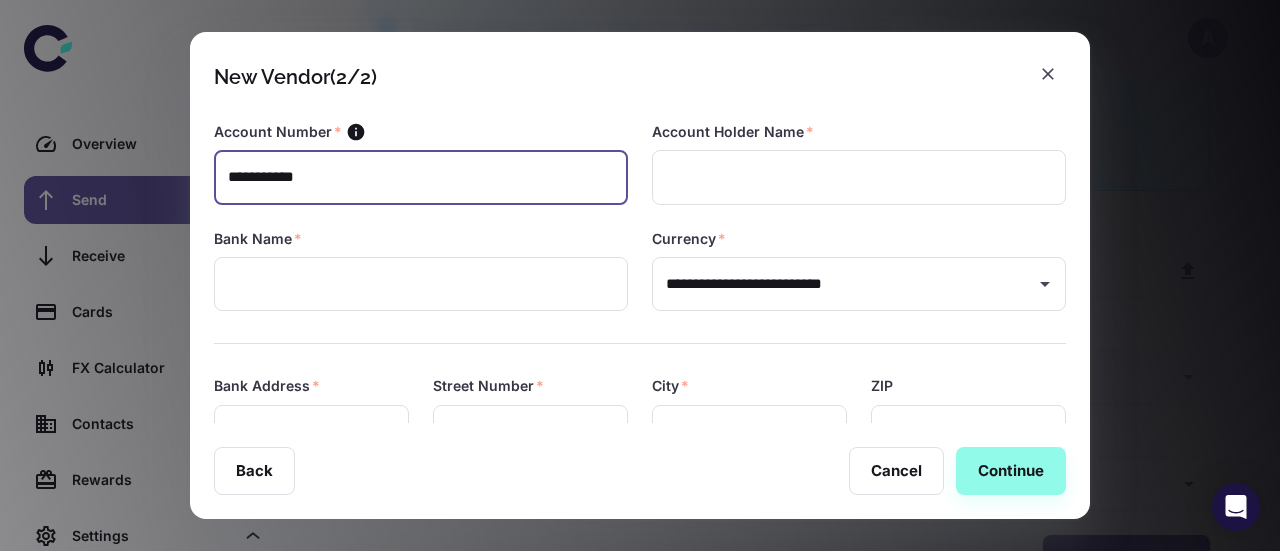type on "**********" 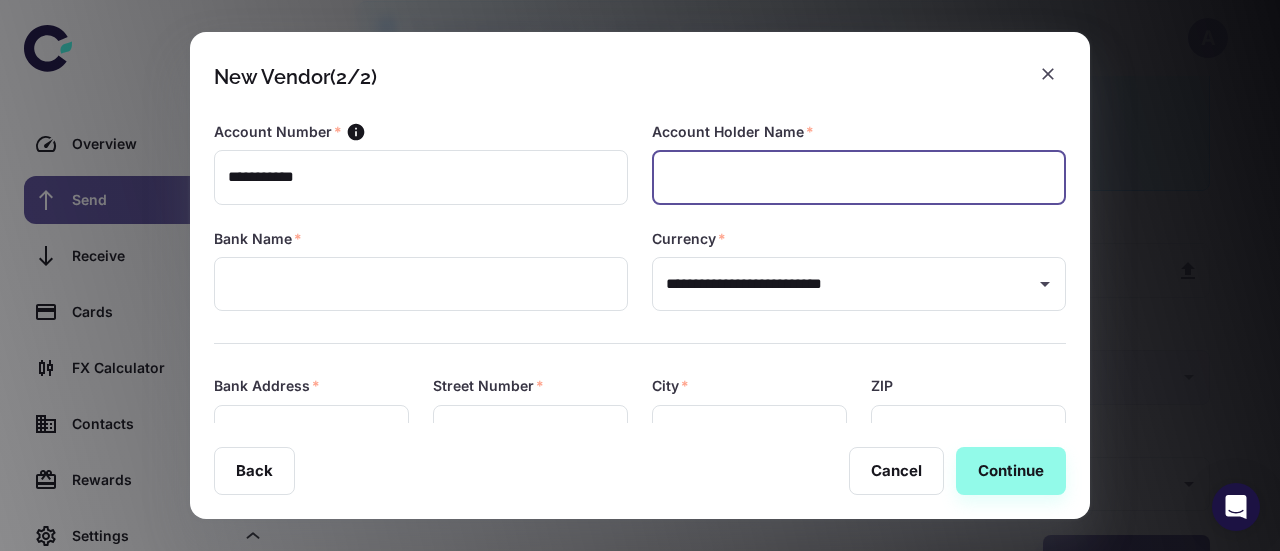 click at bounding box center [859, 177] 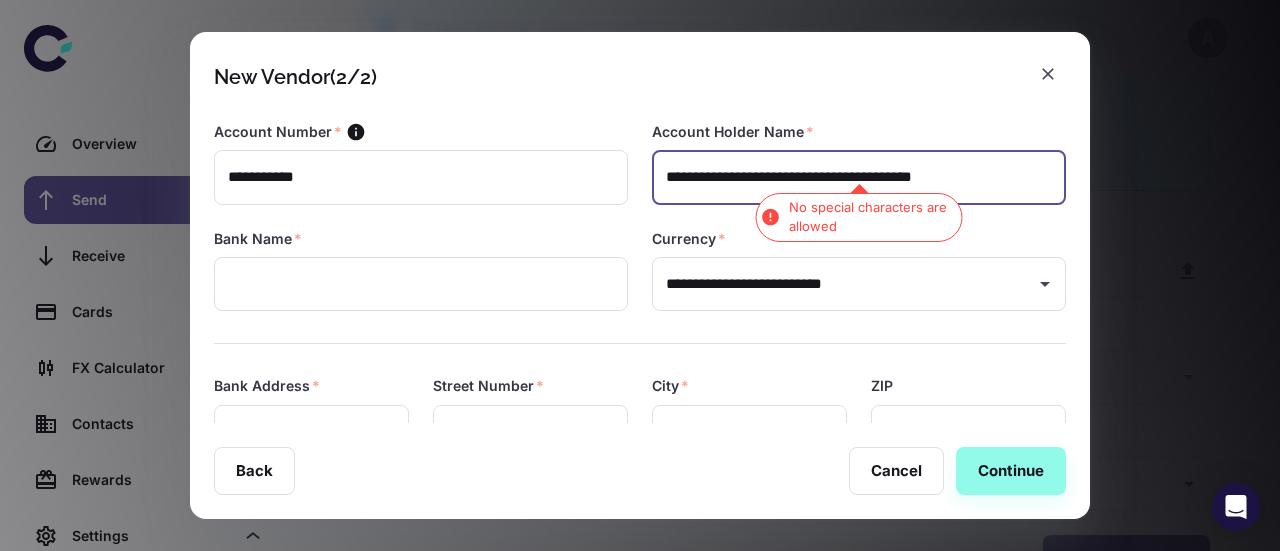 scroll, scrollTop: 0, scrollLeft: 2, axis: horizontal 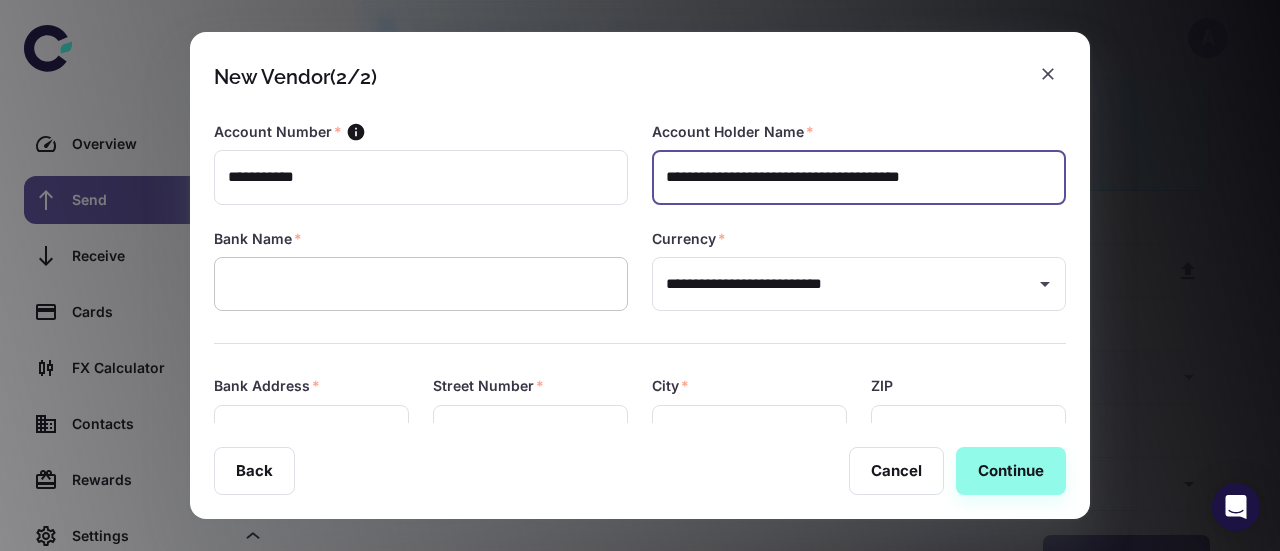 type on "**********" 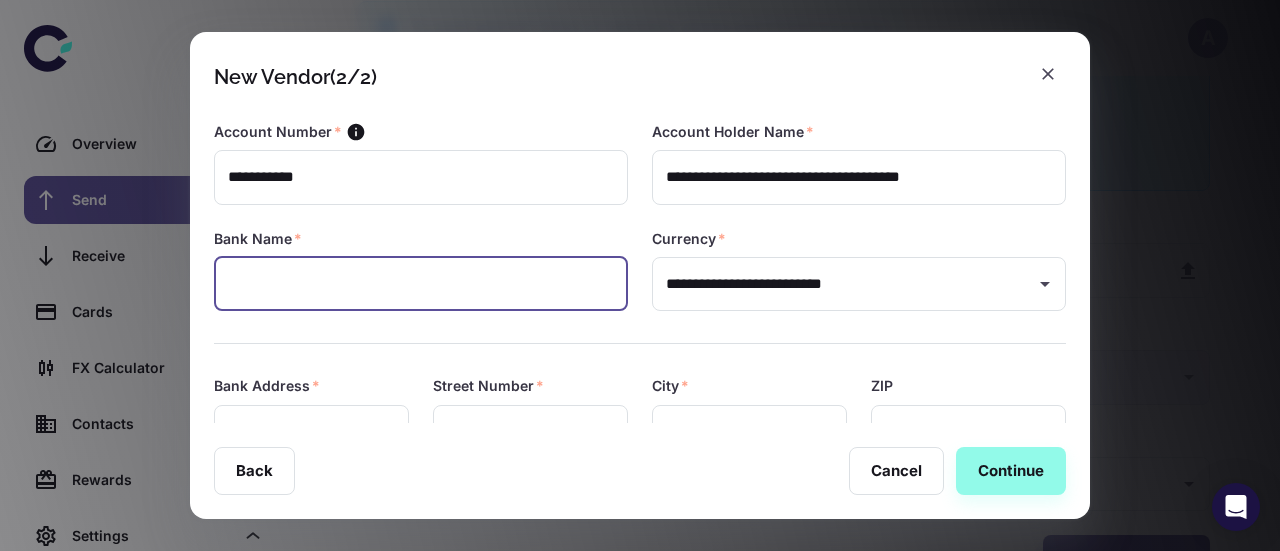 click at bounding box center [421, 284] 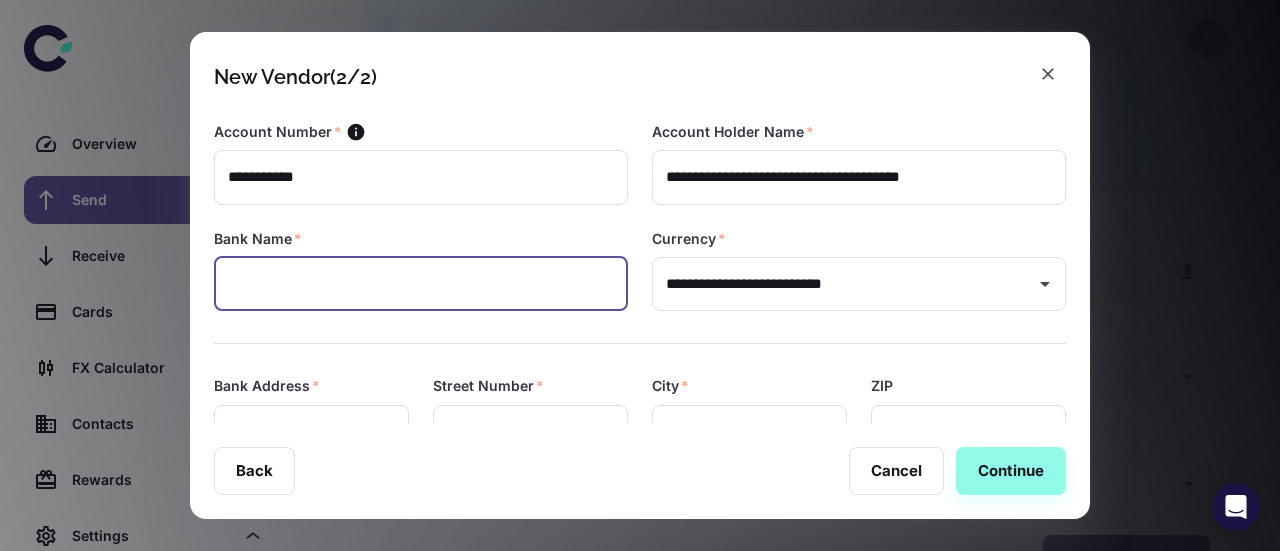 paste on "**********" 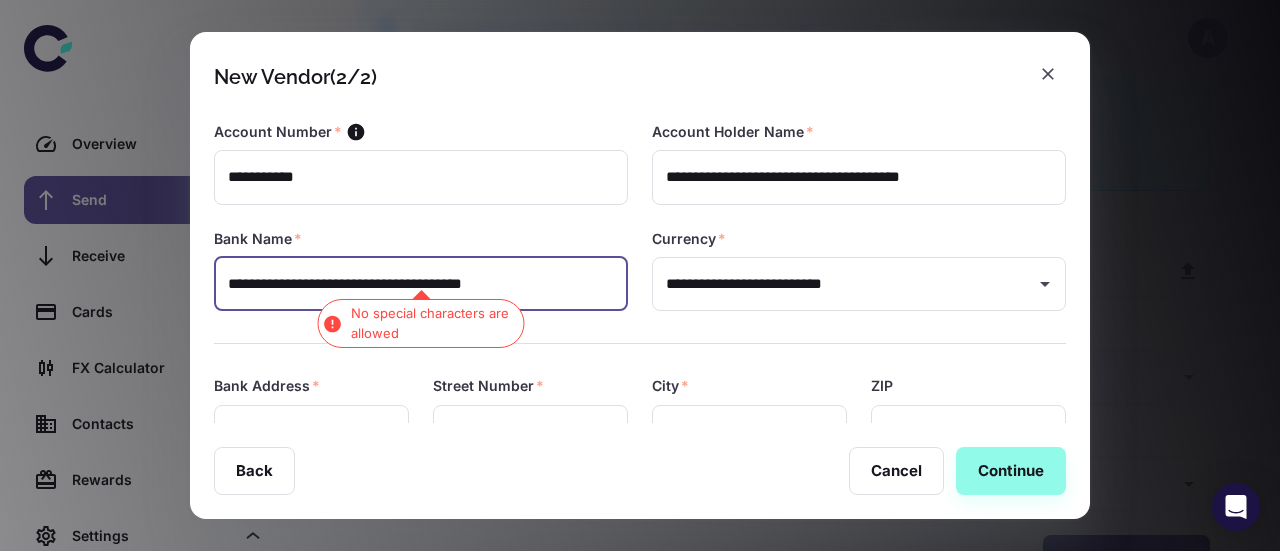click on "**********" at bounding box center [421, 284] 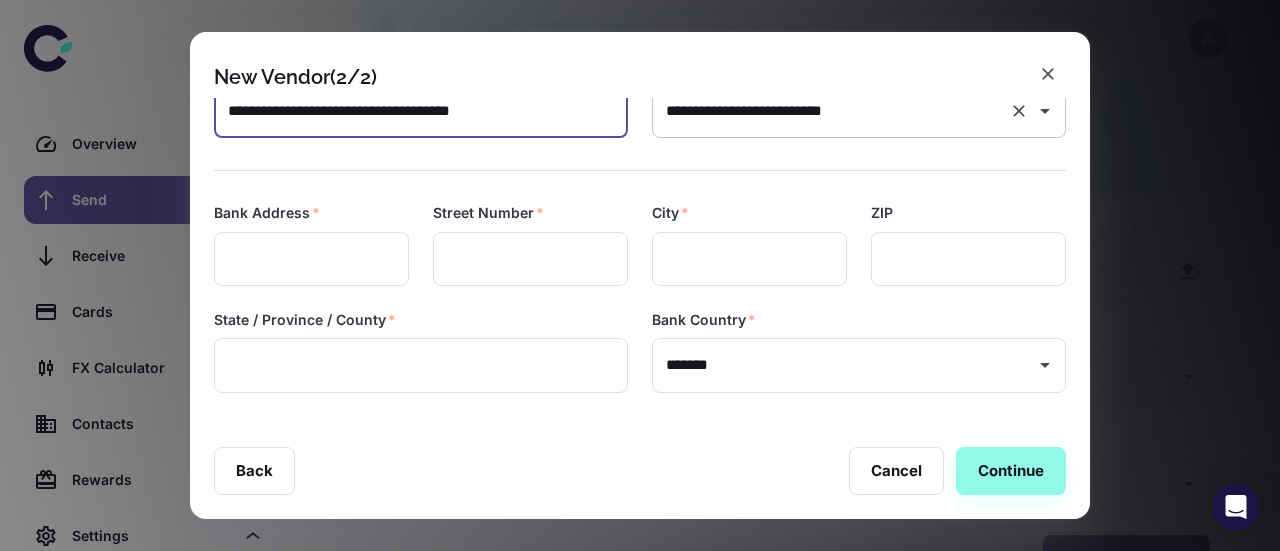 scroll, scrollTop: 188, scrollLeft: 0, axis: vertical 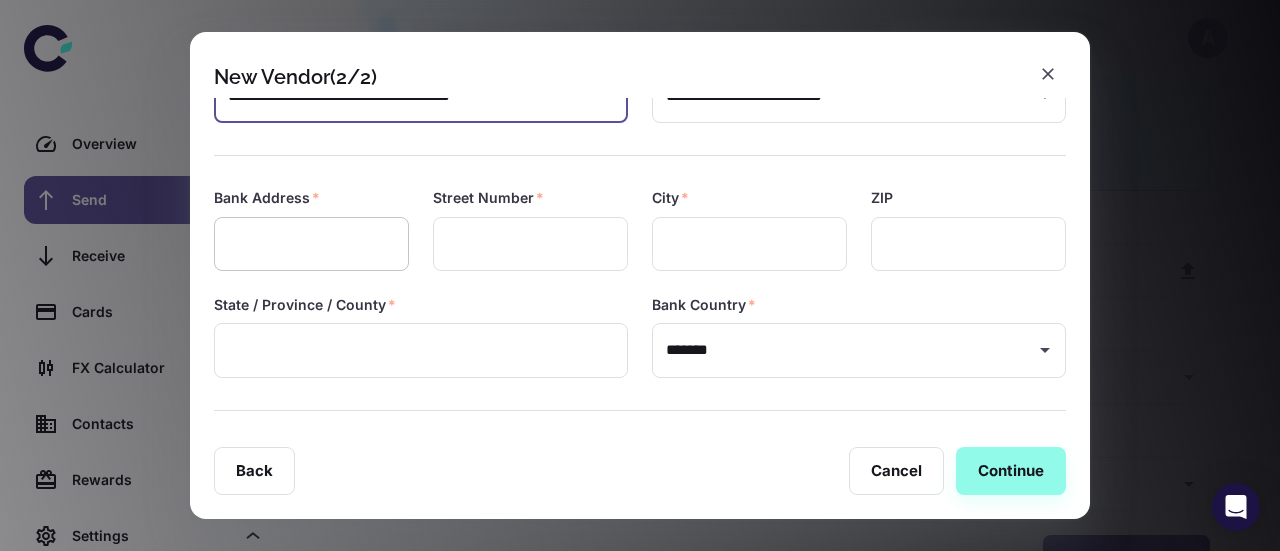 type on "**********" 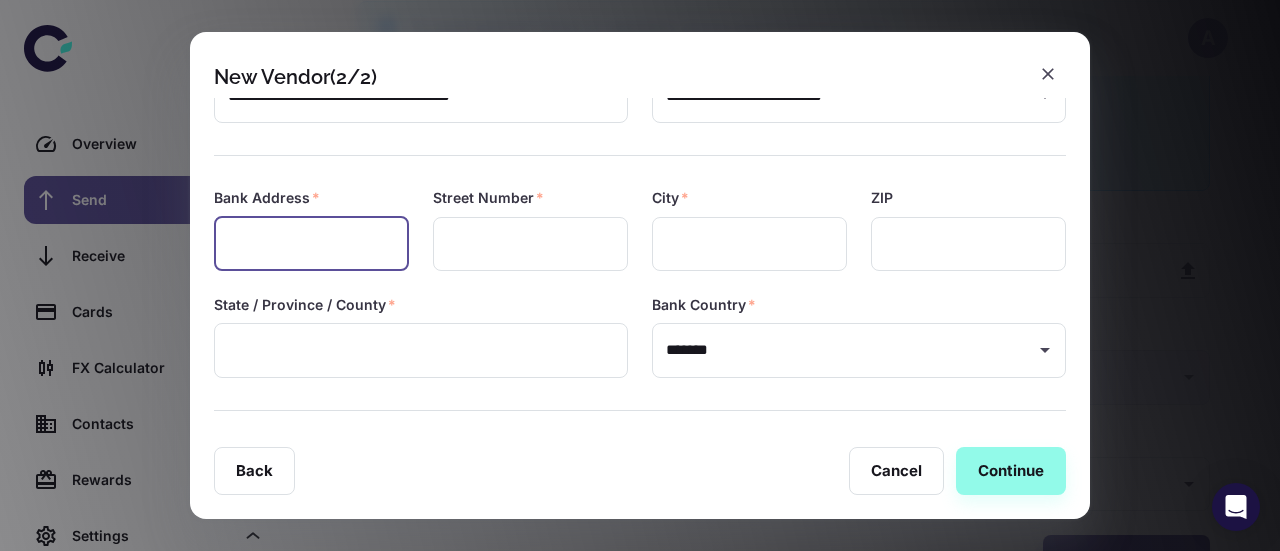 paste on "**********" 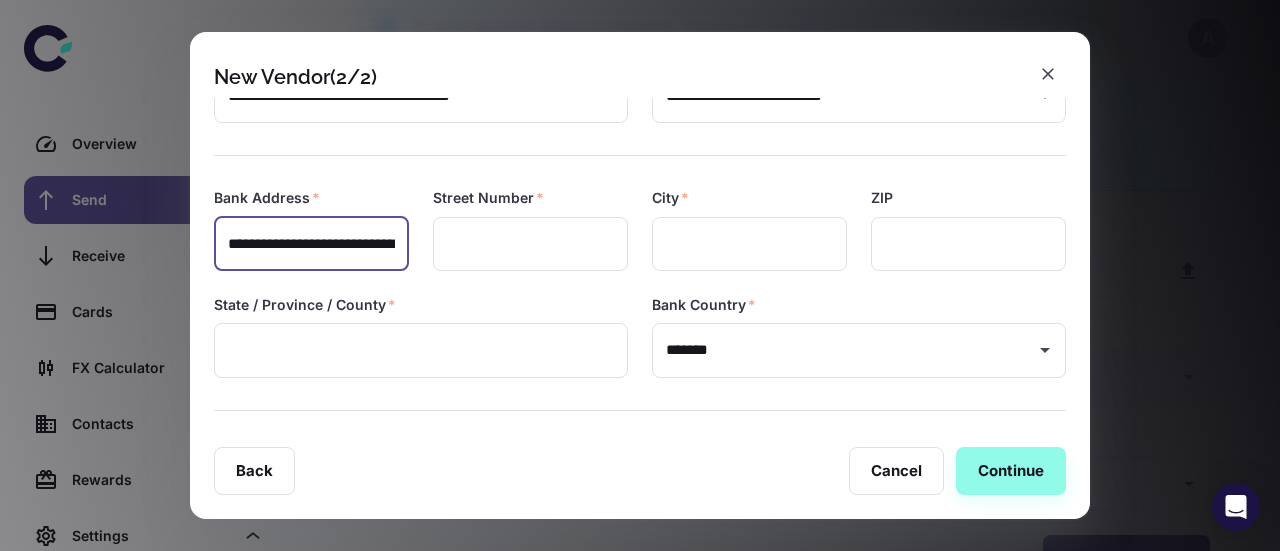 scroll, scrollTop: 0, scrollLeft: 392, axis: horizontal 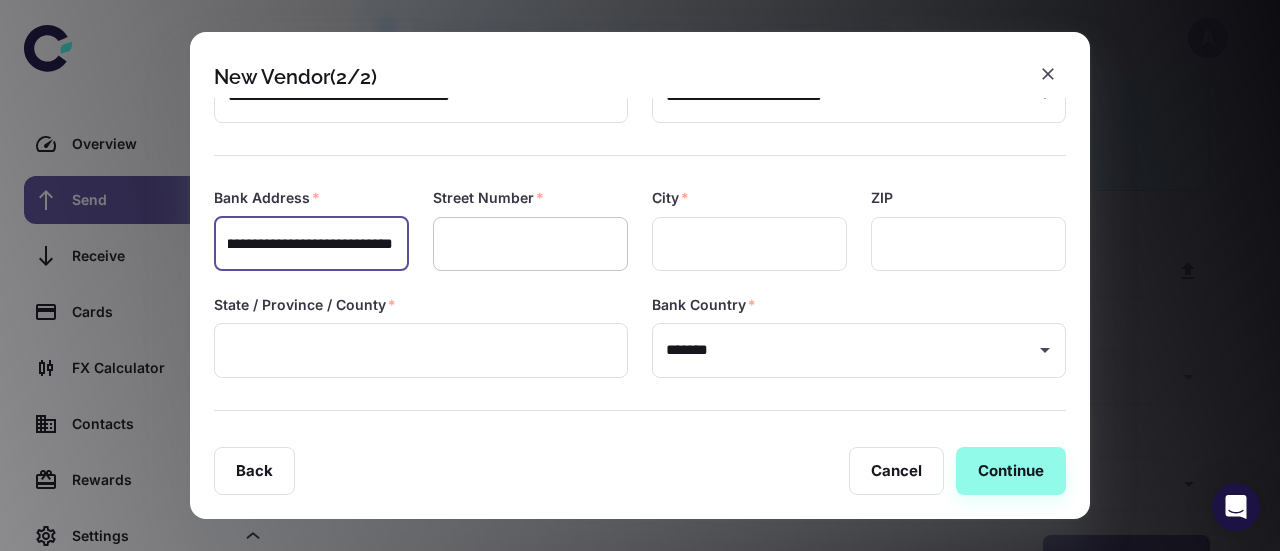type on "**********" 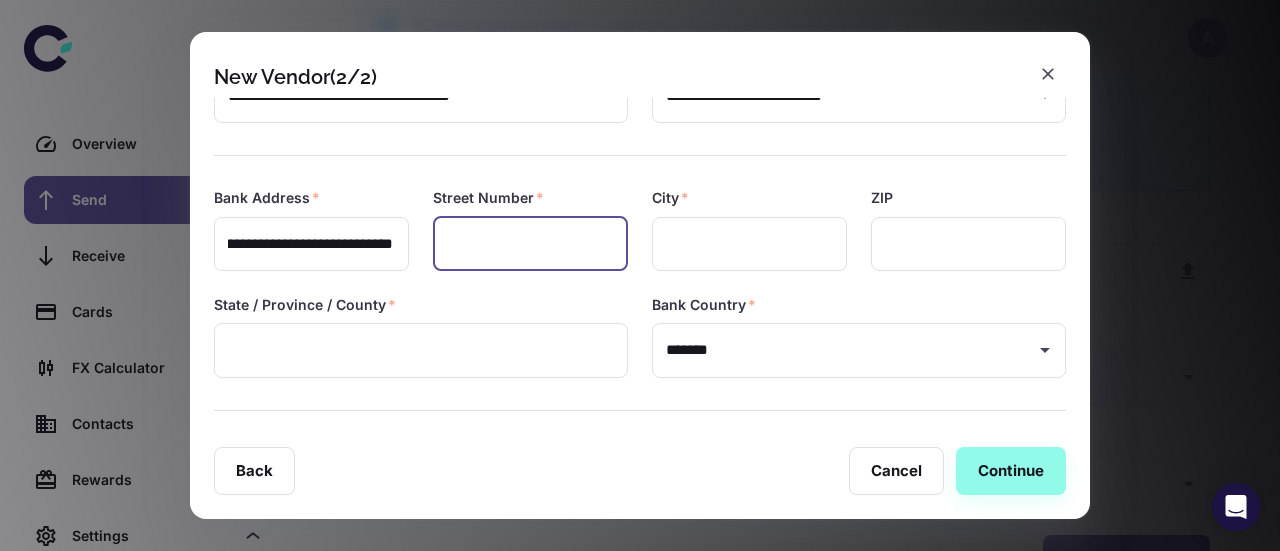 scroll, scrollTop: 0, scrollLeft: 0, axis: both 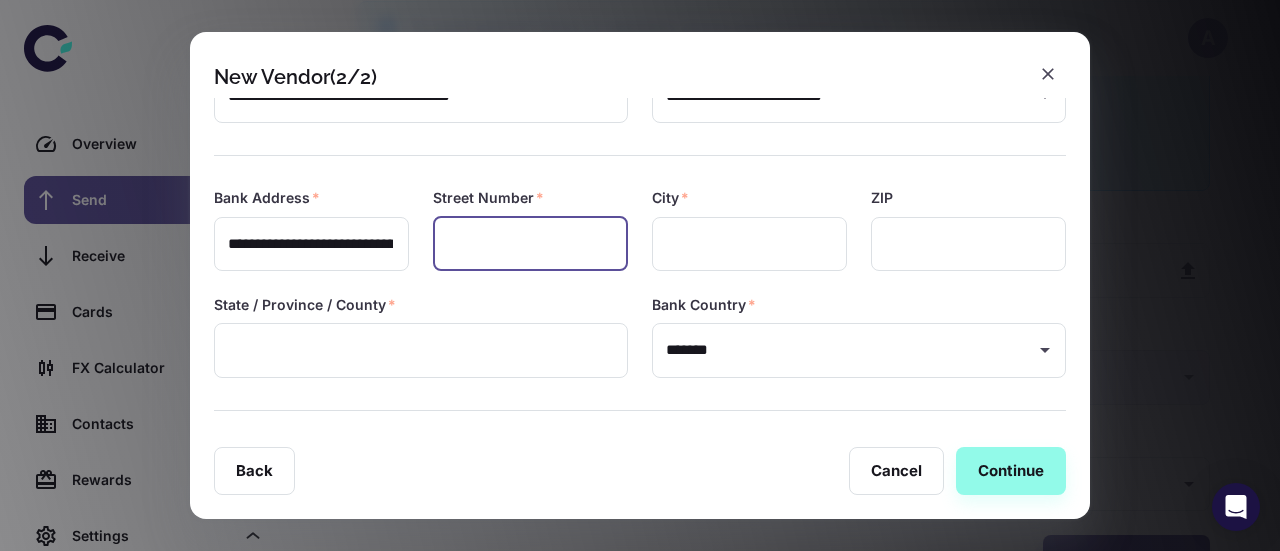 click at bounding box center [530, 244] 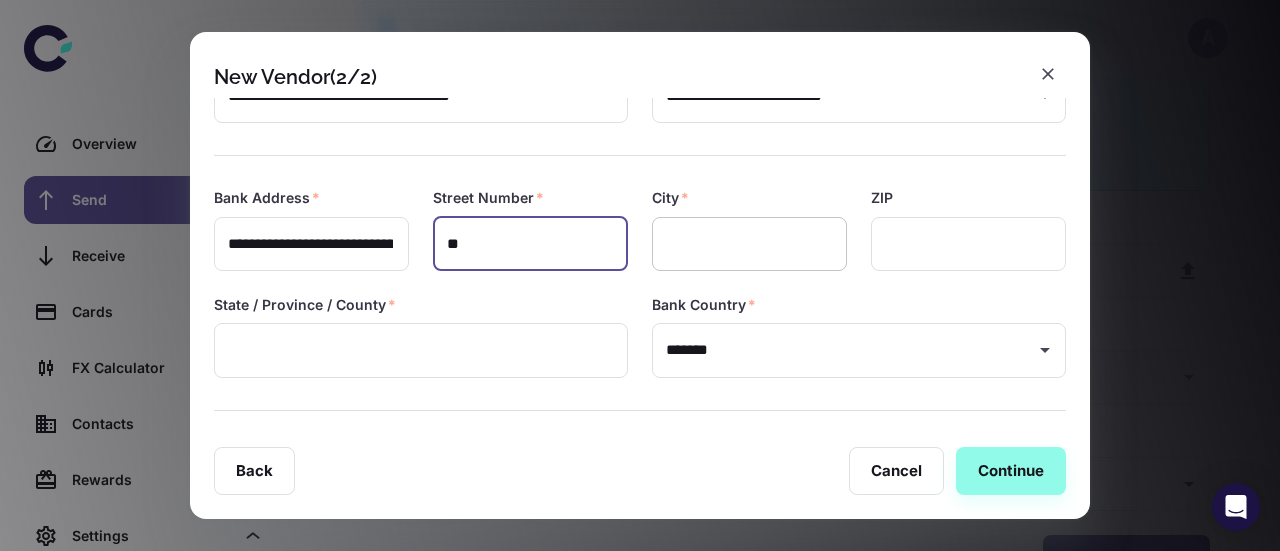 type on "**" 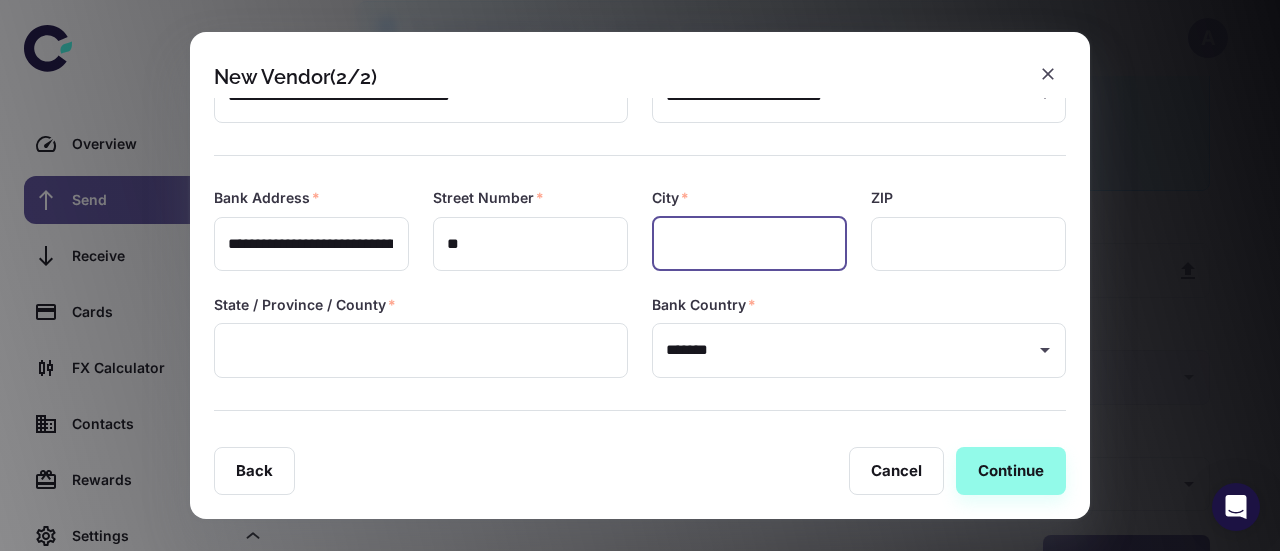 click at bounding box center (749, 244) 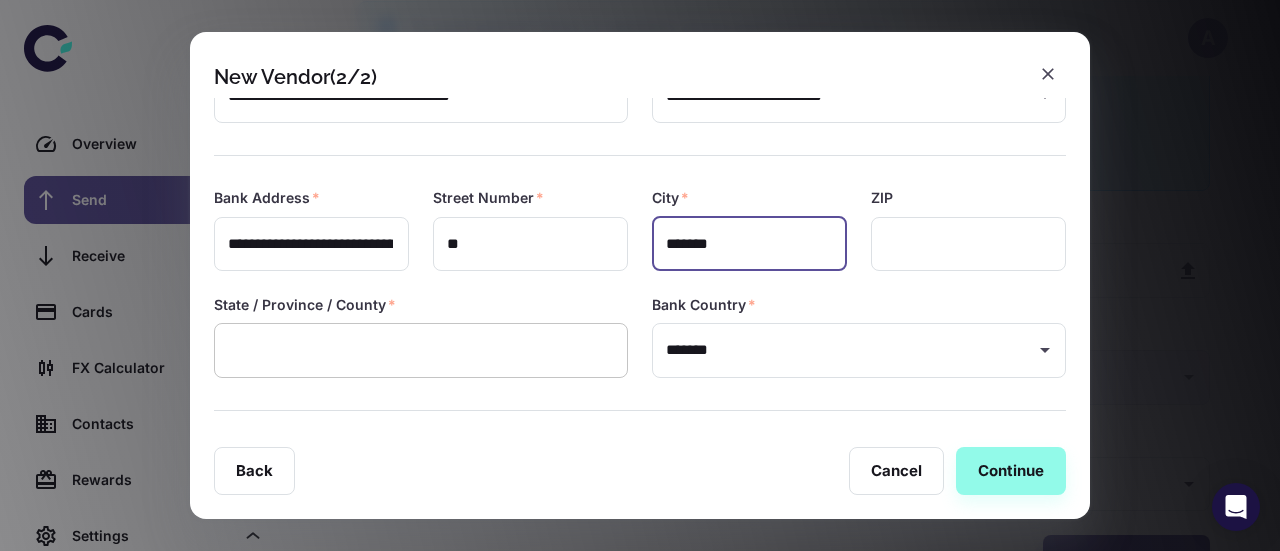 type on "*******" 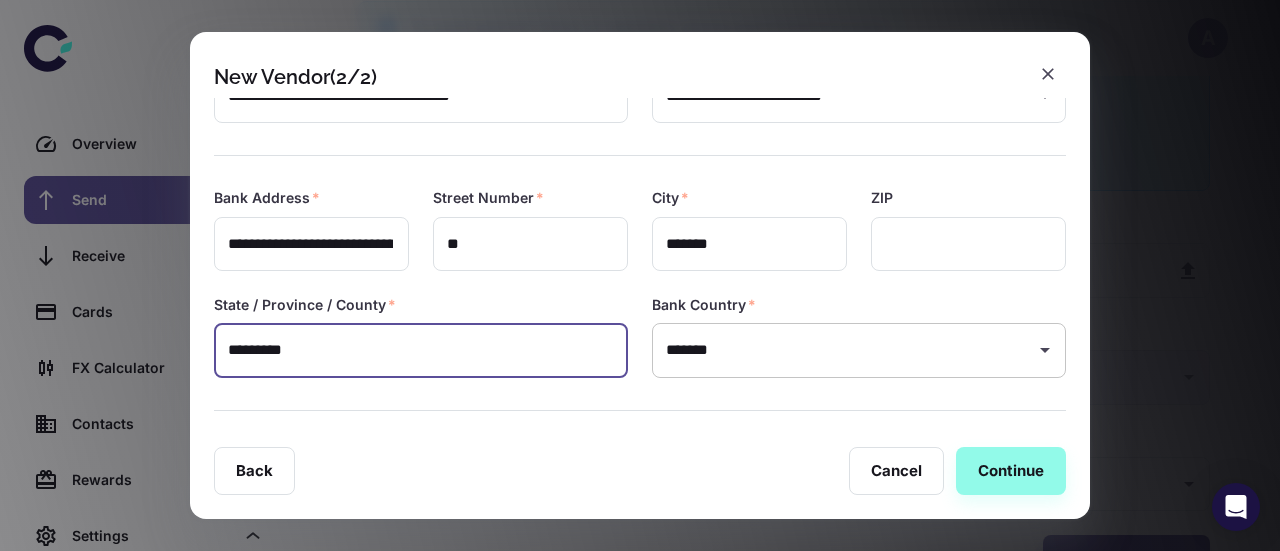 type on "*********" 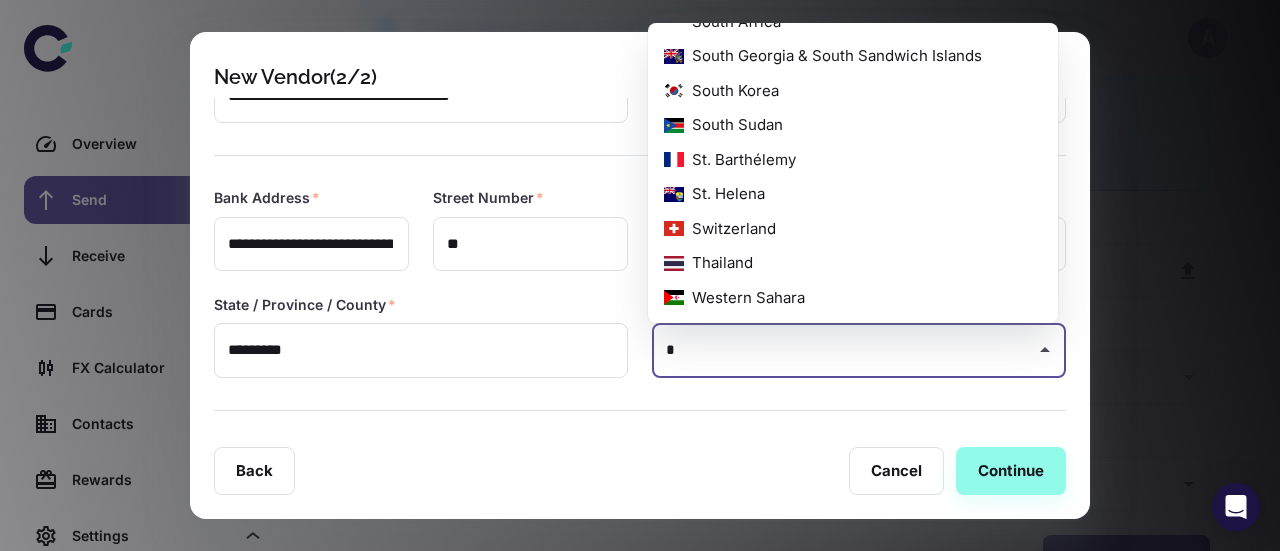 scroll, scrollTop: 0, scrollLeft: 0, axis: both 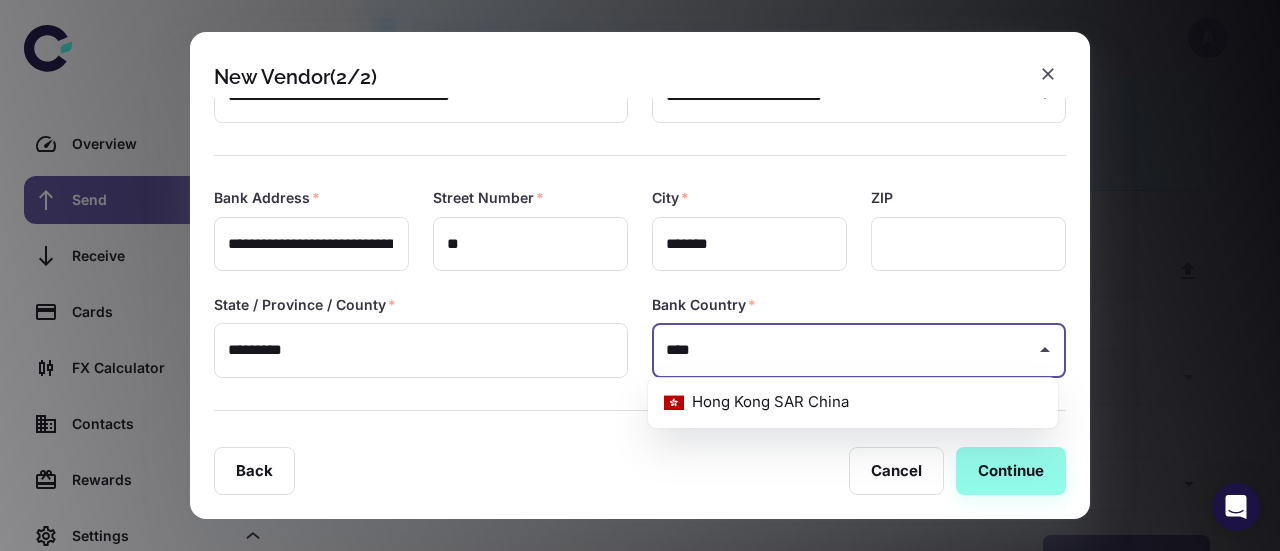 click on "Hong Kong SAR China" at bounding box center [853, 402] 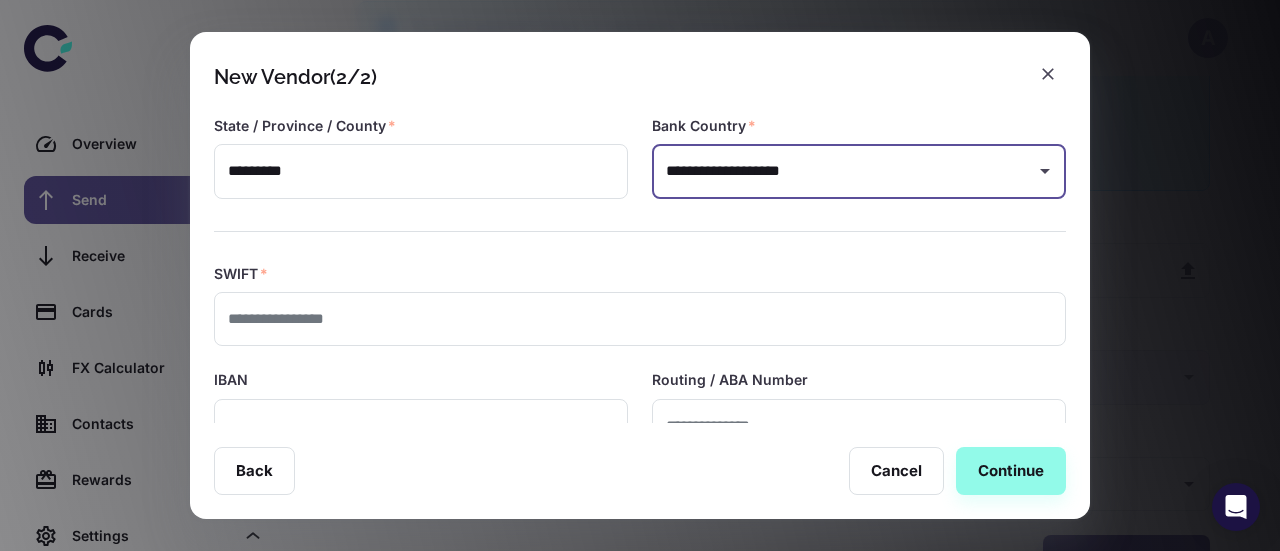 scroll, scrollTop: 368, scrollLeft: 0, axis: vertical 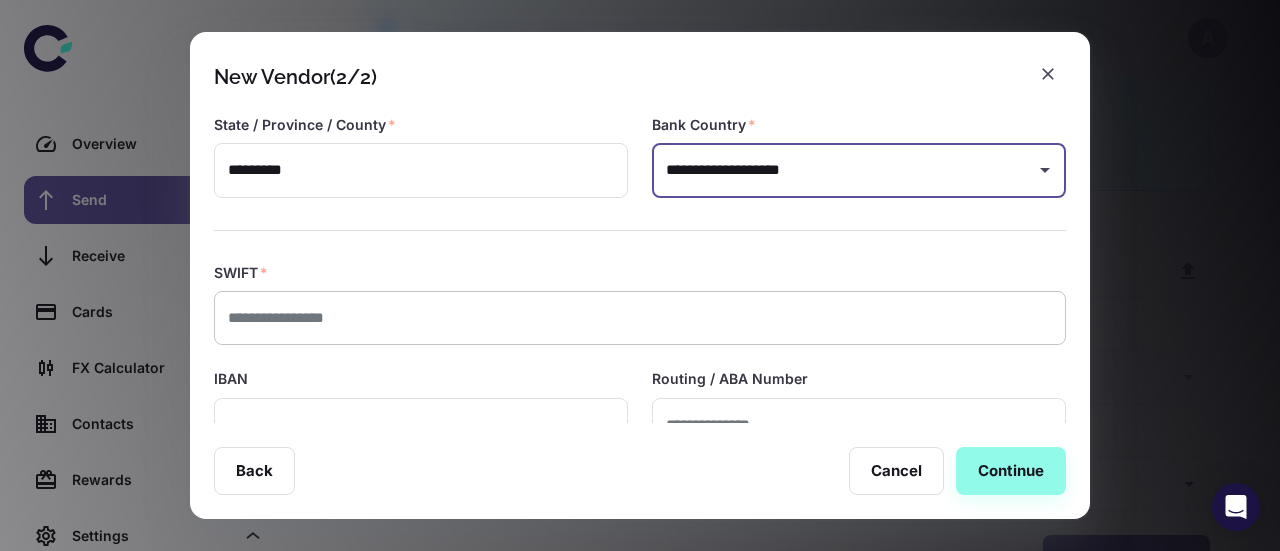 type on "**********" 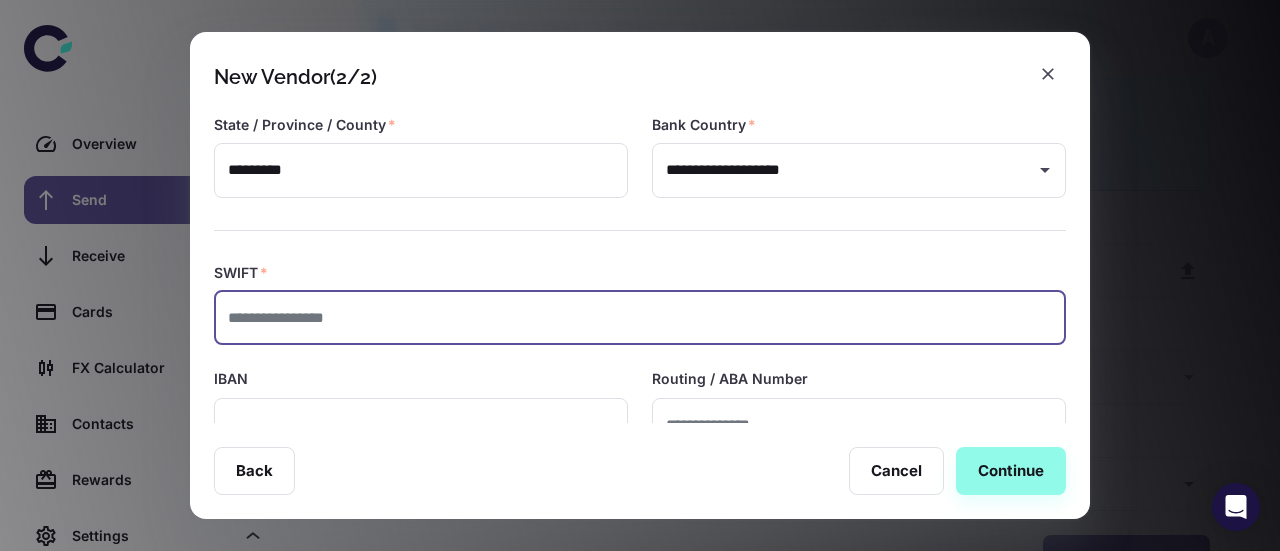 paste on "**********" 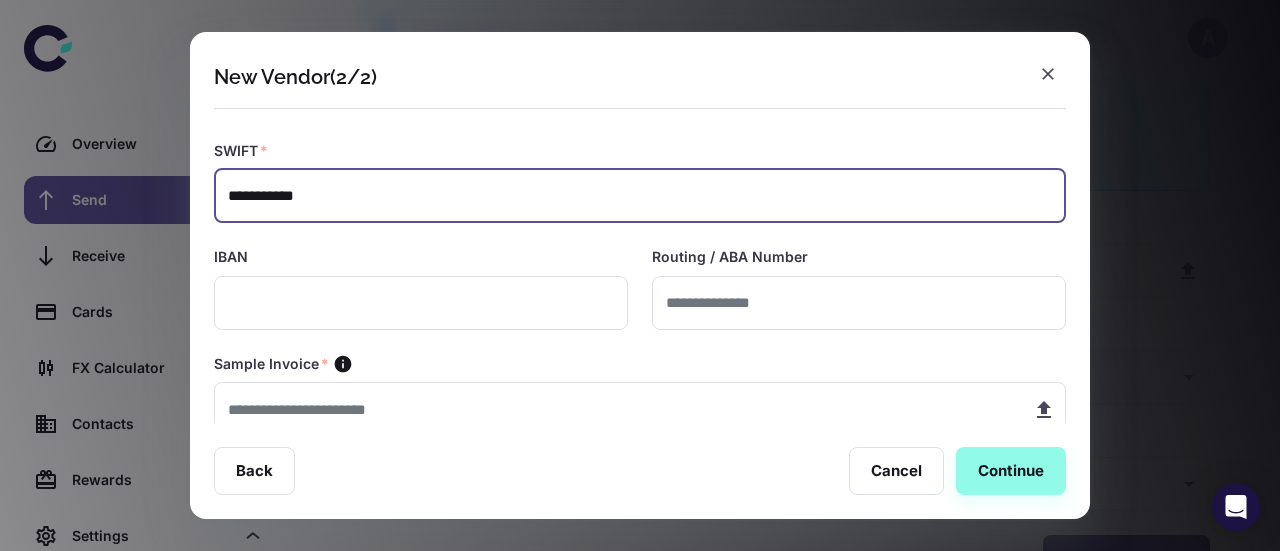 scroll, scrollTop: 493, scrollLeft: 0, axis: vertical 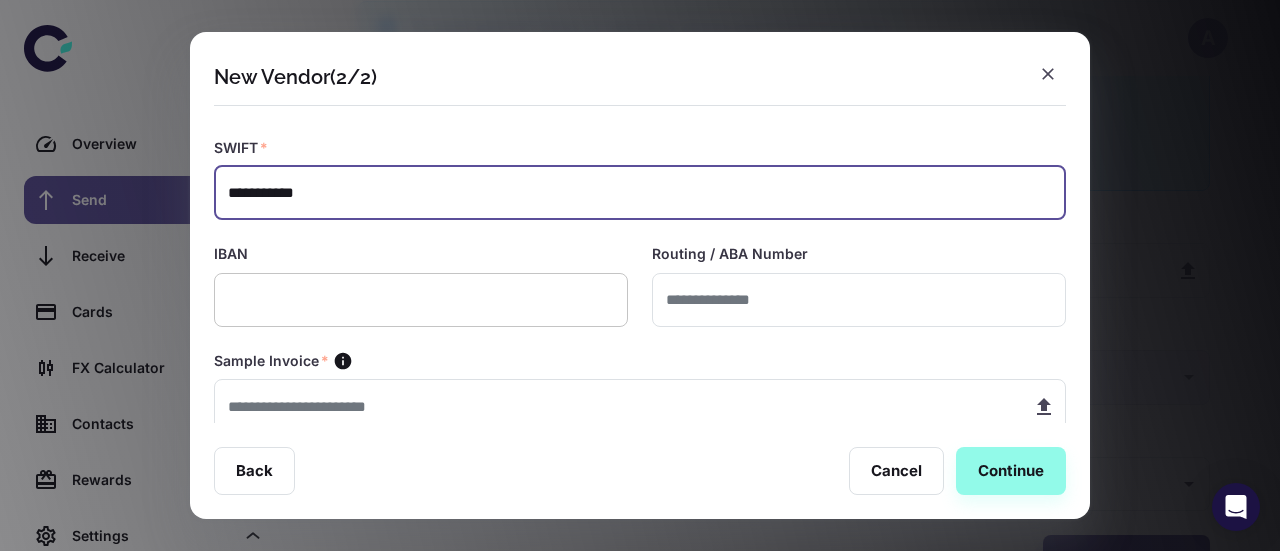 type on "**********" 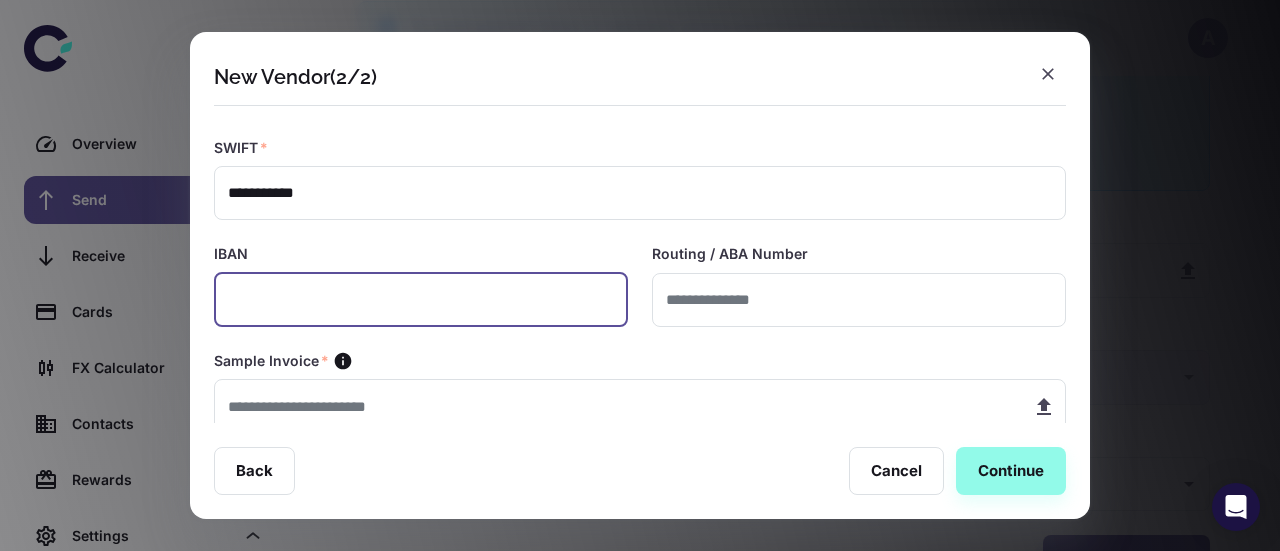 paste on "**********" 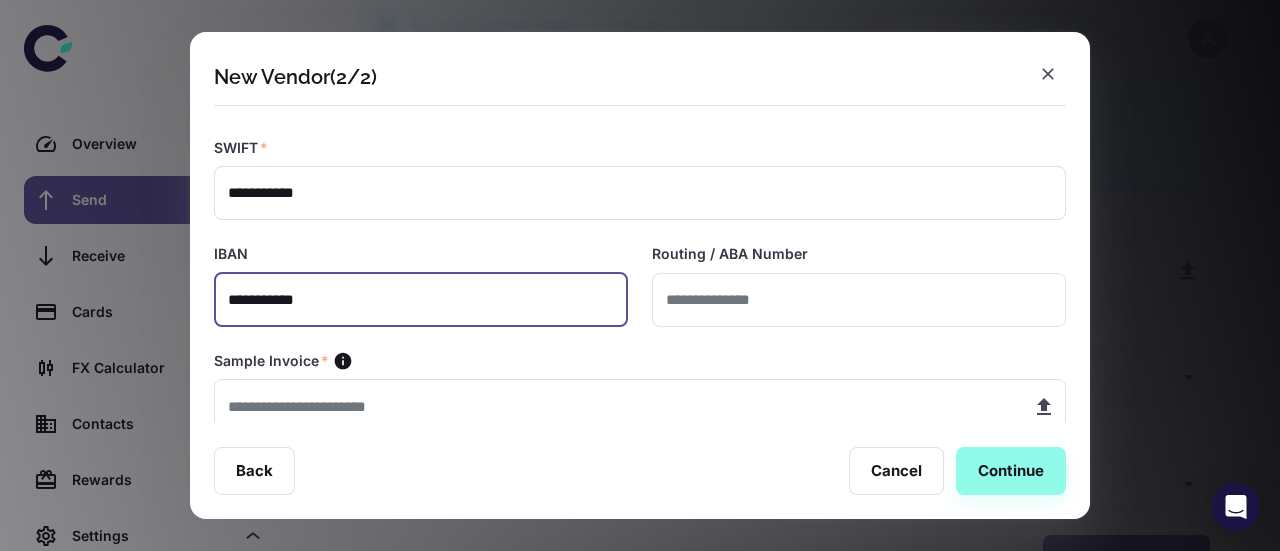 scroll, scrollTop: 526, scrollLeft: 0, axis: vertical 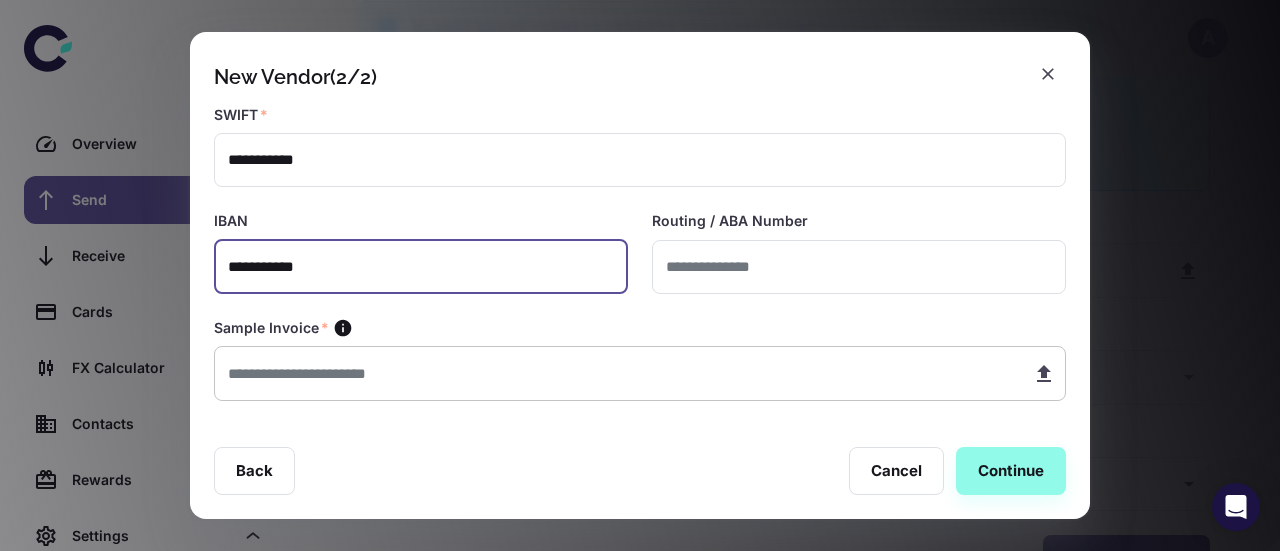 type on "**********" 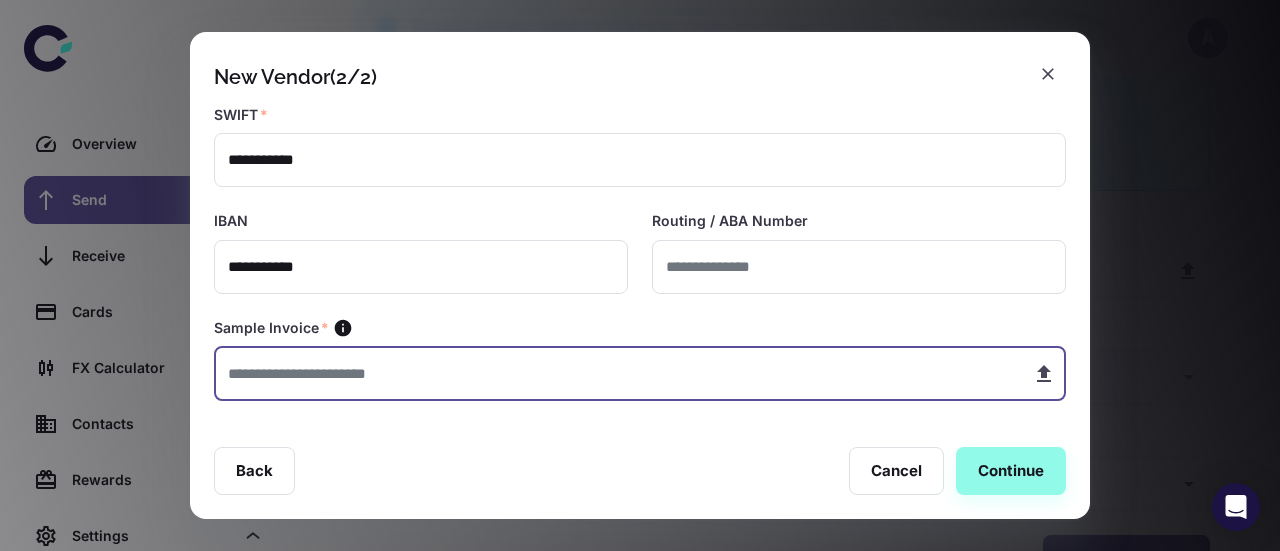 click at bounding box center (615, 373) 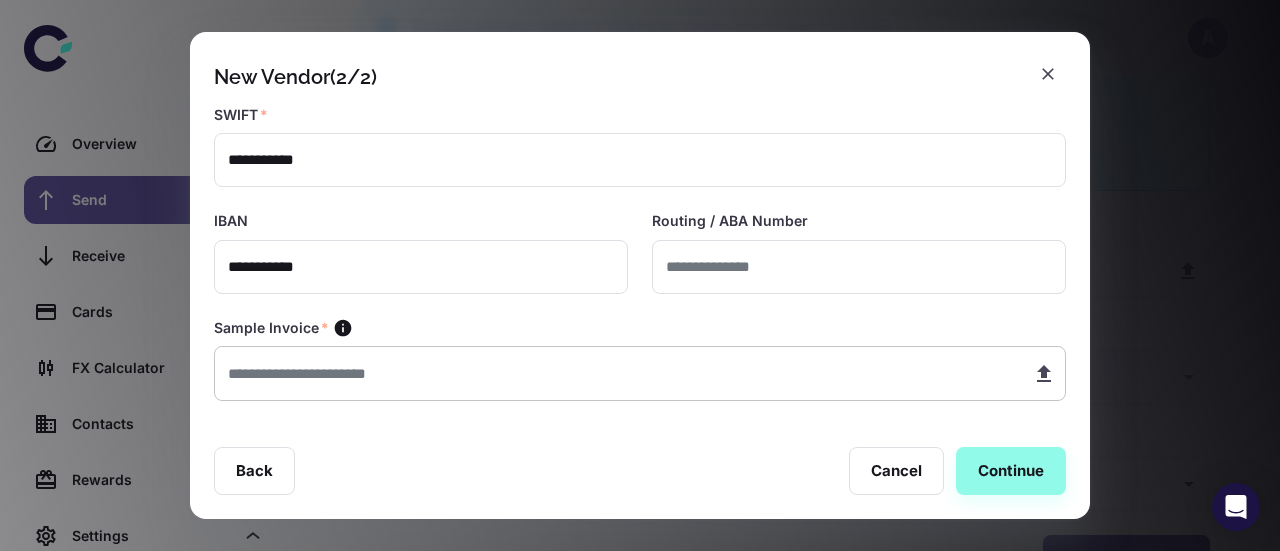 type on "**********" 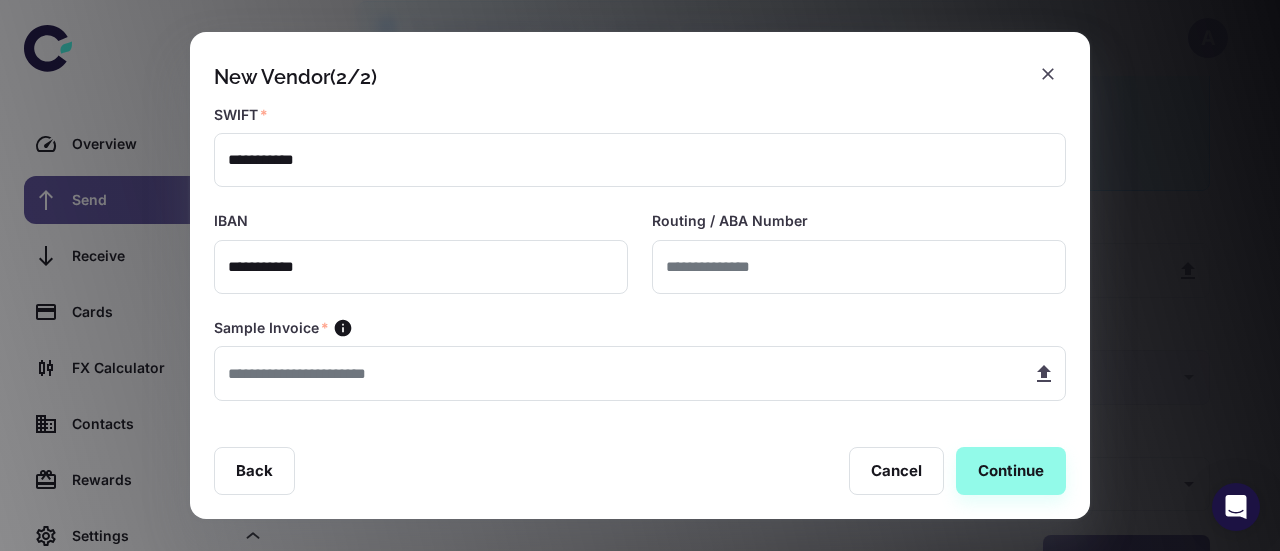 type on "**********" 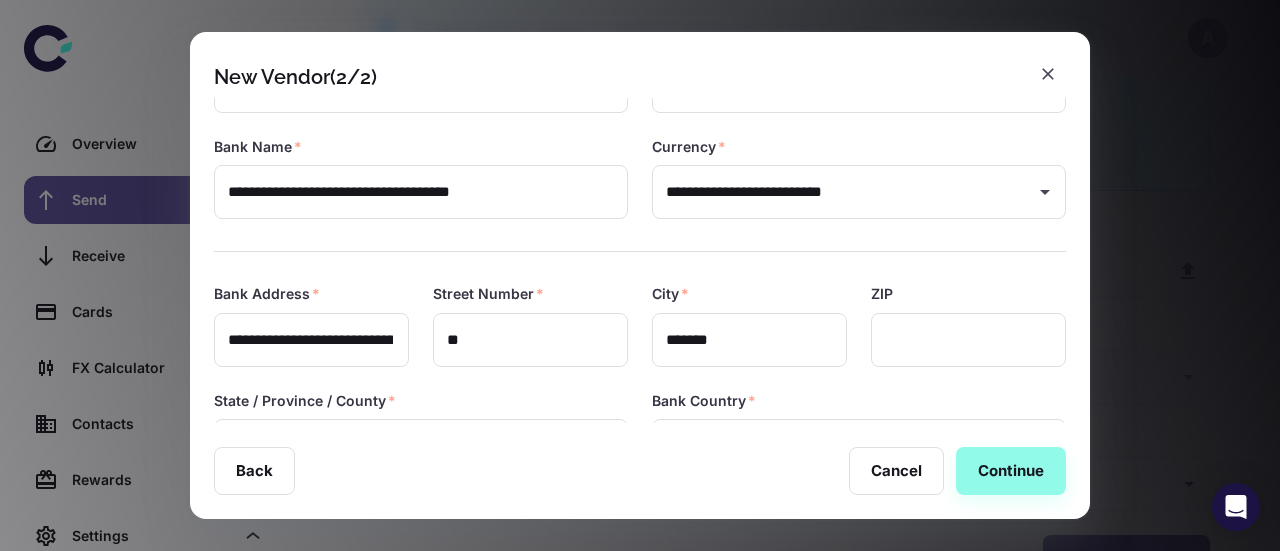 scroll, scrollTop: 0, scrollLeft: 0, axis: both 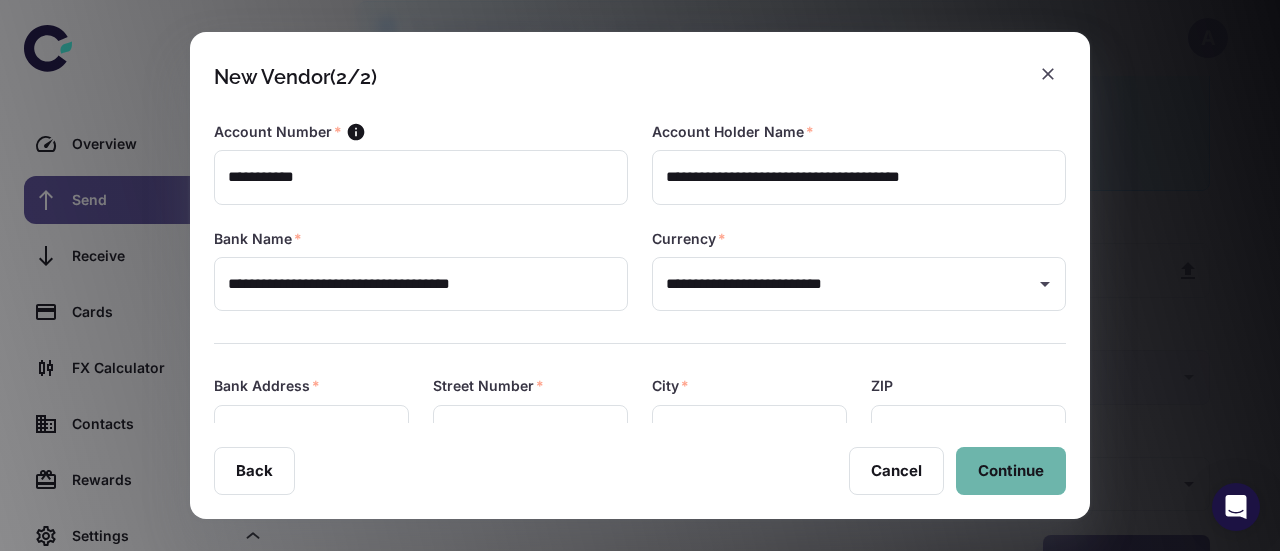 click on "Continue" at bounding box center [1011, 471] 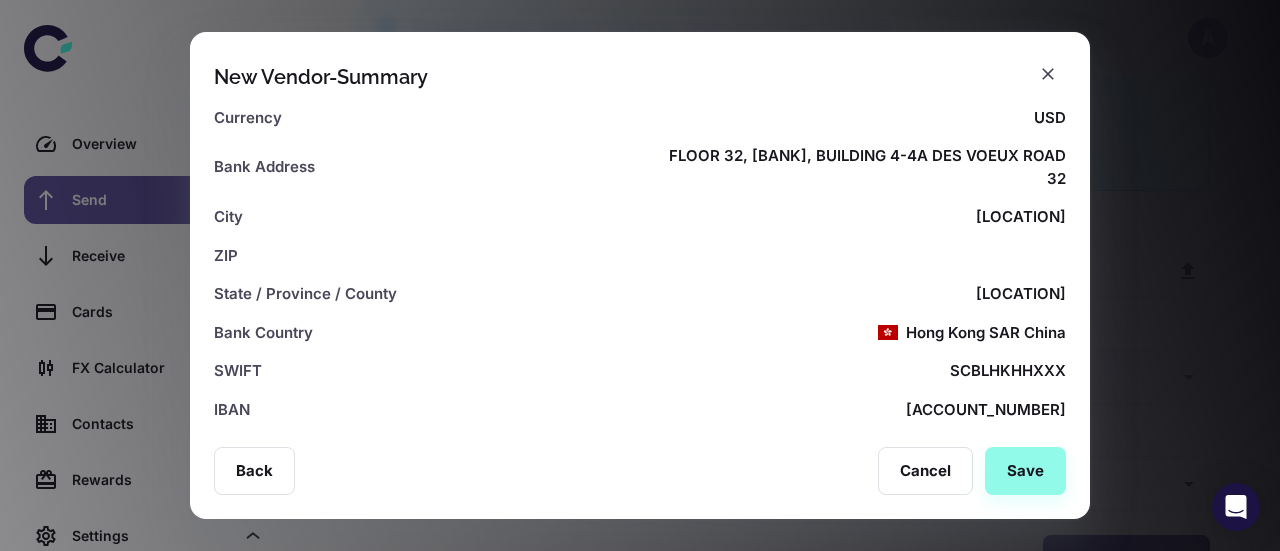 scroll, scrollTop: 639, scrollLeft: 0, axis: vertical 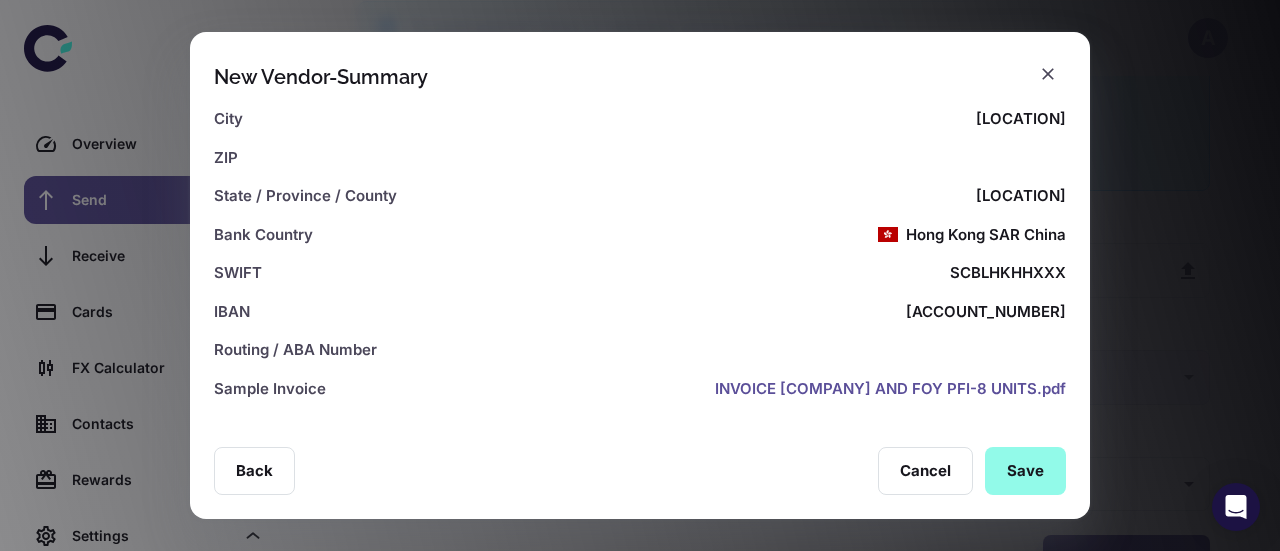 click on "Save" at bounding box center (1025, 471) 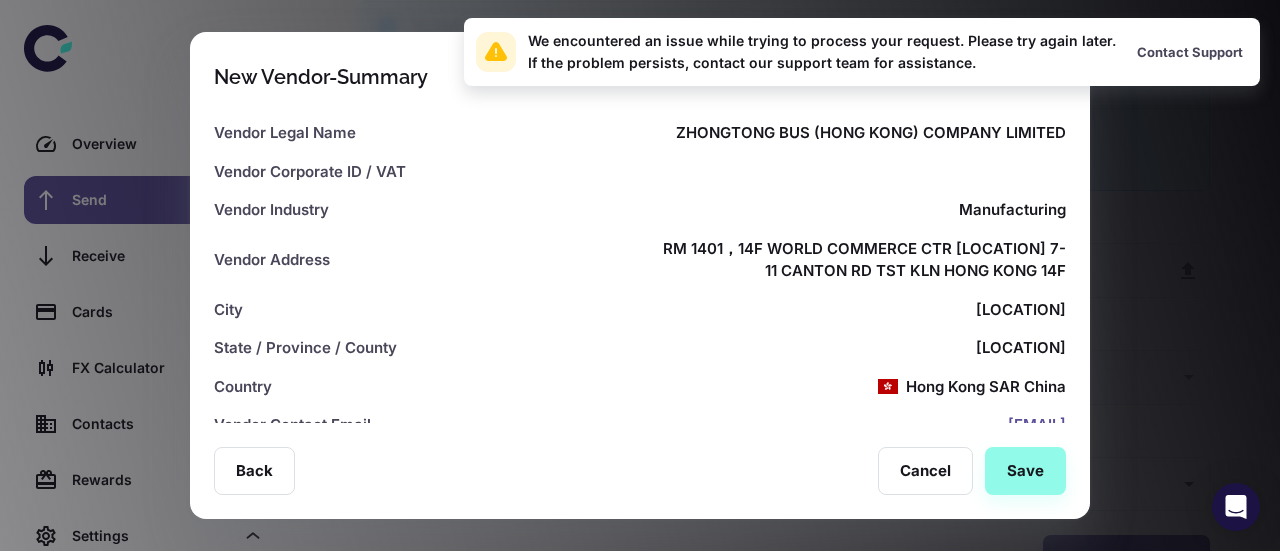 scroll, scrollTop: 1, scrollLeft: 0, axis: vertical 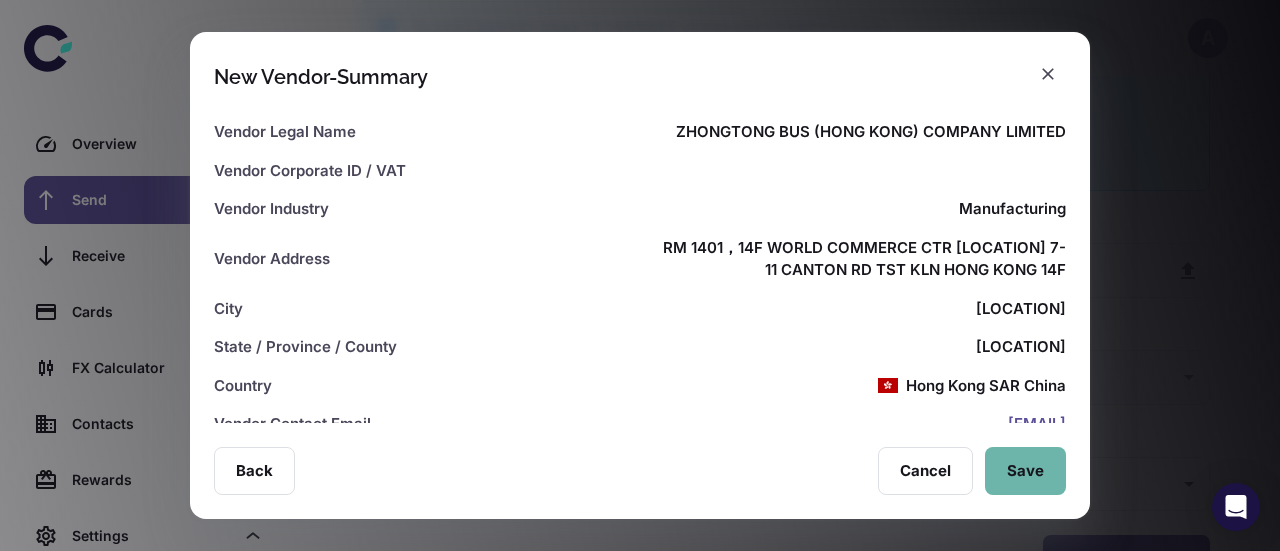 click on "Save" at bounding box center (1025, 471) 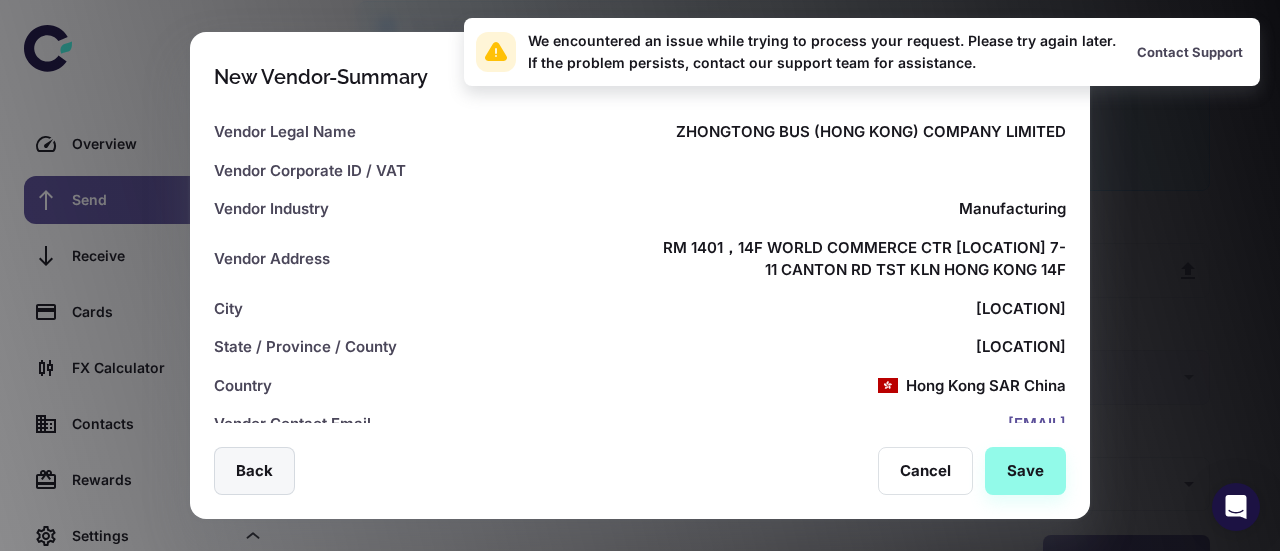 click on "Back" at bounding box center (254, 471) 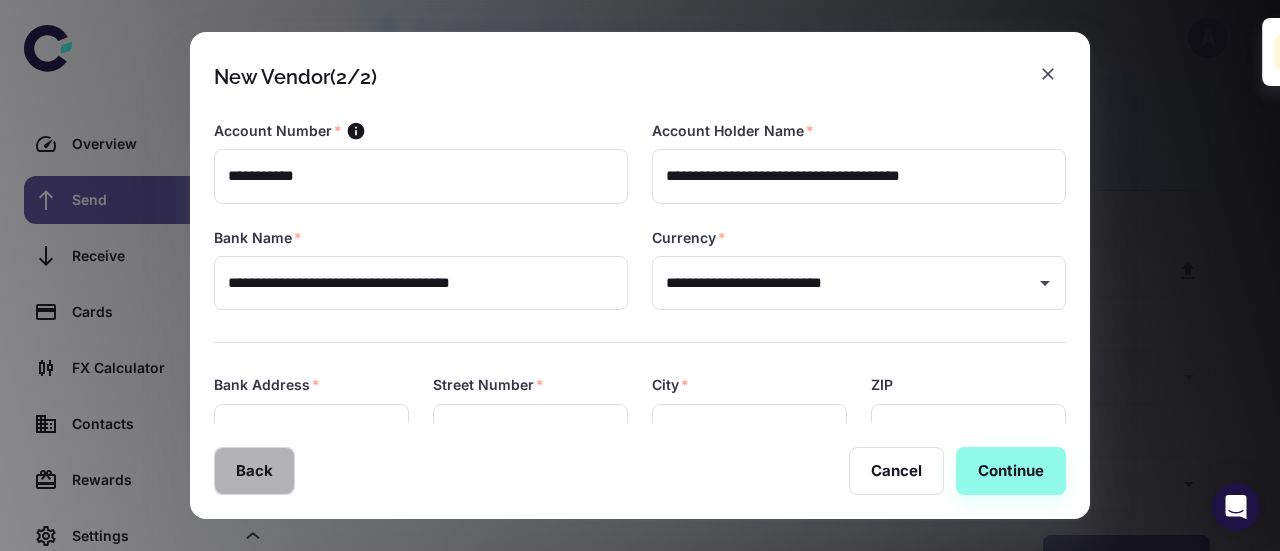 click on "Back" at bounding box center [254, 471] 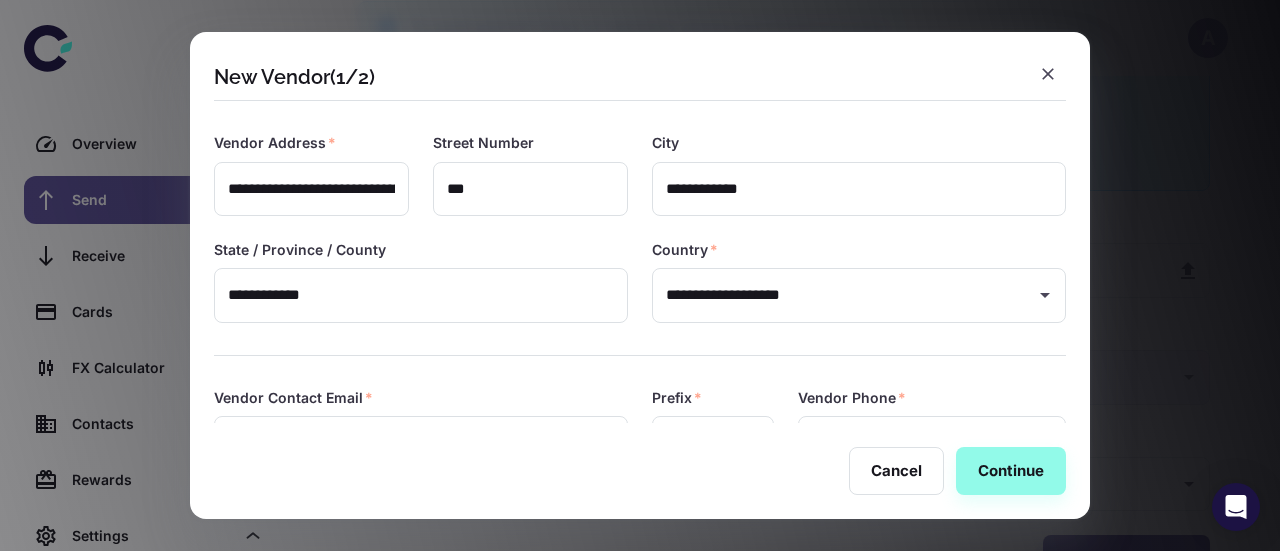scroll, scrollTop: 0, scrollLeft: 0, axis: both 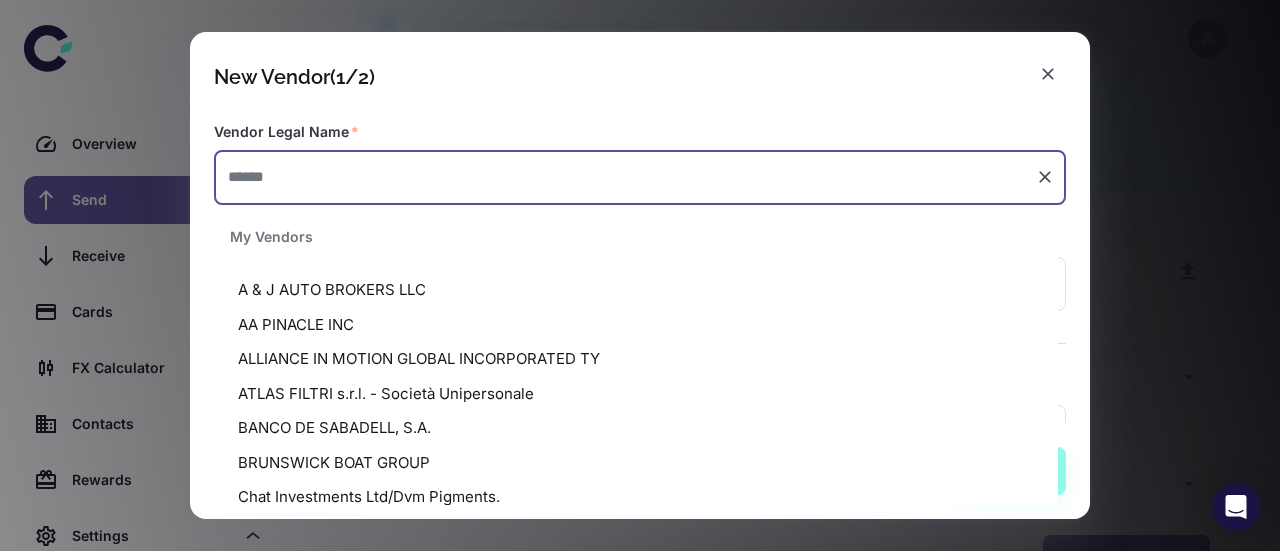 click at bounding box center [625, 177] 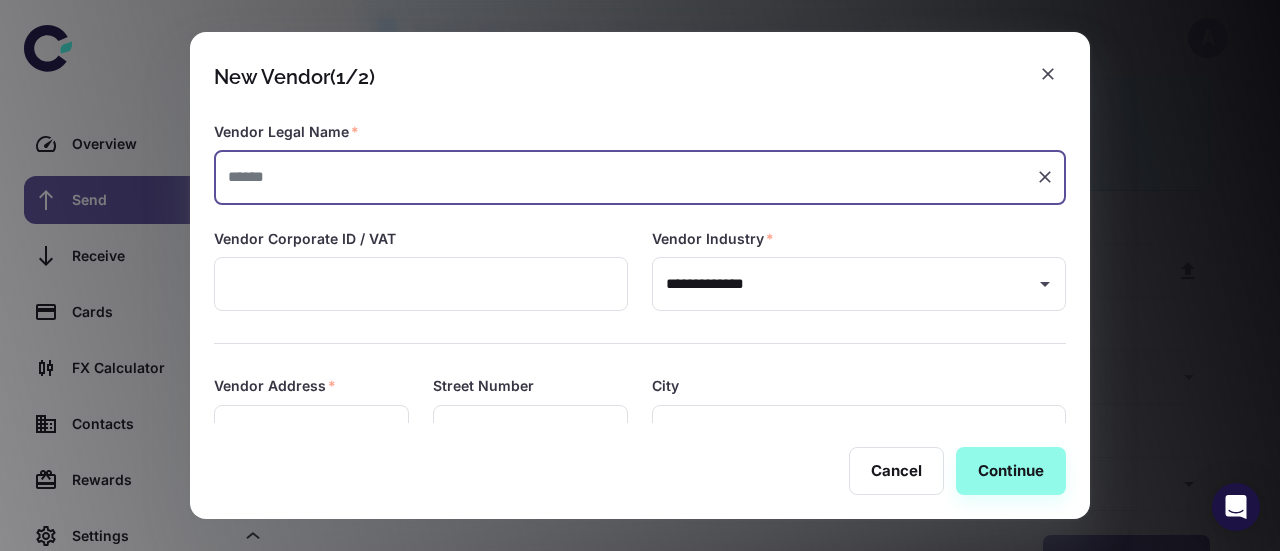 paste on "**********" 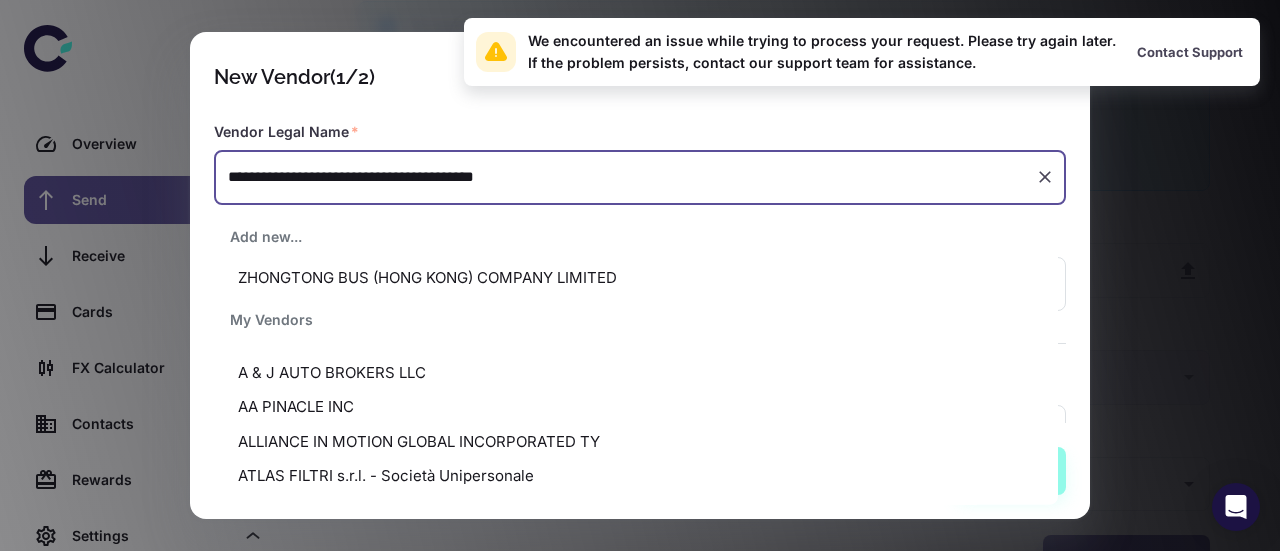 click on "**********" at bounding box center [625, 177] 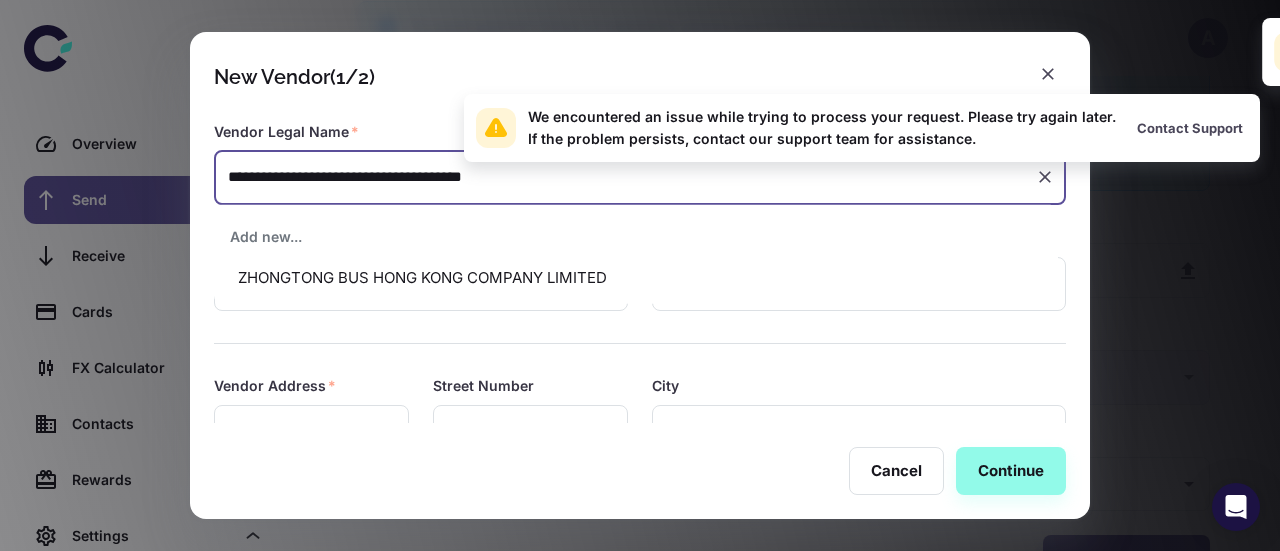 type on "**********" 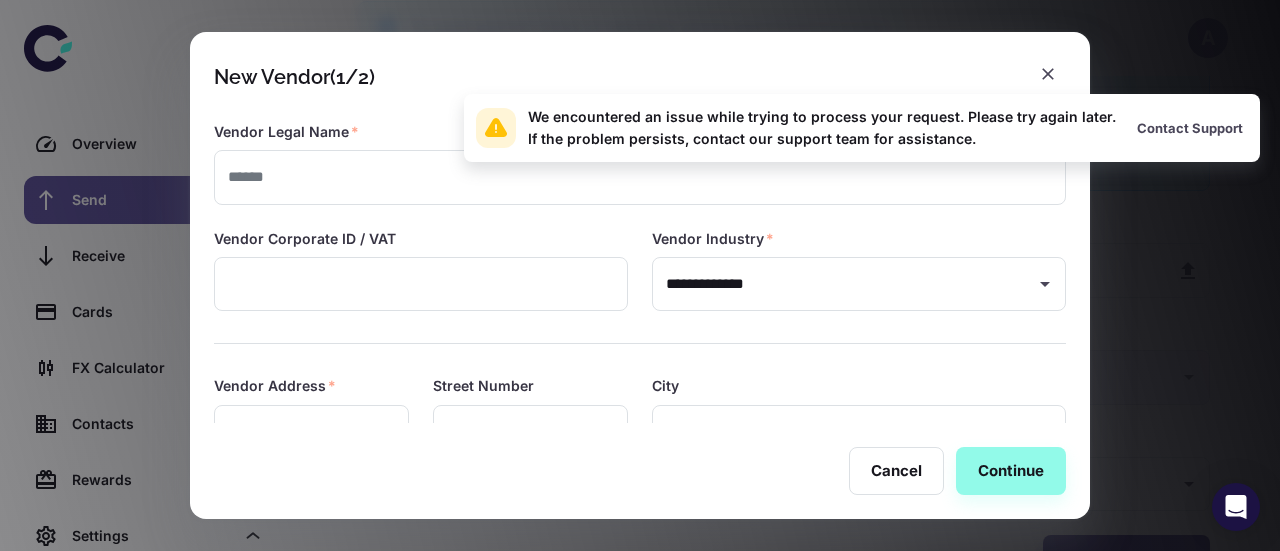 click on "Vendor Legal Name   * ​" at bounding box center (628, 151) 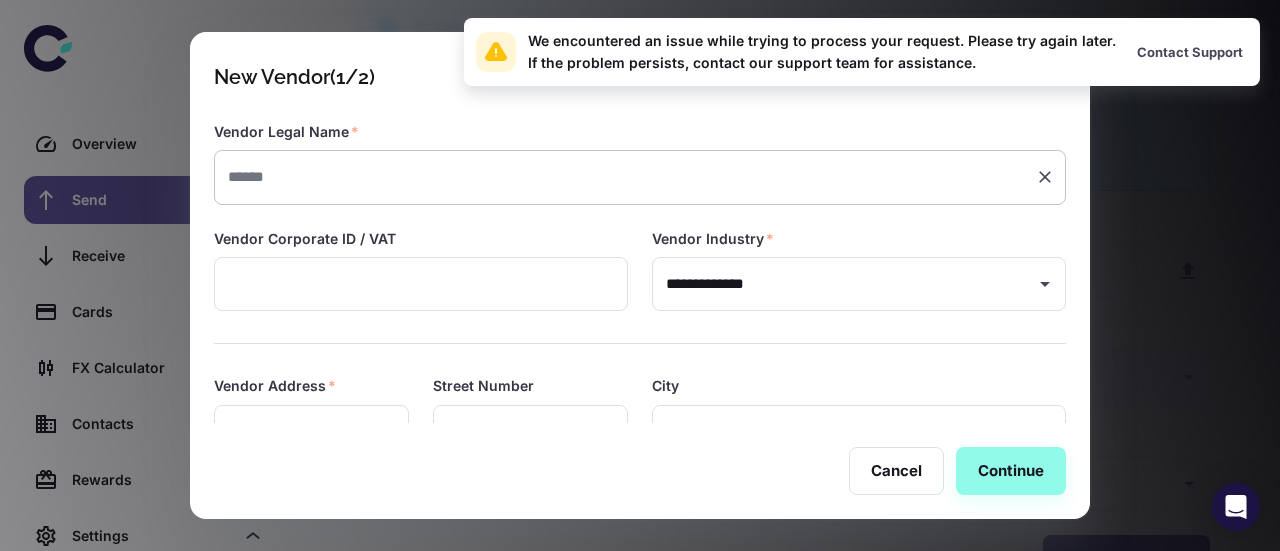 click at bounding box center [625, 177] 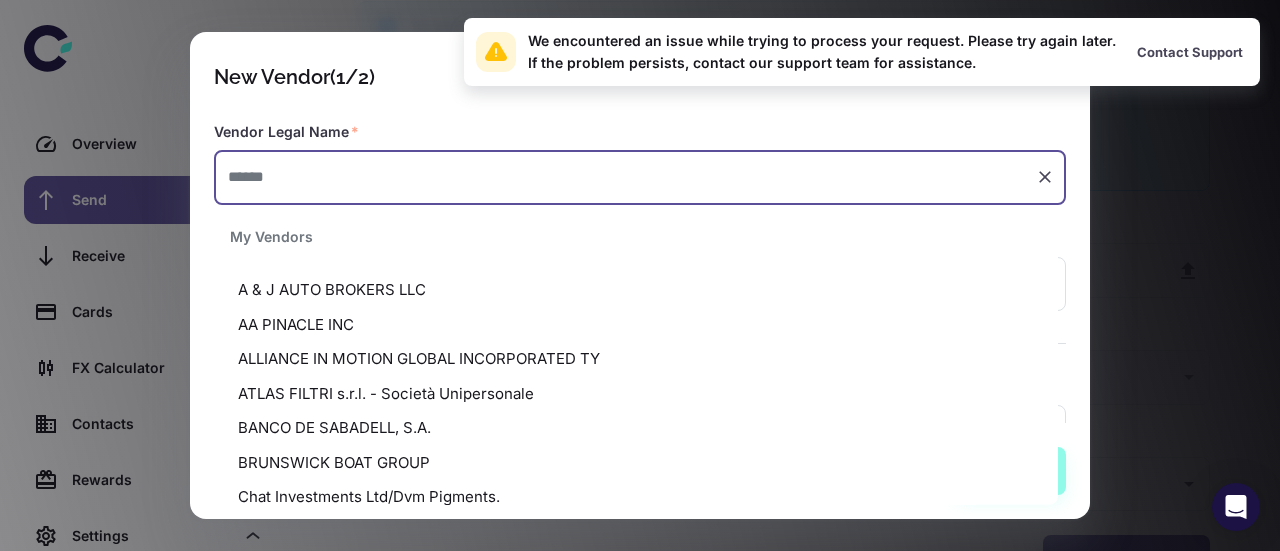 paste on "**********" 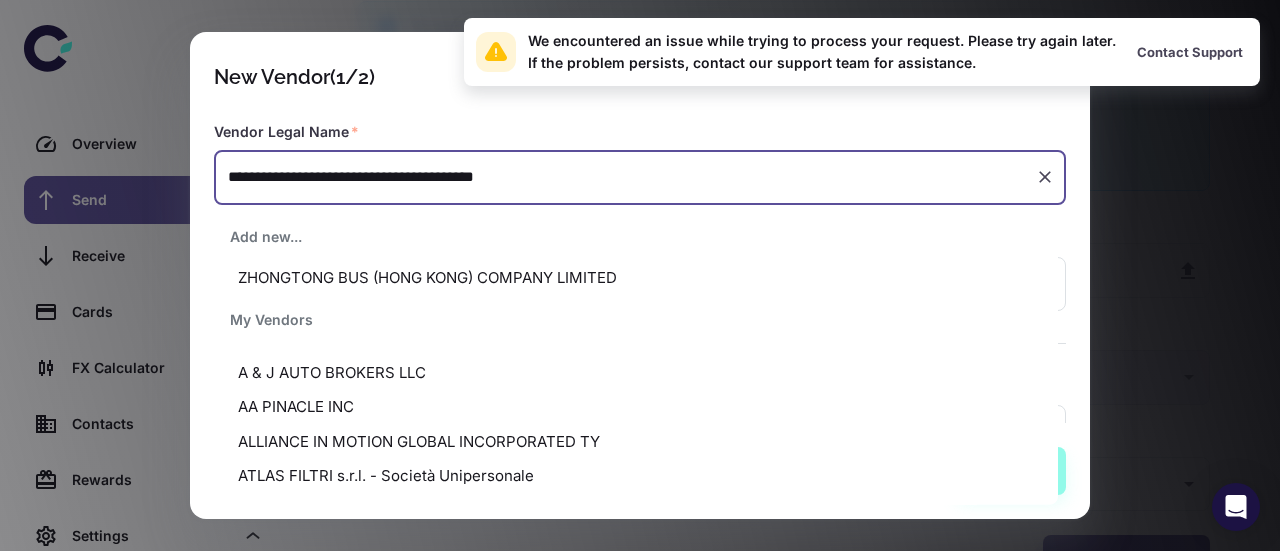 click on "**********" at bounding box center [625, 177] 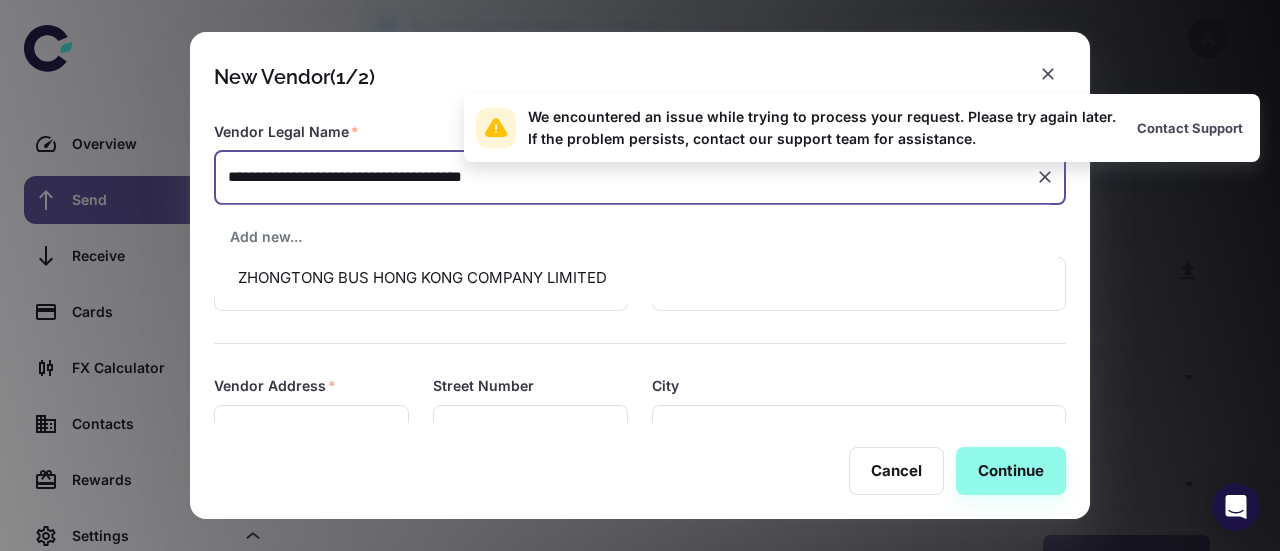 click on "ZHONGTONG BUS HONG KONG COMPANY LIMITED" at bounding box center (636, 278) 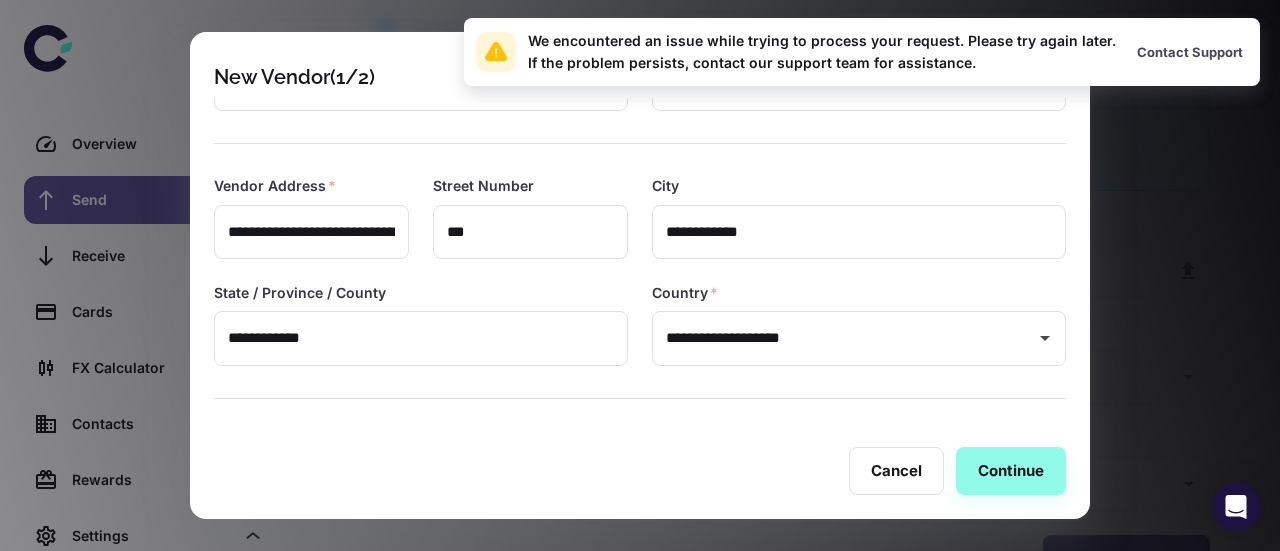 scroll, scrollTop: 313, scrollLeft: 0, axis: vertical 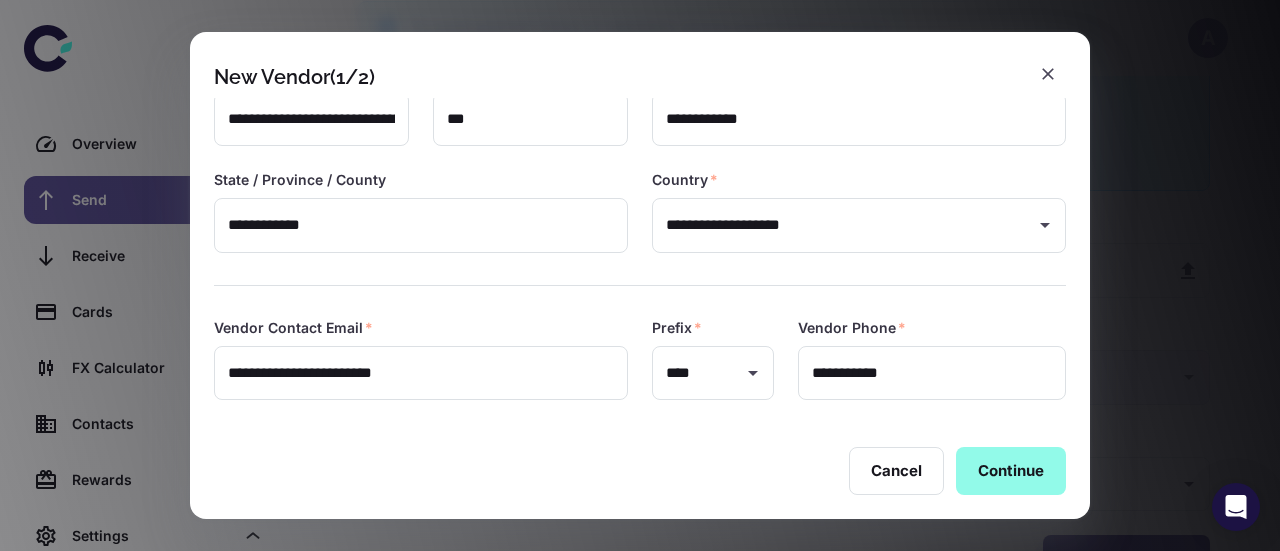 type on "**********" 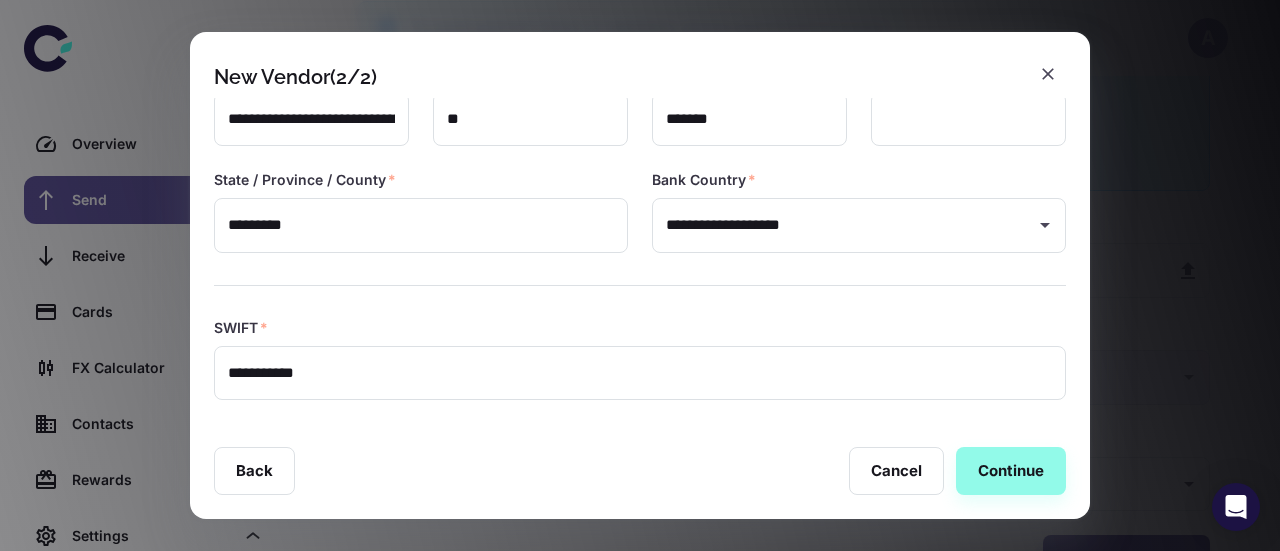 scroll, scrollTop: 0, scrollLeft: 0, axis: both 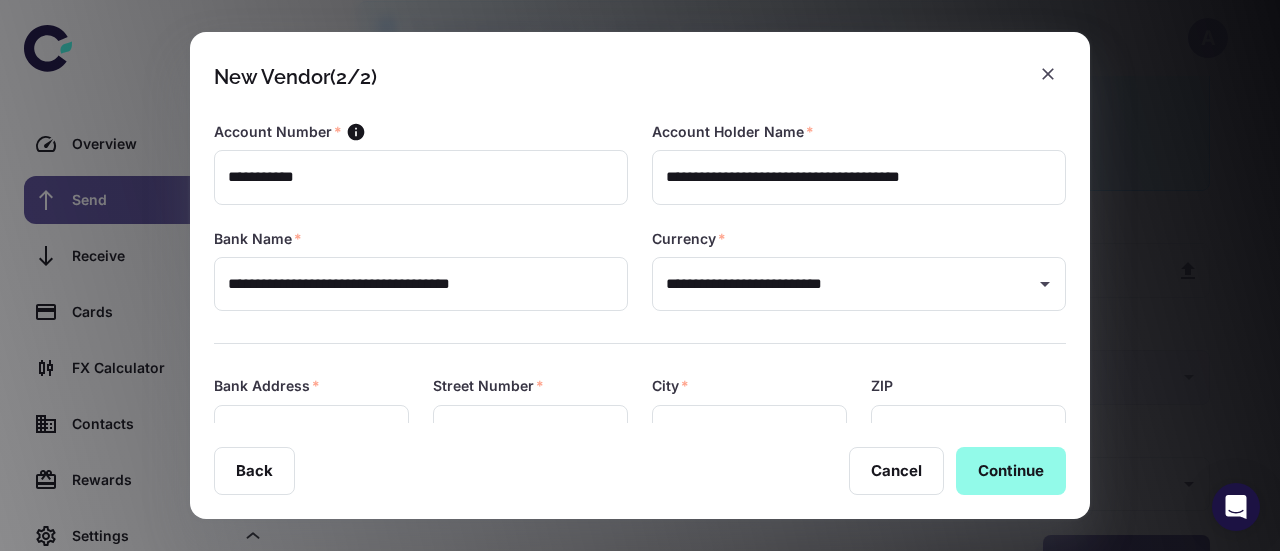 click on "Continue" at bounding box center [1011, 471] 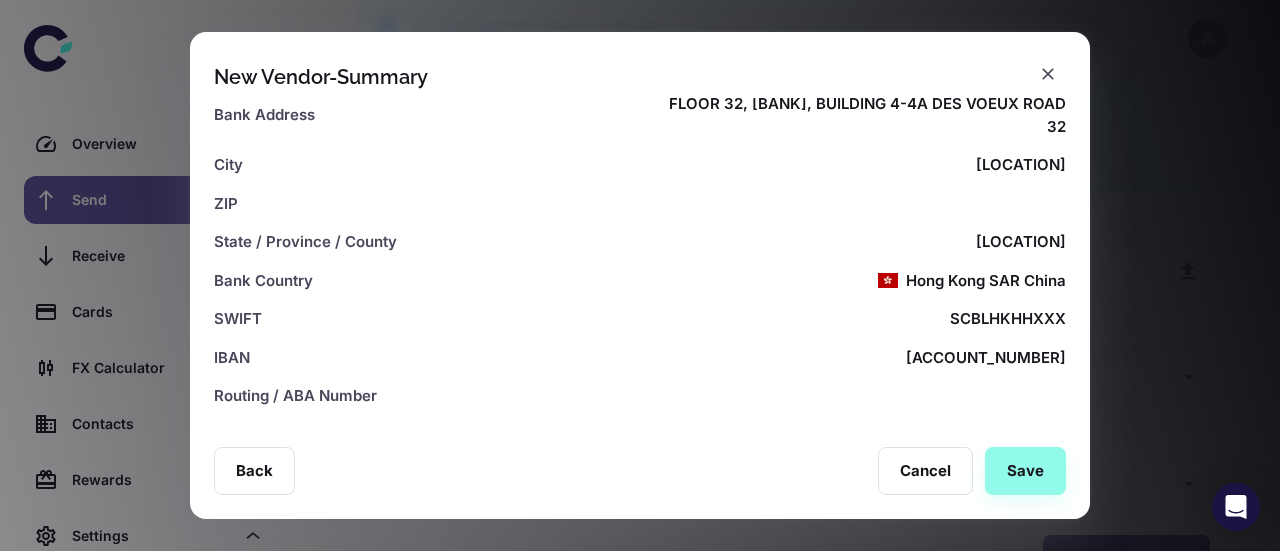 scroll, scrollTop: 639, scrollLeft: 0, axis: vertical 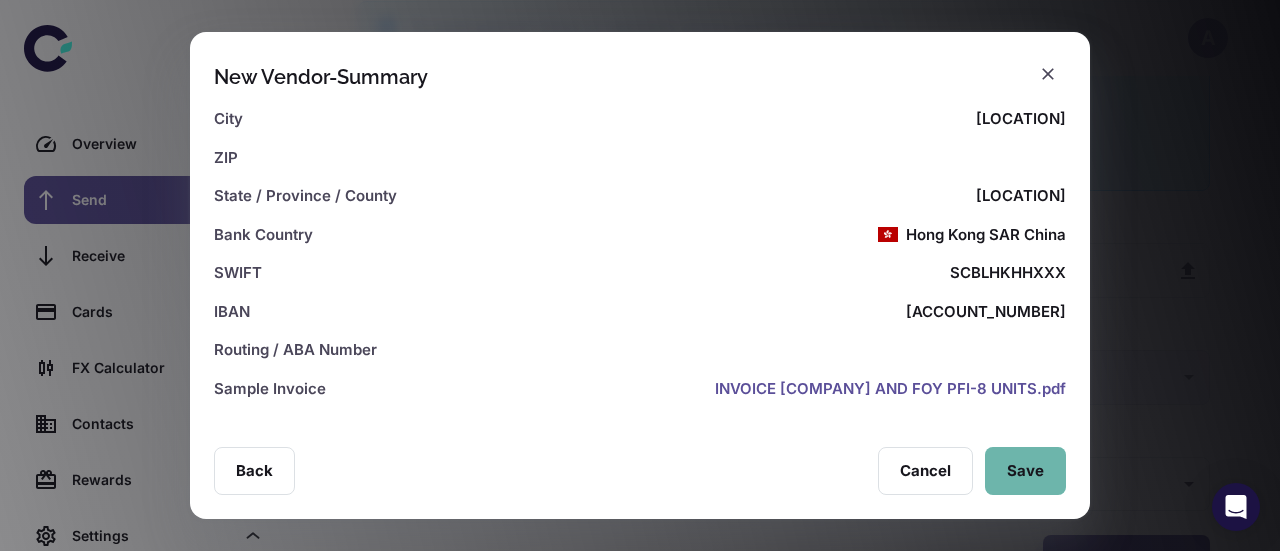 click on "Save" at bounding box center [1025, 471] 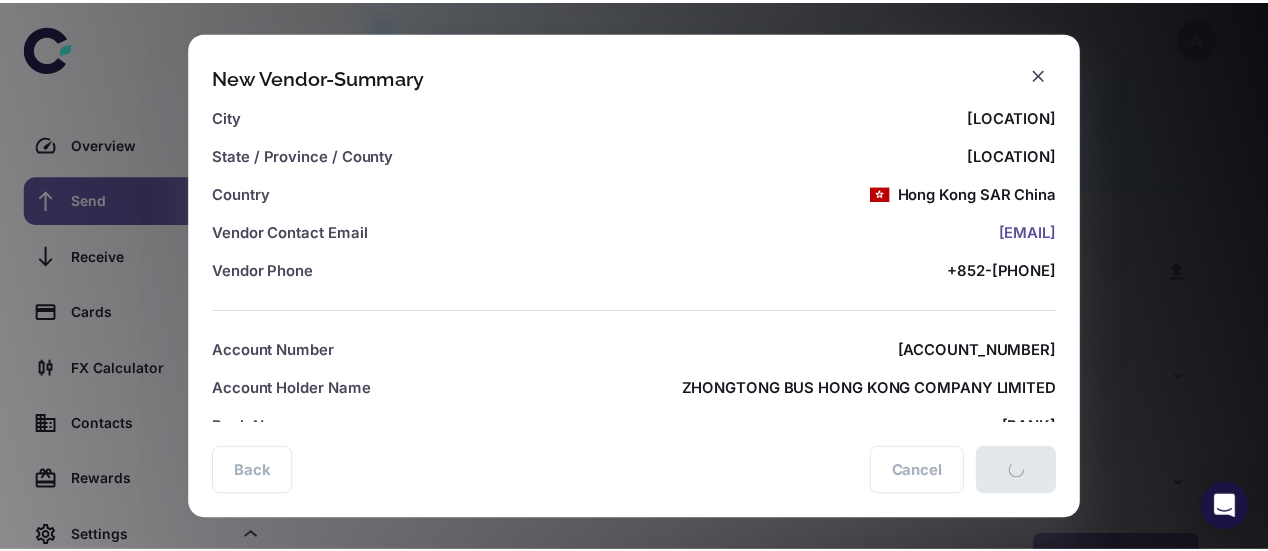 scroll, scrollTop: 0, scrollLeft: 0, axis: both 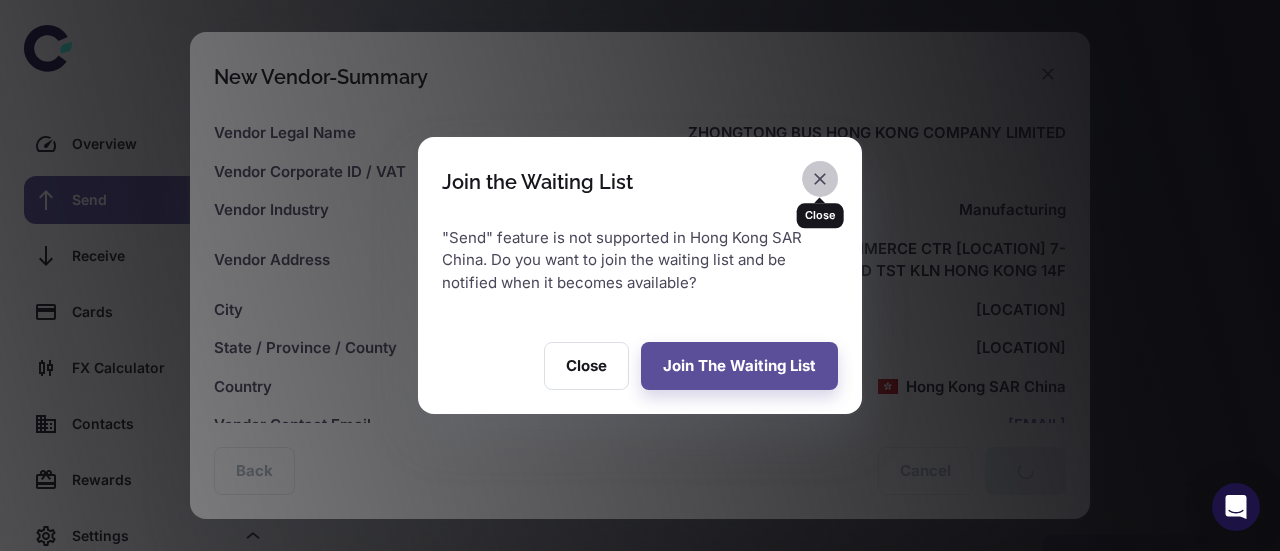 click 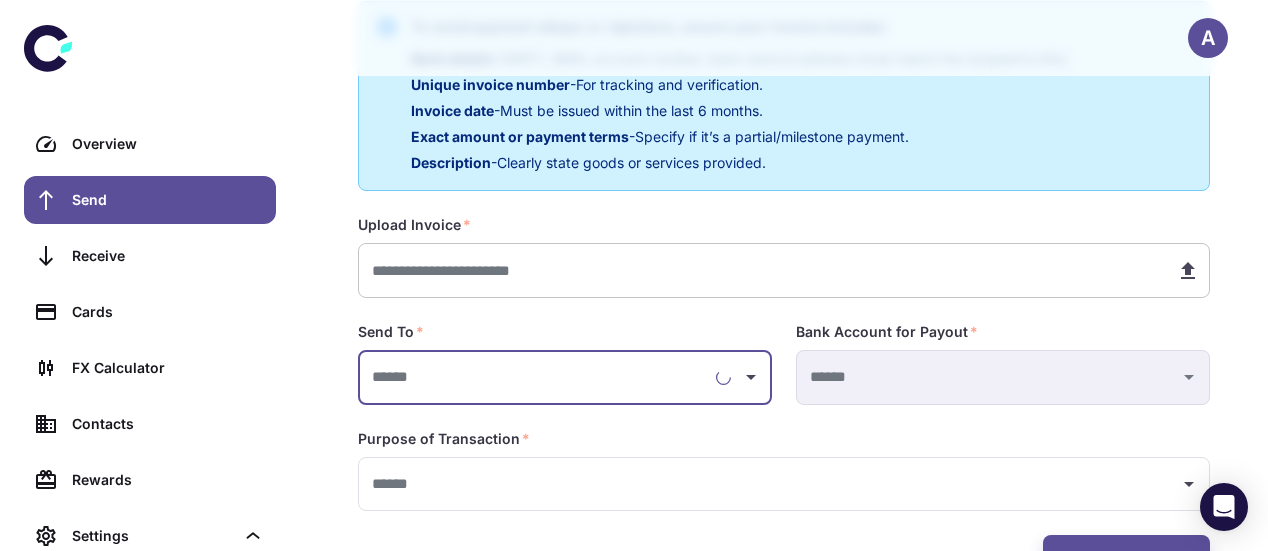type on "**********" 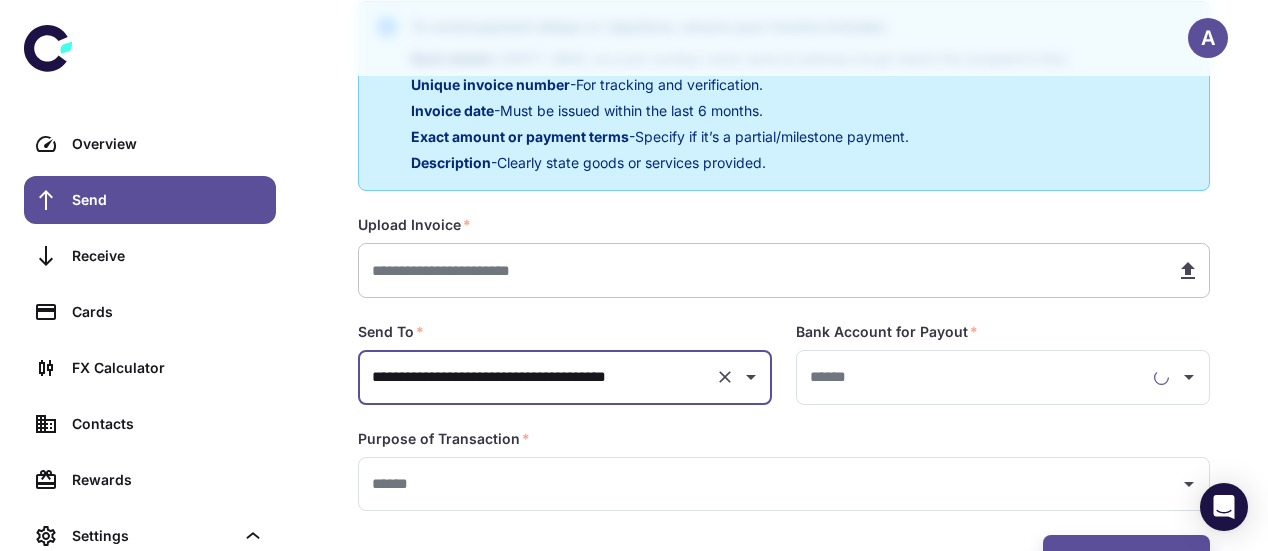 type on "**********" 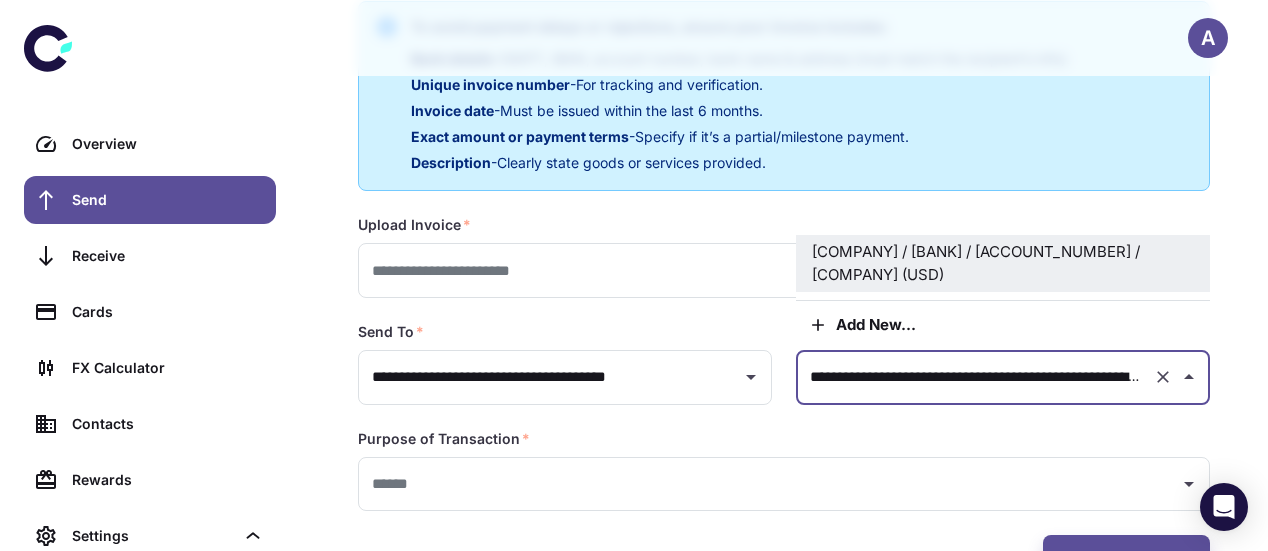 click on "**********" at bounding box center (975, 377) 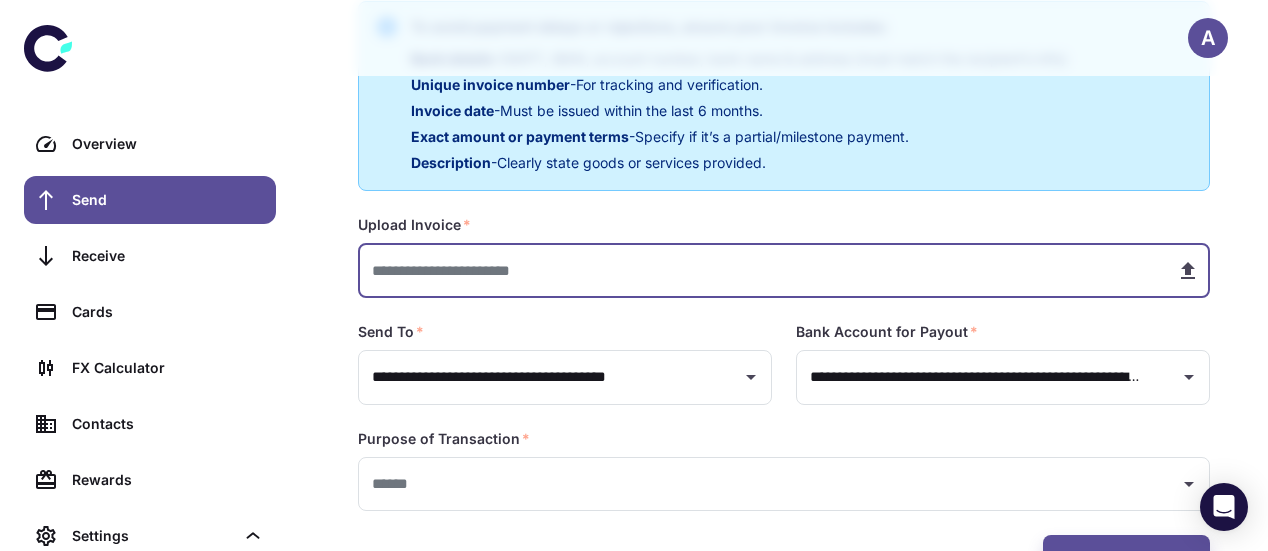 click at bounding box center [759, 270] 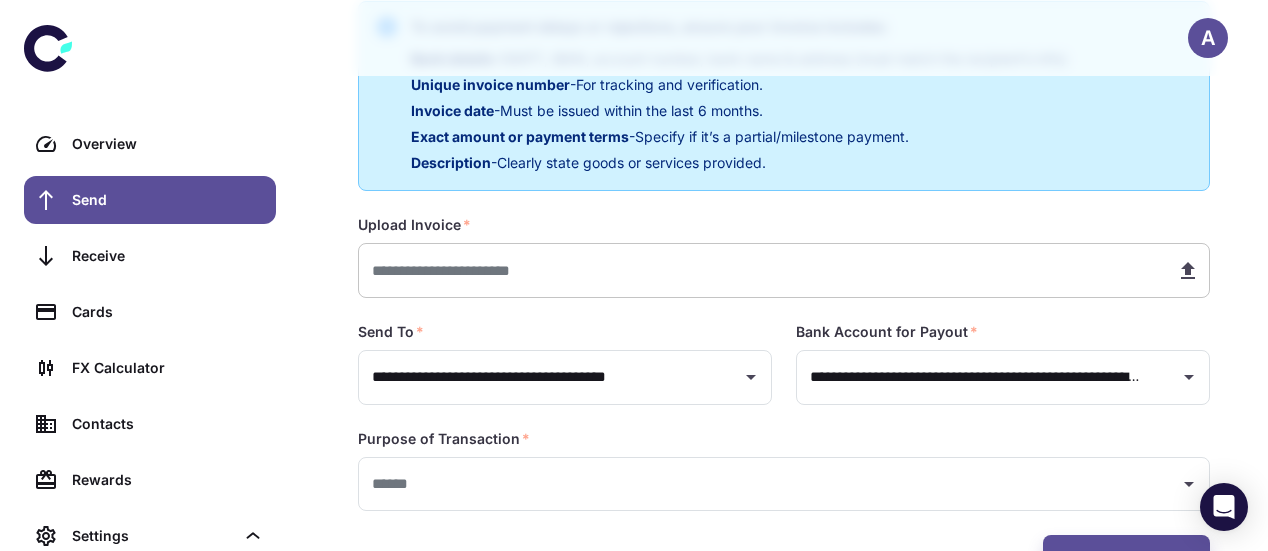 type on "**********" 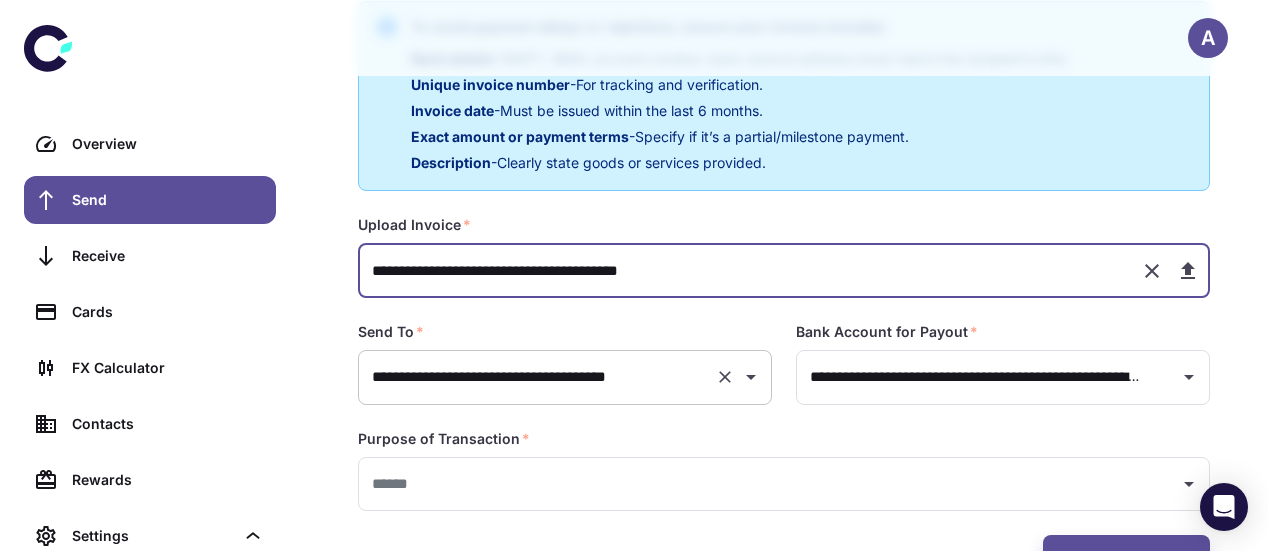 scroll, scrollTop: 515, scrollLeft: 0, axis: vertical 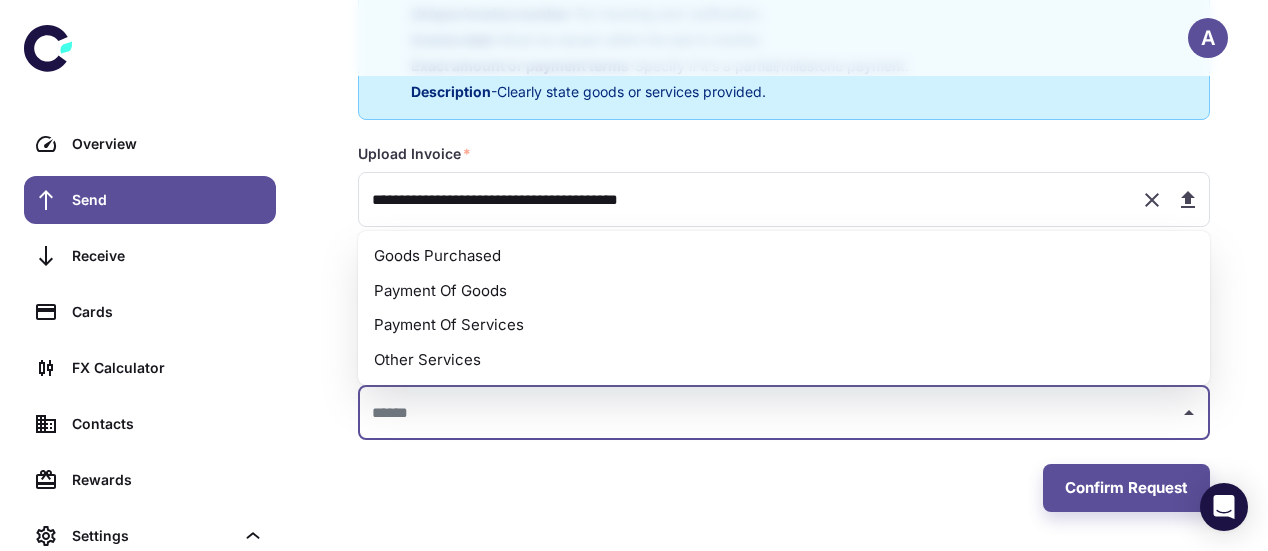 click at bounding box center (769, 413) 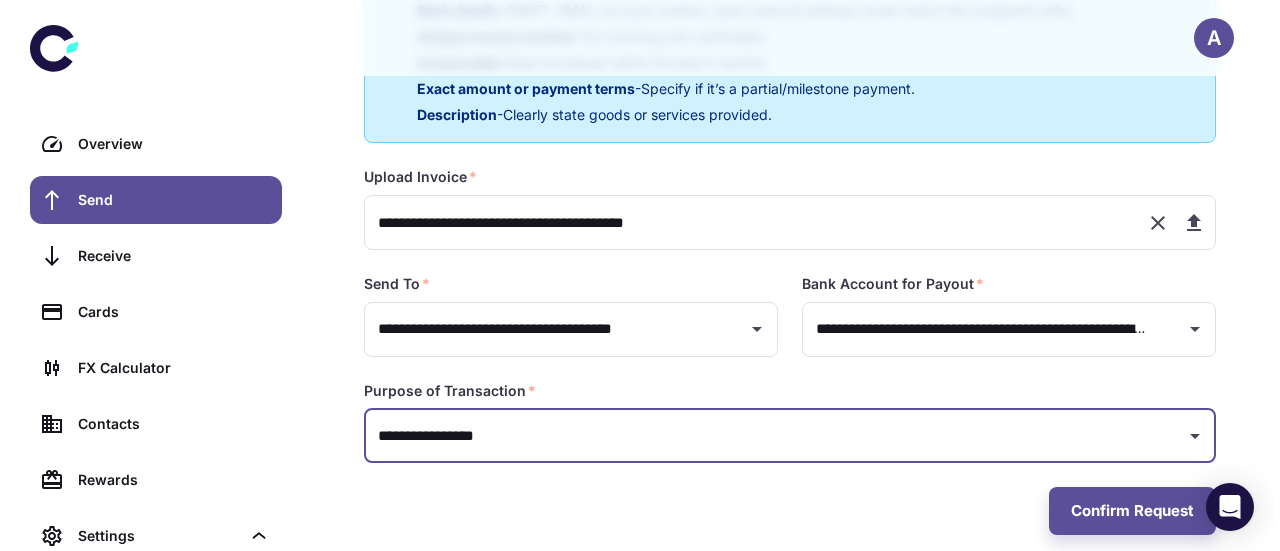 scroll, scrollTop: 515, scrollLeft: 0, axis: vertical 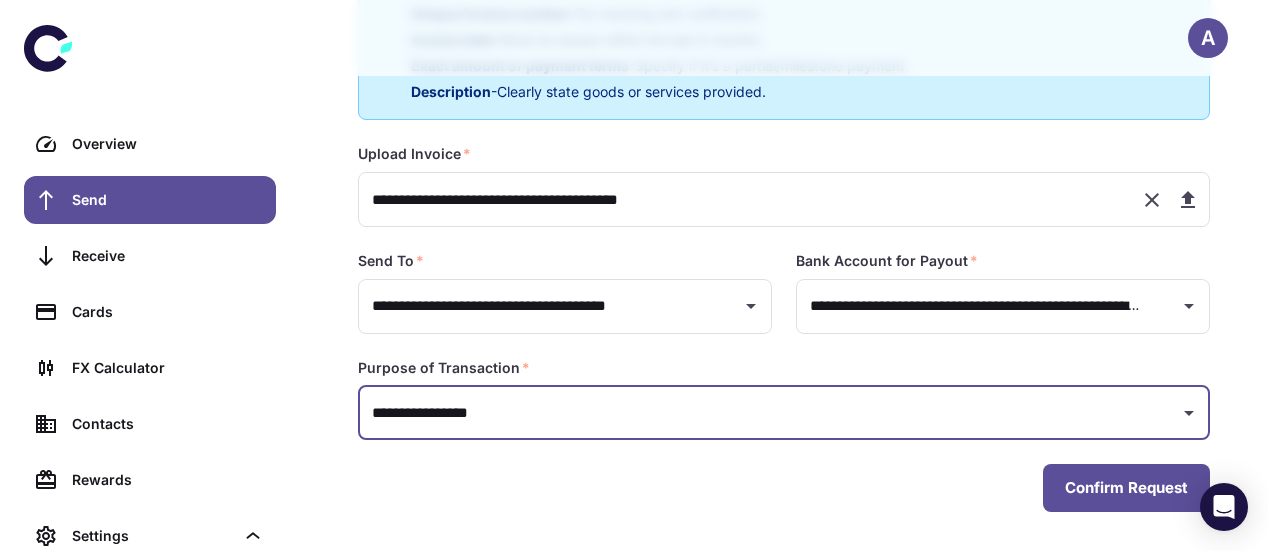 click on "Confirm Request" at bounding box center [1126, 488] 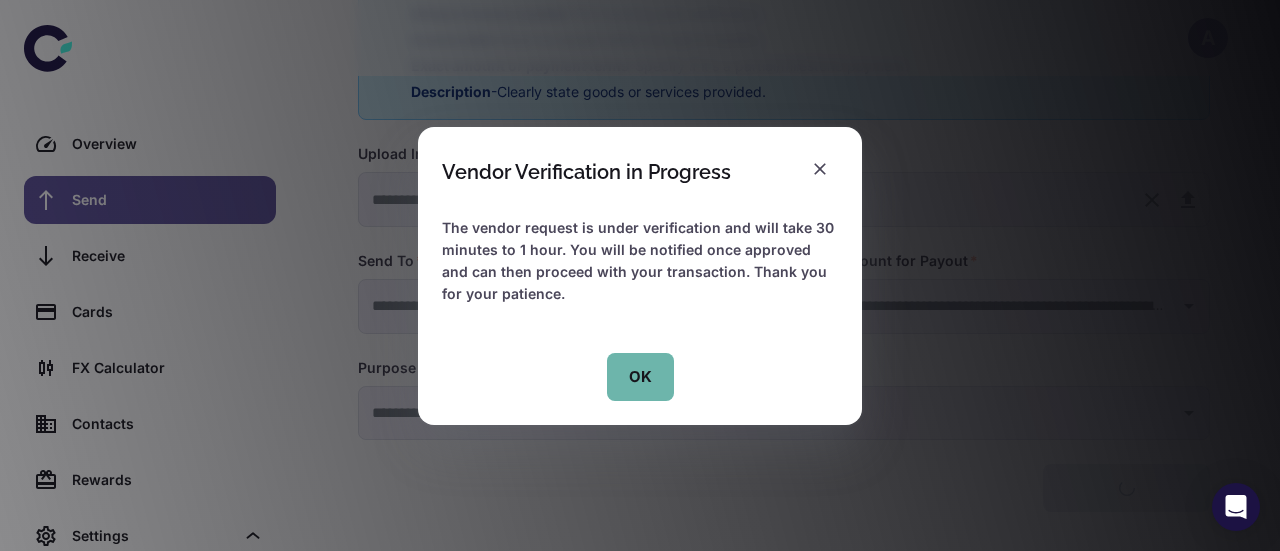 click on "OK" at bounding box center (640, 377) 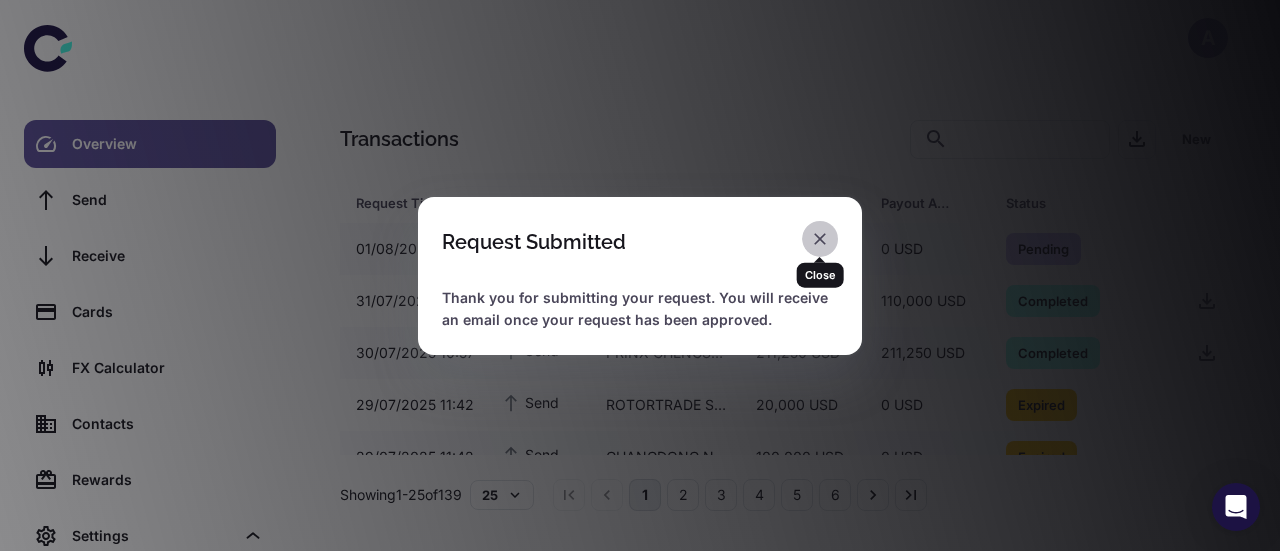 click 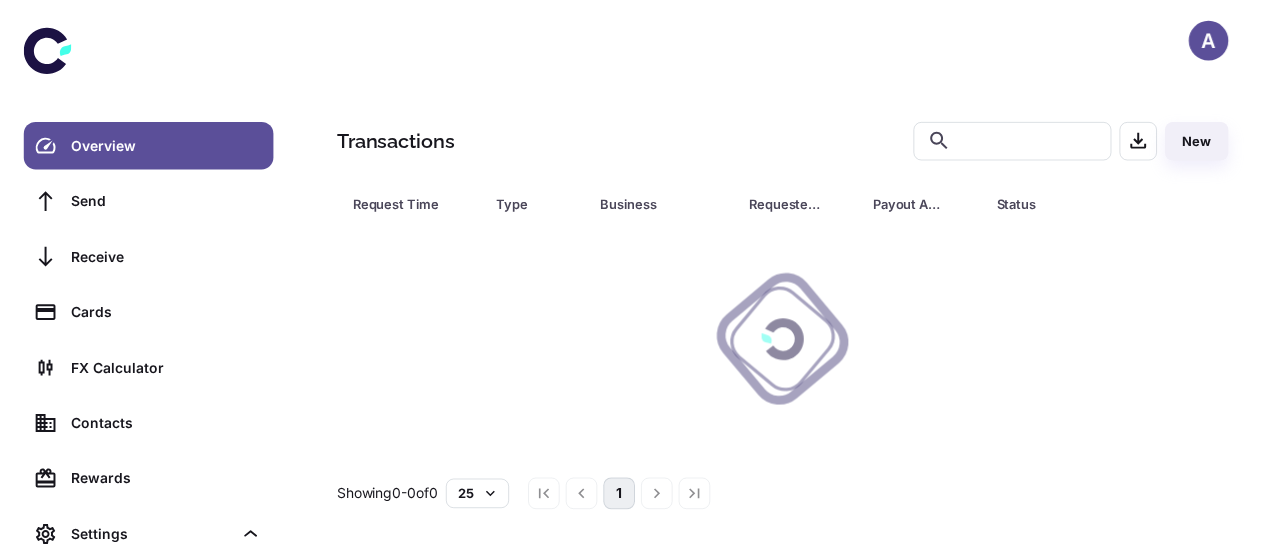 scroll, scrollTop: 0, scrollLeft: 0, axis: both 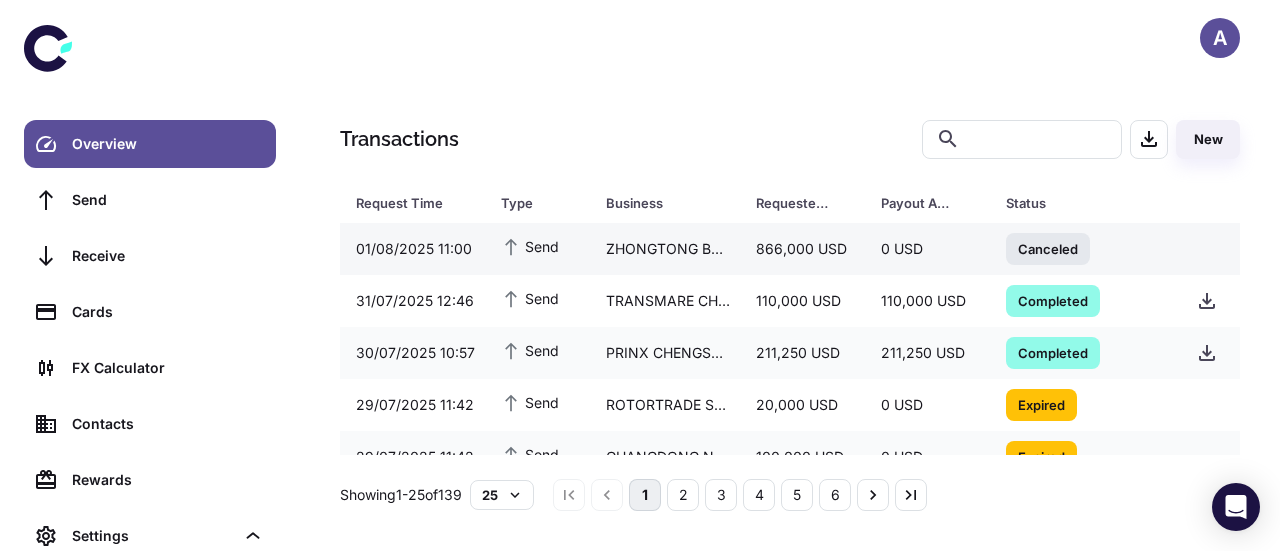 click on "ZHONGTONG BUS HONG KONG COMPANY LIMITED" at bounding box center (665, 249) 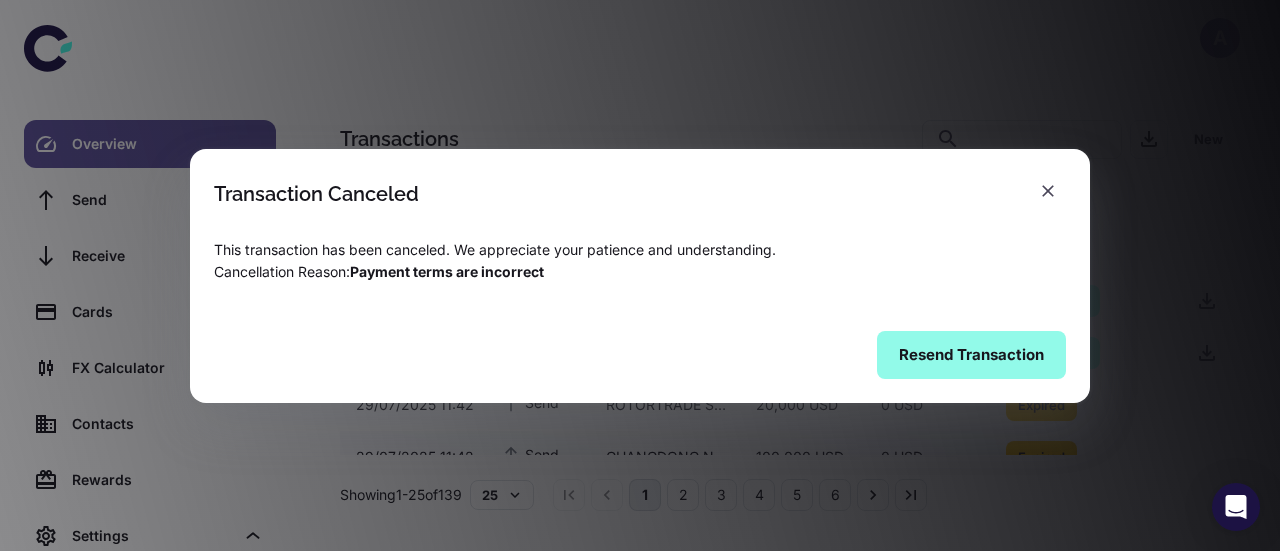 click on "Resend Transaction" at bounding box center (971, 355) 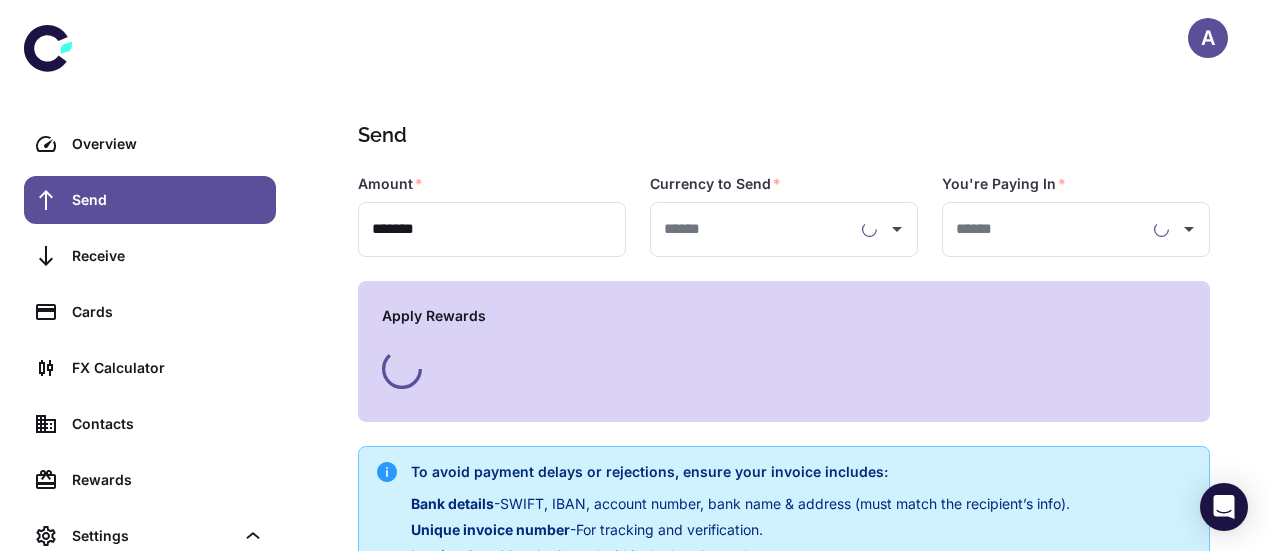 type on "**********" 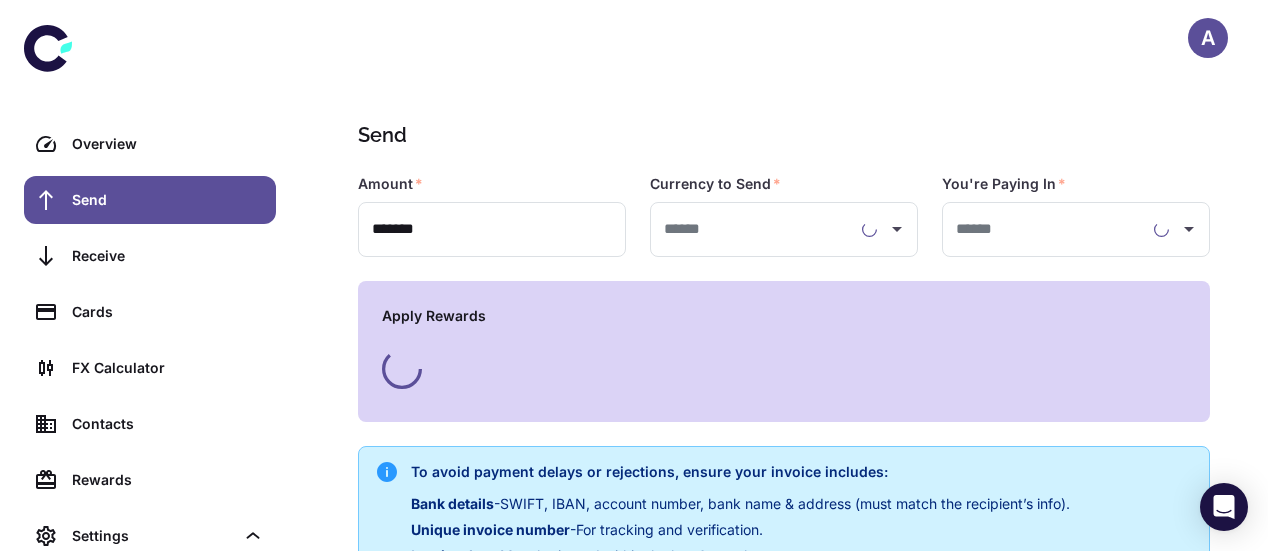 type on "**********" 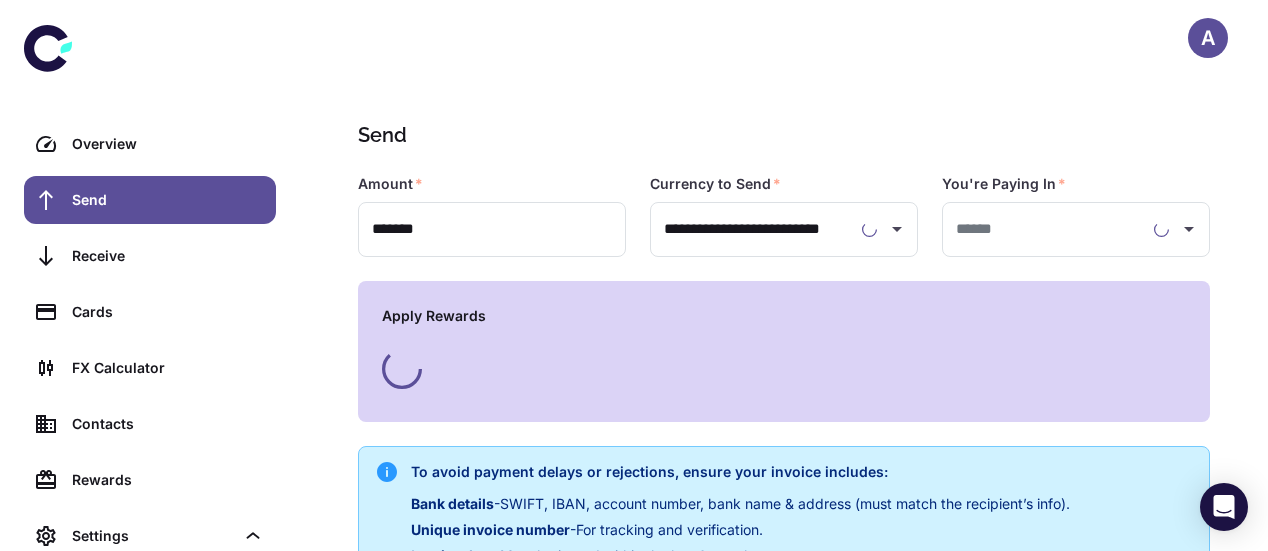 type on "**********" 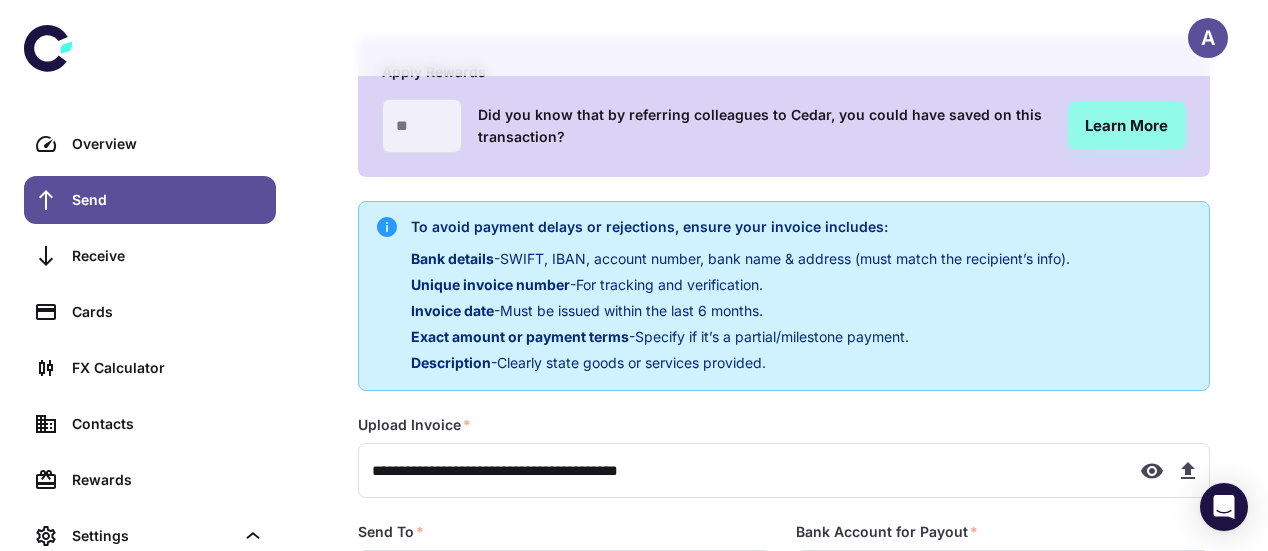 type on "**********" 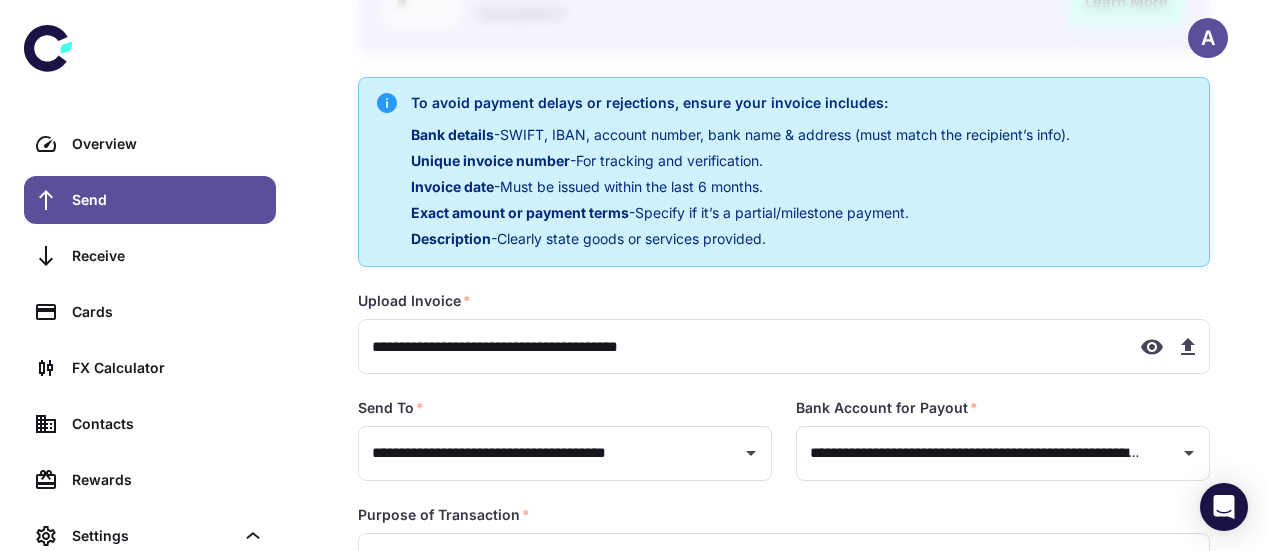 scroll, scrollTop: 383, scrollLeft: 0, axis: vertical 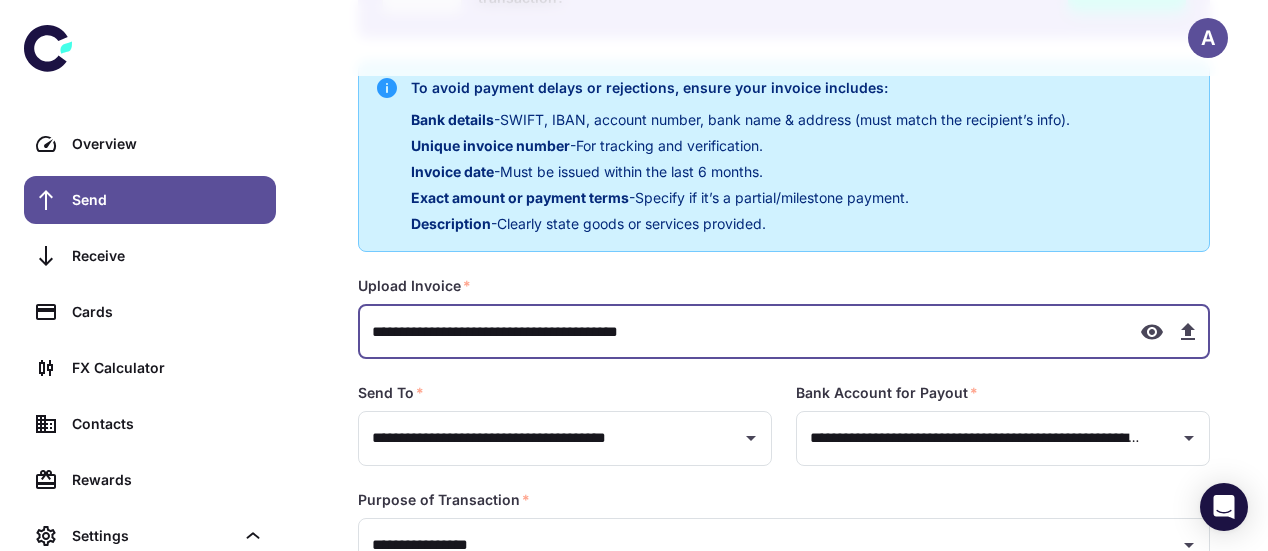 click on "**********" at bounding box center (741, 331) 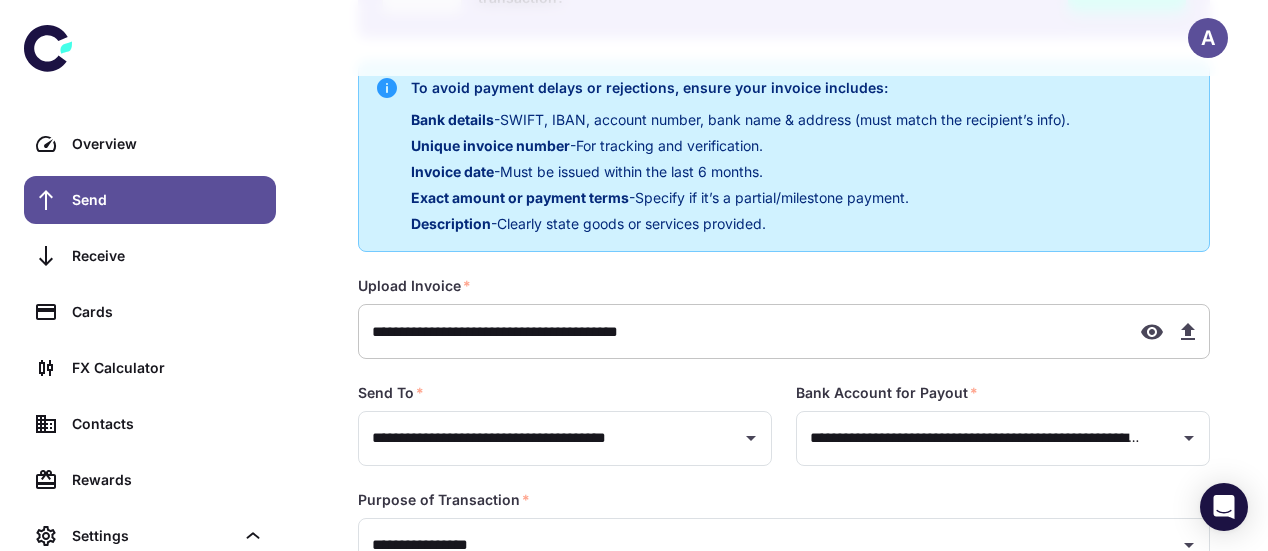 type on "**********" 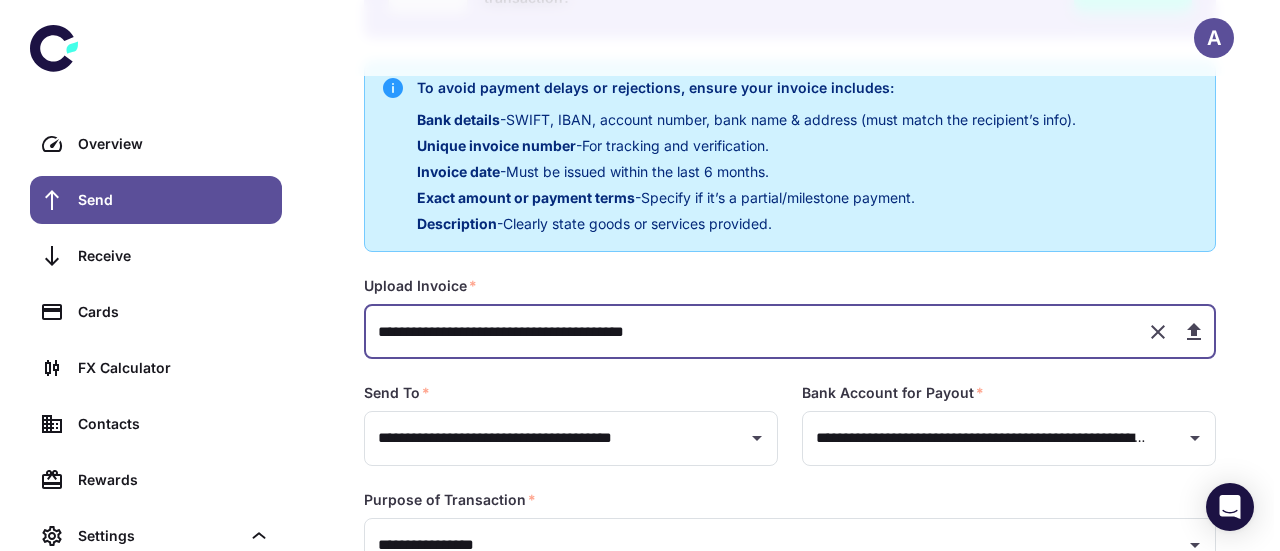 scroll, scrollTop: 515, scrollLeft: 0, axis: vertical 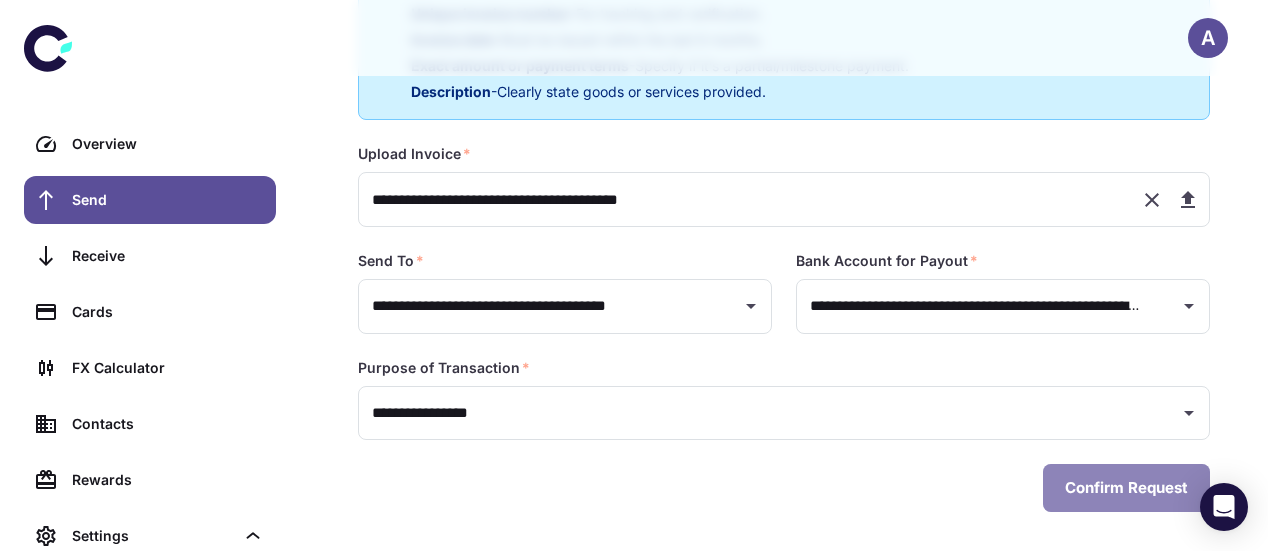 click on "Confirm Request" at bounding box center [1126, 488] 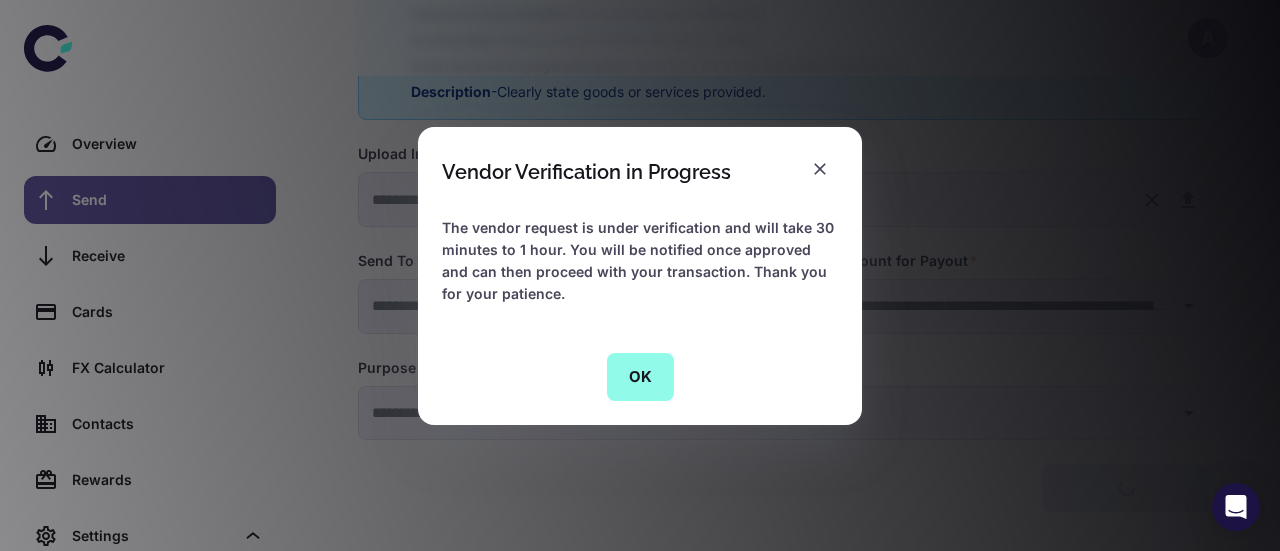 click on "OK" at bounding box center (640, 377) 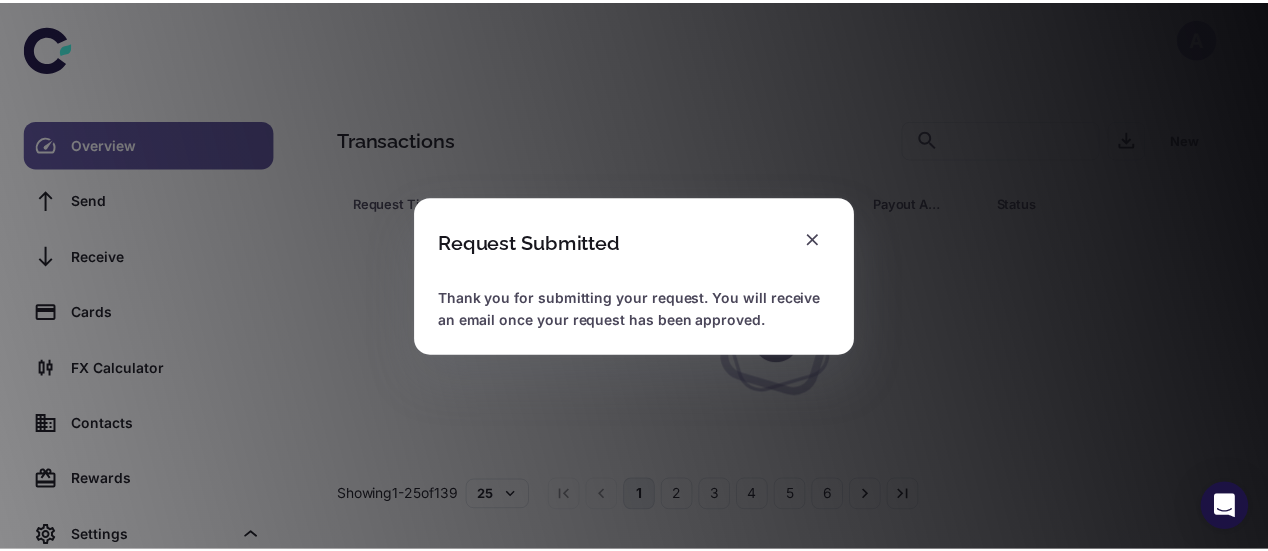 scroll, scrollTop: 0, scrollLeft: 0, axis: both 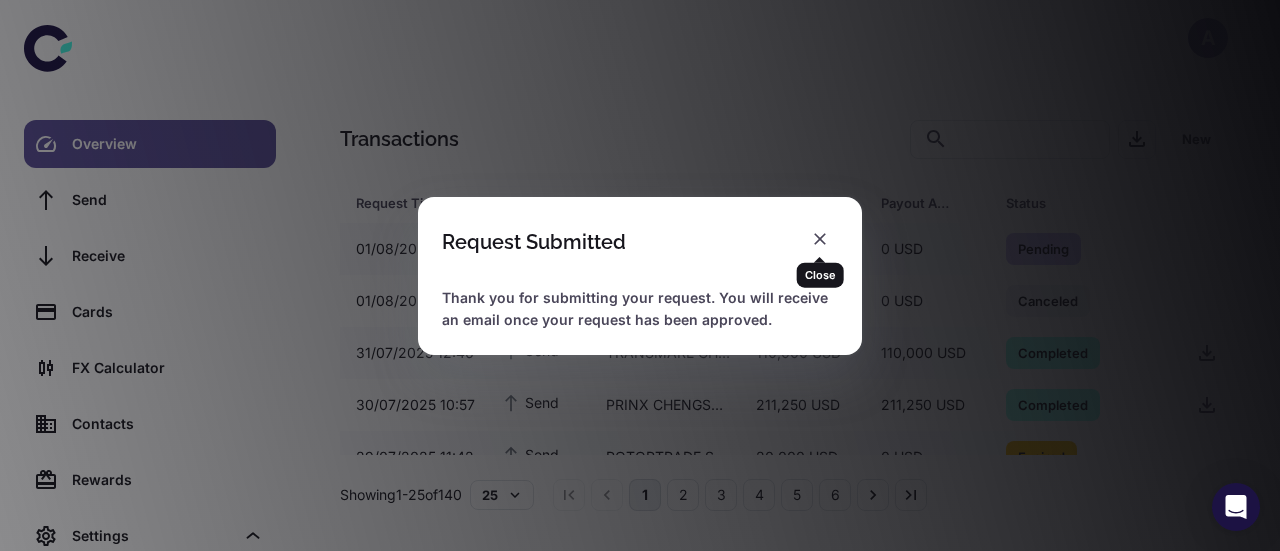 click 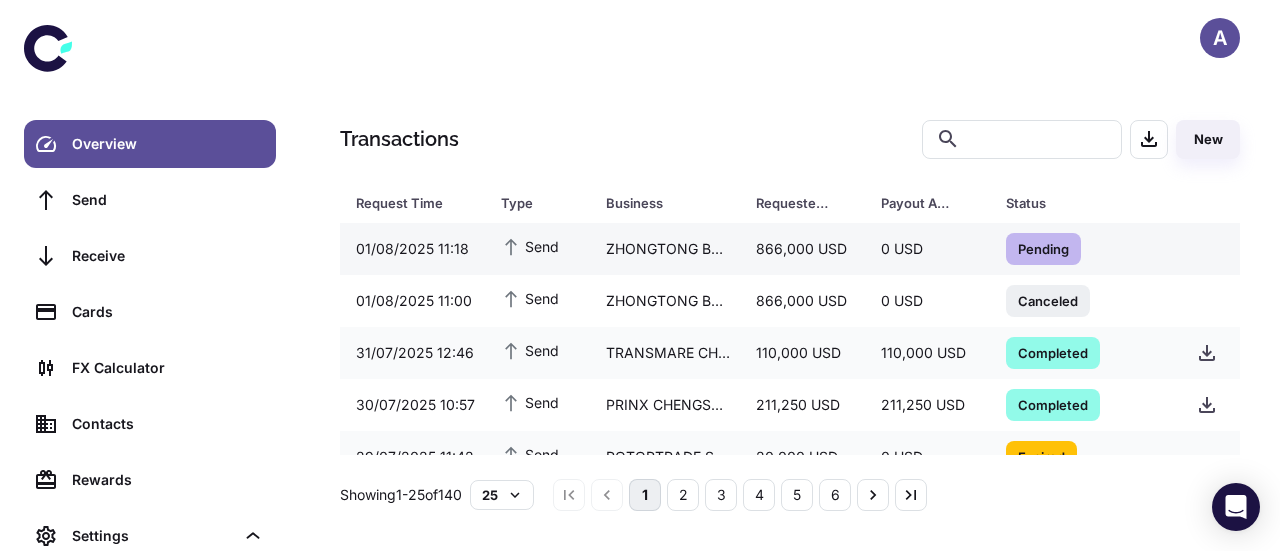 click on "ZHONGTONG BUS HONG KONG COMPANY LIMITED" at bounding box center [665, 249] 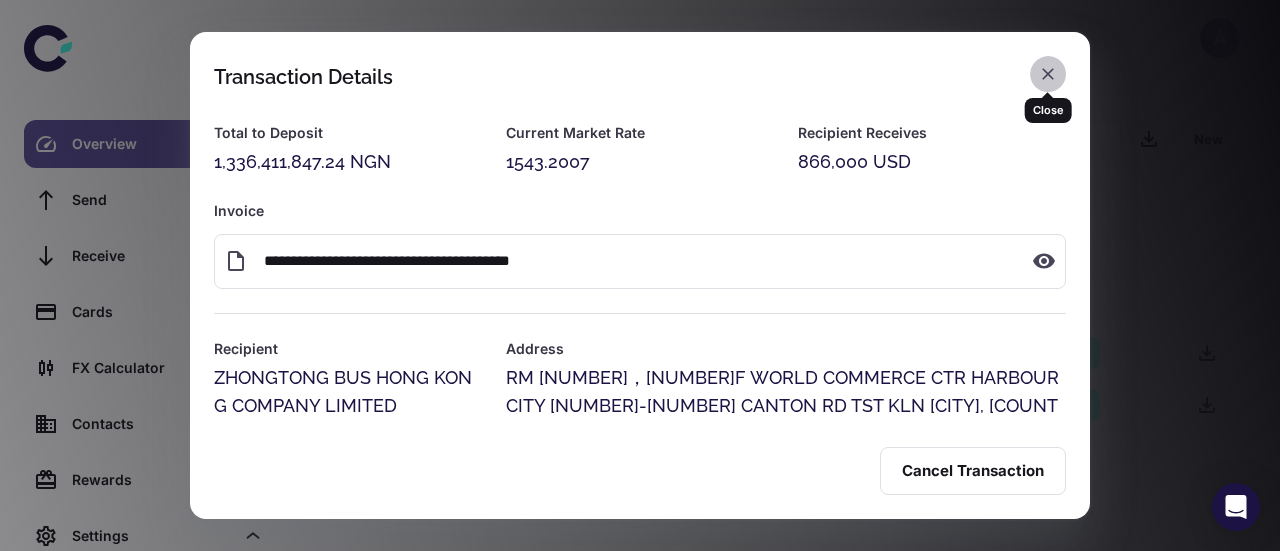 click 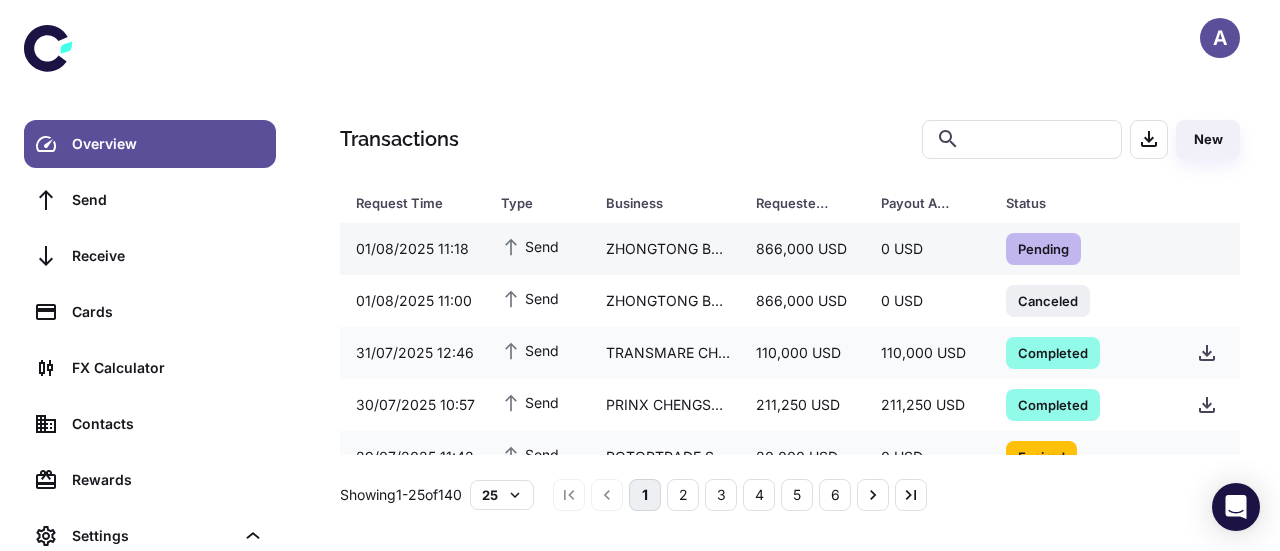 click on "Send" at bounding box center (530, 246) 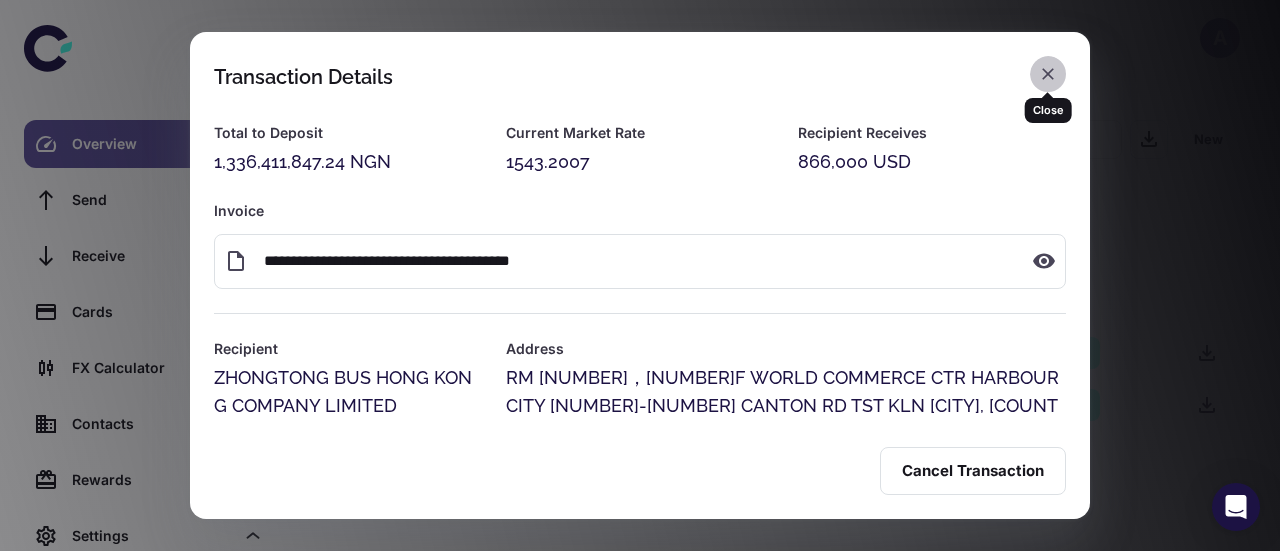 click 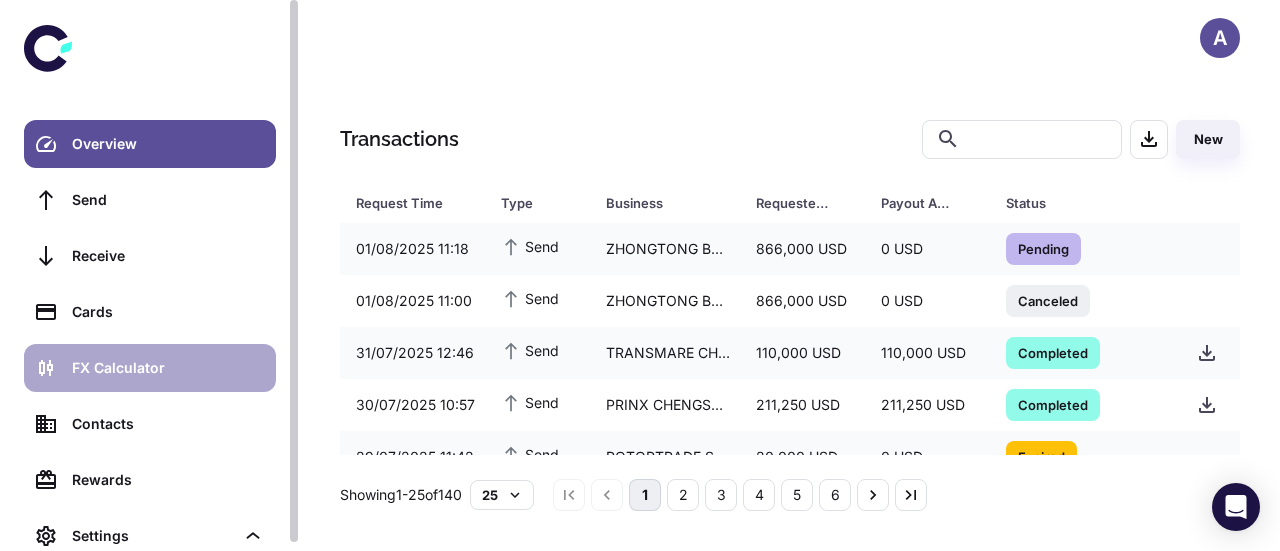 click on "FX Calculator" at bounding box center [168, 368] 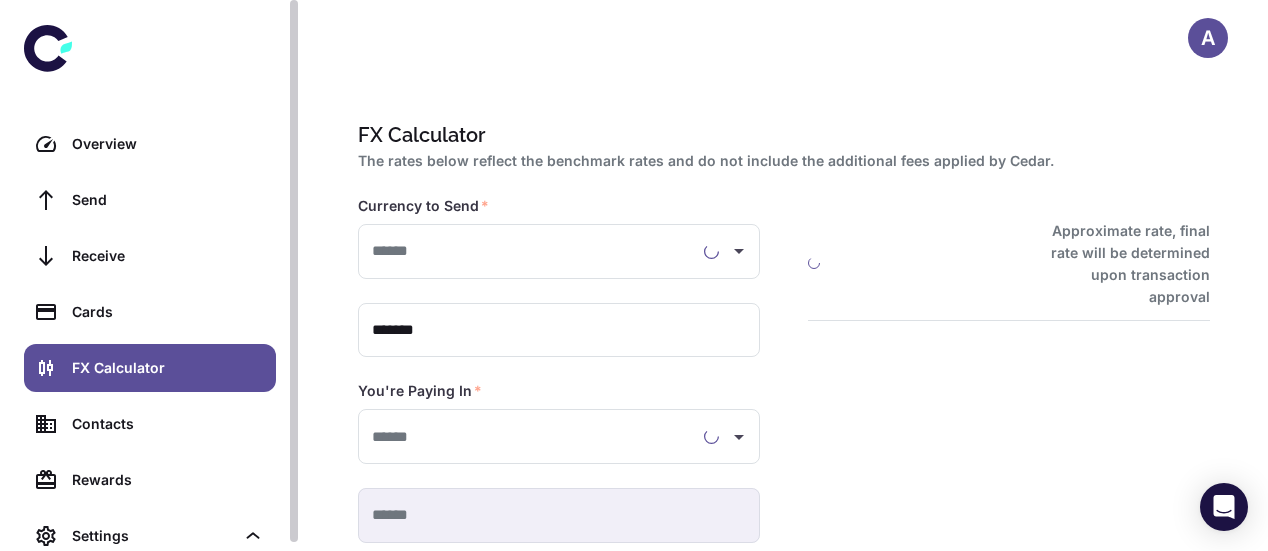 type on "**********" 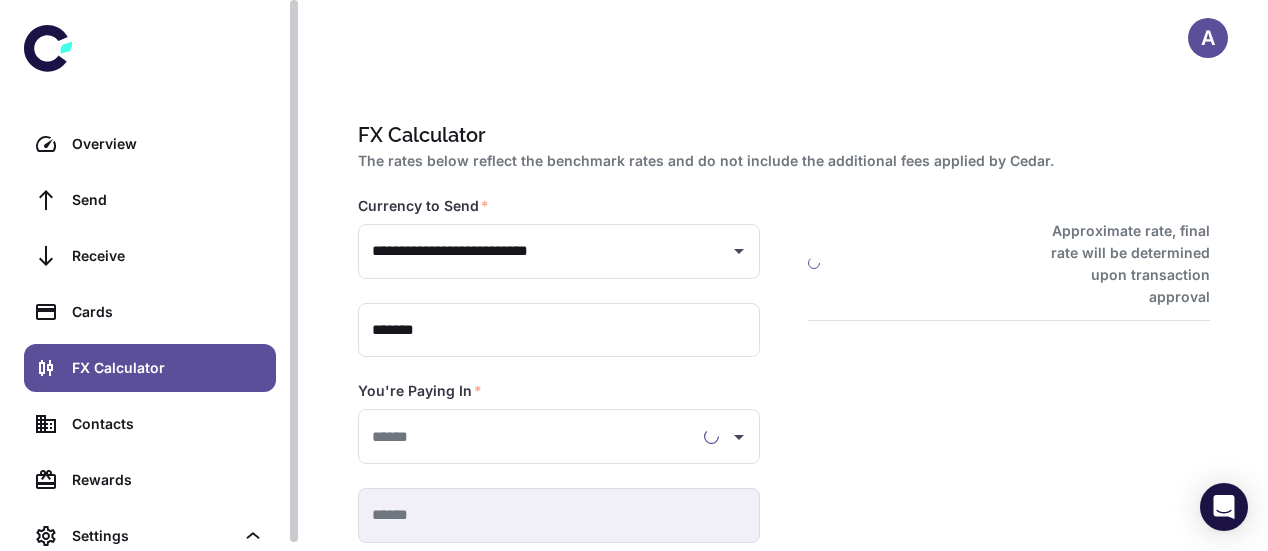 type on "**********" 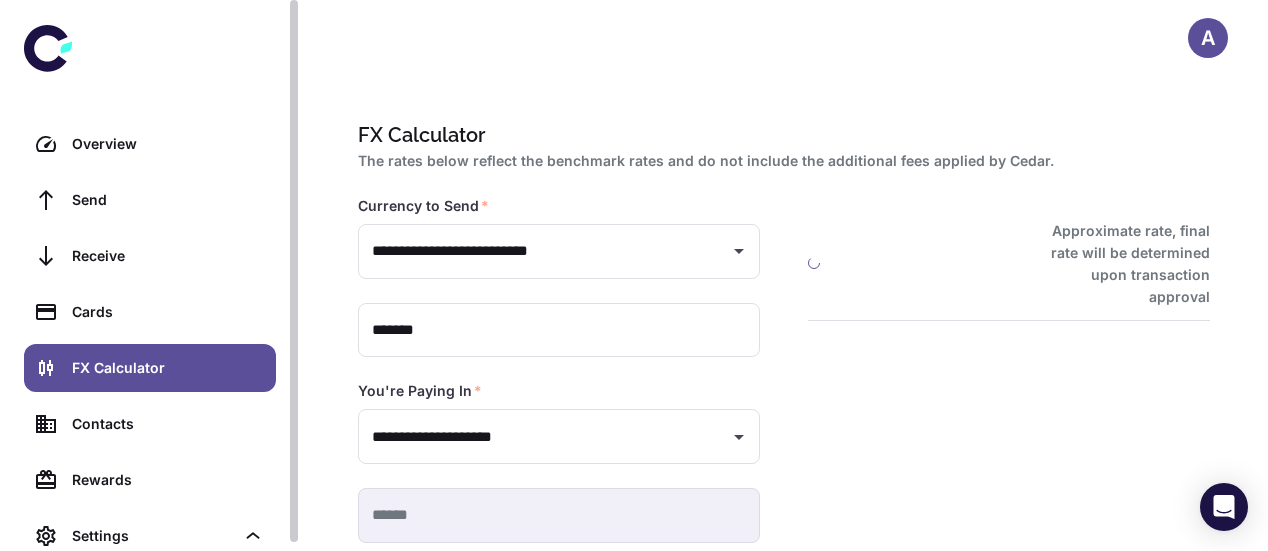 type on "**********" 